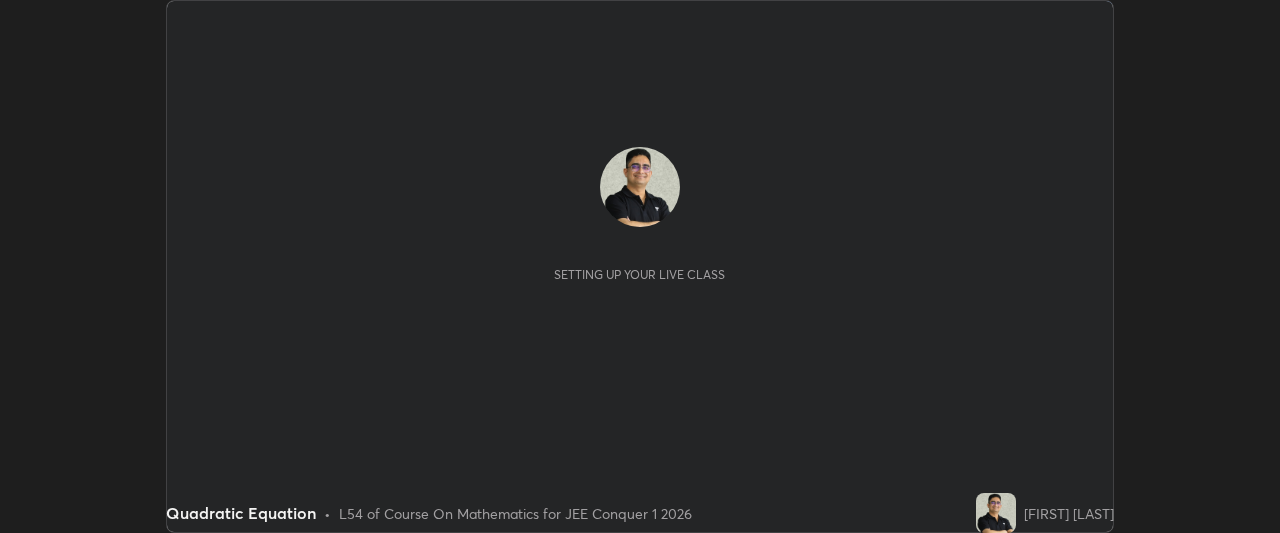 scroll, scrollTop: 0, scrollLeft: 0, axis: both 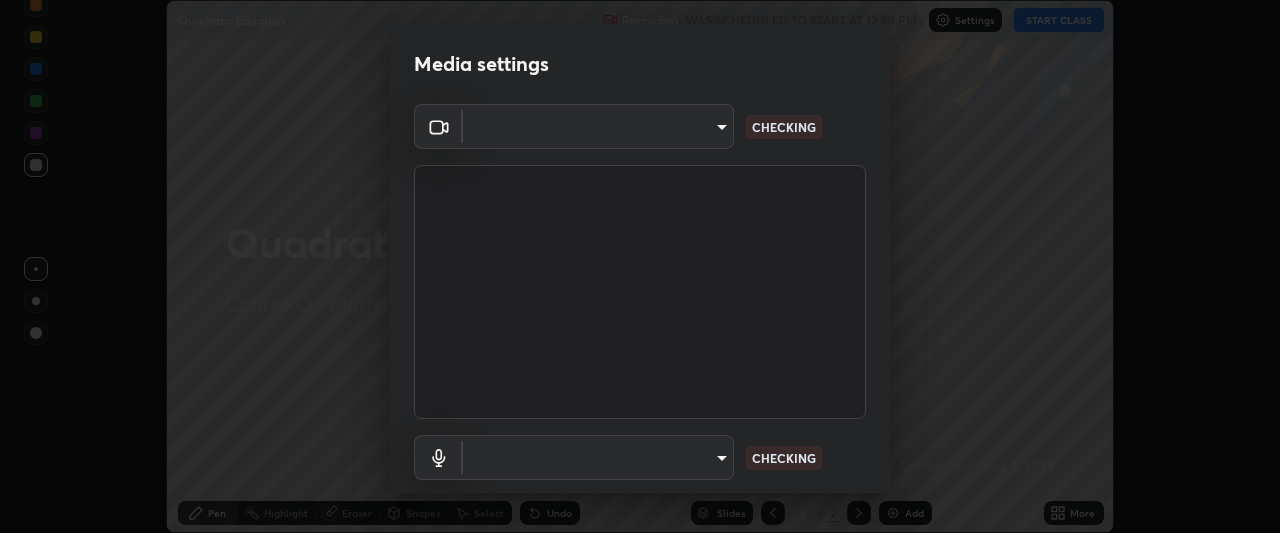 click on "Erase all Quadratic Equation Recording WAS SCHEDULED TO START AT  [TIME] Settings START CLASS Setting up your live class Quadratic Equation • L54 of Course On Mathematics for JEE Conquer 1 2026 [FIRST] [LAST] Pen Highlight Eraser Shapes Select Undo Slides 2 / 2 Add More No doubts shared Encourage your learners to ask a doubt for better clarity Report an issue Reason for reporting Buffering Chat not working Audio - Video sync issue Educator video quality low ​ Attach an image Report Media settings ​ CHECKING ​ CHECKING 1 / 5 Next" at bounding box center [640, 266] 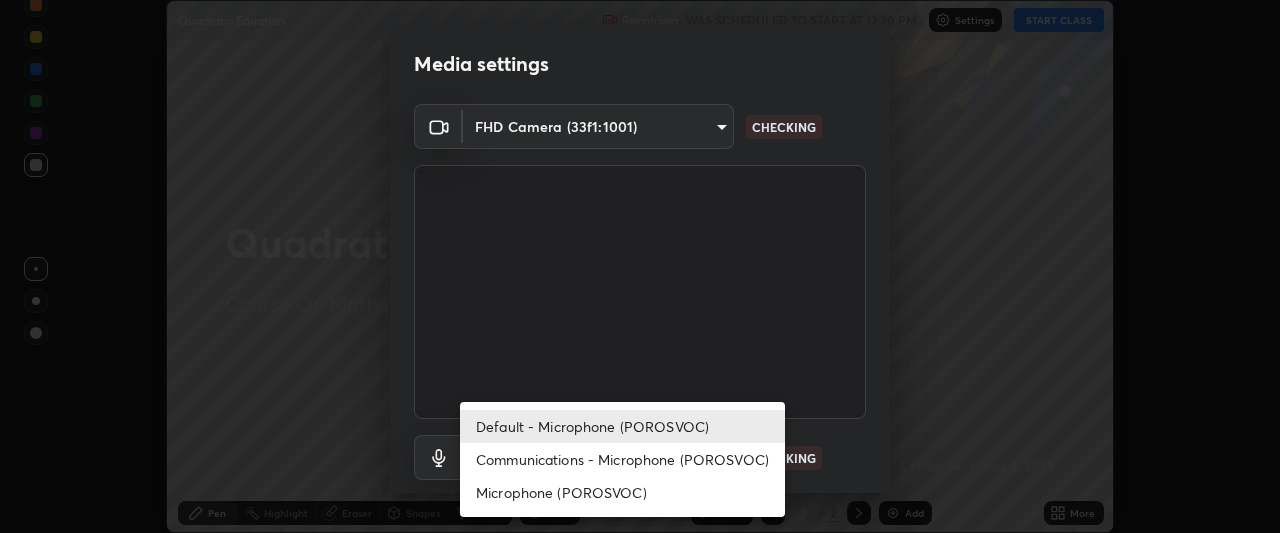 type on "ffb915138f5094fbba49c7dcbdc0b3377f3315ea980a35094b33733fc21d282d" 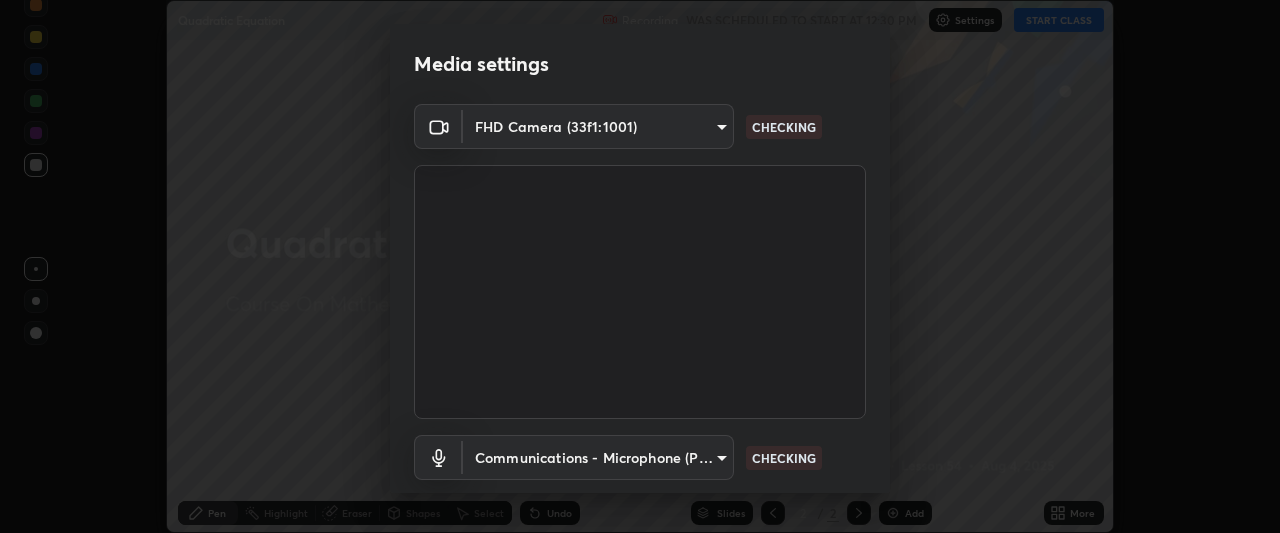 scroll, scrollTop: 123, scrollLeft: 0, axis: vertical 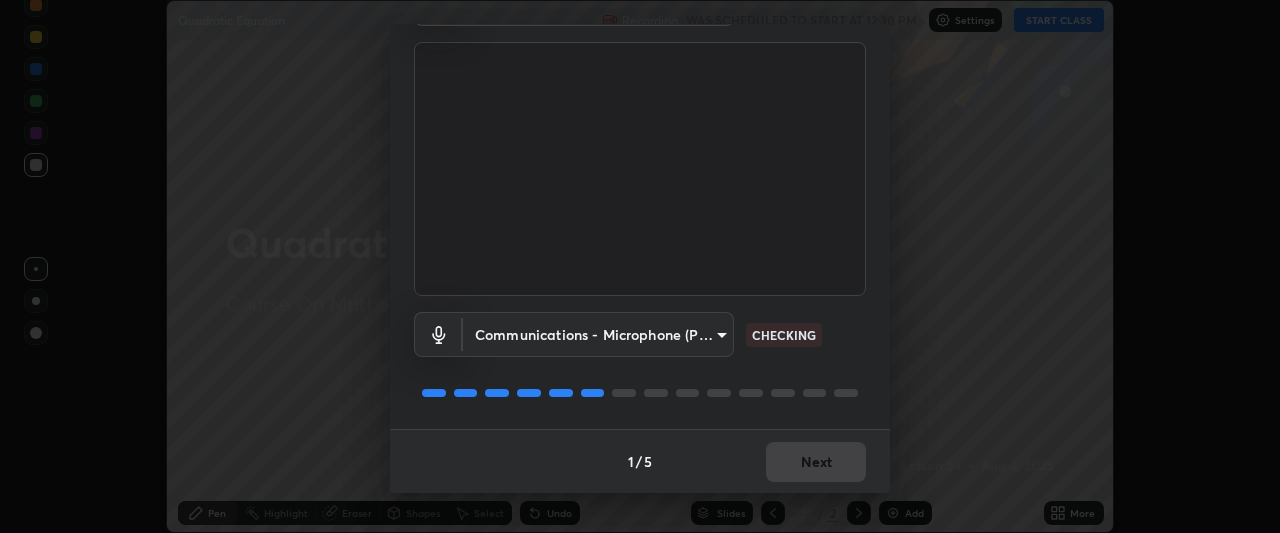 click on "Communications - Microphone (POROSVOC) communications CHECKING" at bounding box center (640, 362) 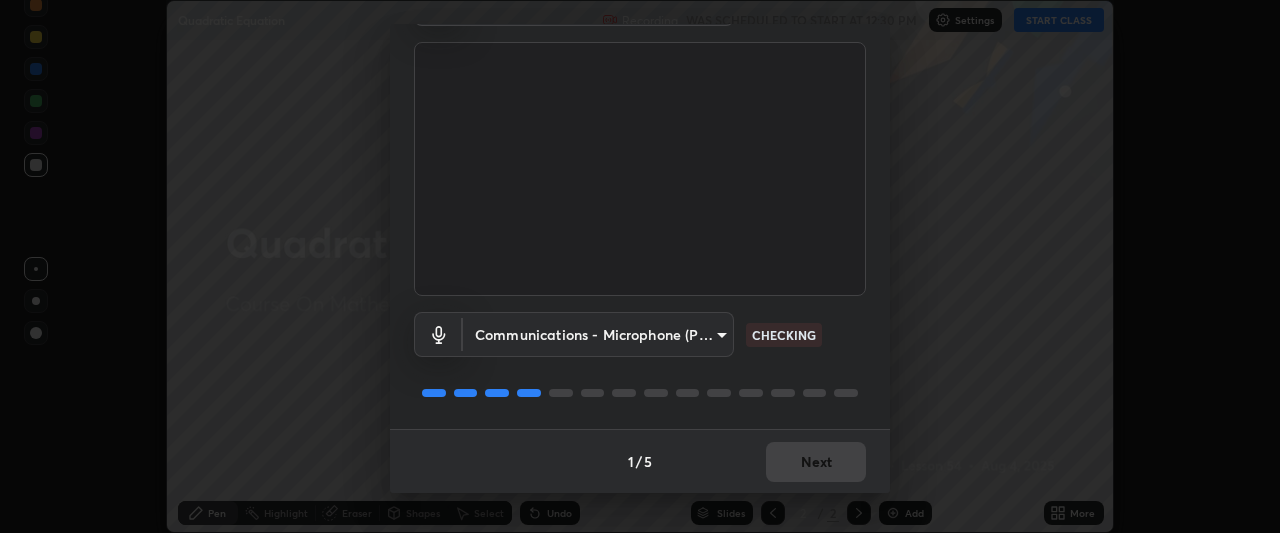 click on "Erase all Quadratic Equation Recording WAS SCHEDULED TO START AT  [TIME] Settings START CLASS Setting up your live class Quadratic Equation • L54 of Course On Mathematics for JEE Conquer 1 2026 [FIRST] [LAST] Pen Highlight Eraser Shapes Select Undo Slides 2 / 2 Add More No doubts shared Encourage your learners to ask a doubt for better clarity Report an issue Reason for reporting Buffering Chat not working Audio - Video sync issue Educator video quality low ​ Attach an image Report Media settings FHD Camera (33f1:1001) ffb915138f5094fbba49c7dcbdc0b3377f3315ea980a35094b33733fc21d282d CHECKING Communications - Microphone (POROSVOC) communications CHECKING 1 / 5 Next" at bounding box center (640, 266) 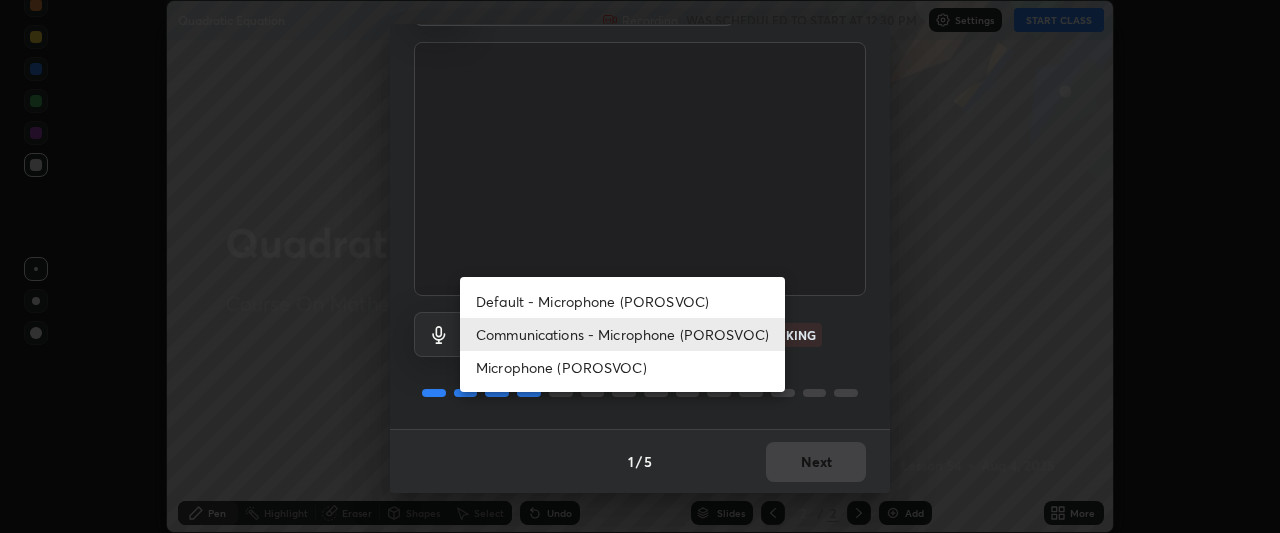 click at bounding box center (640, 266) 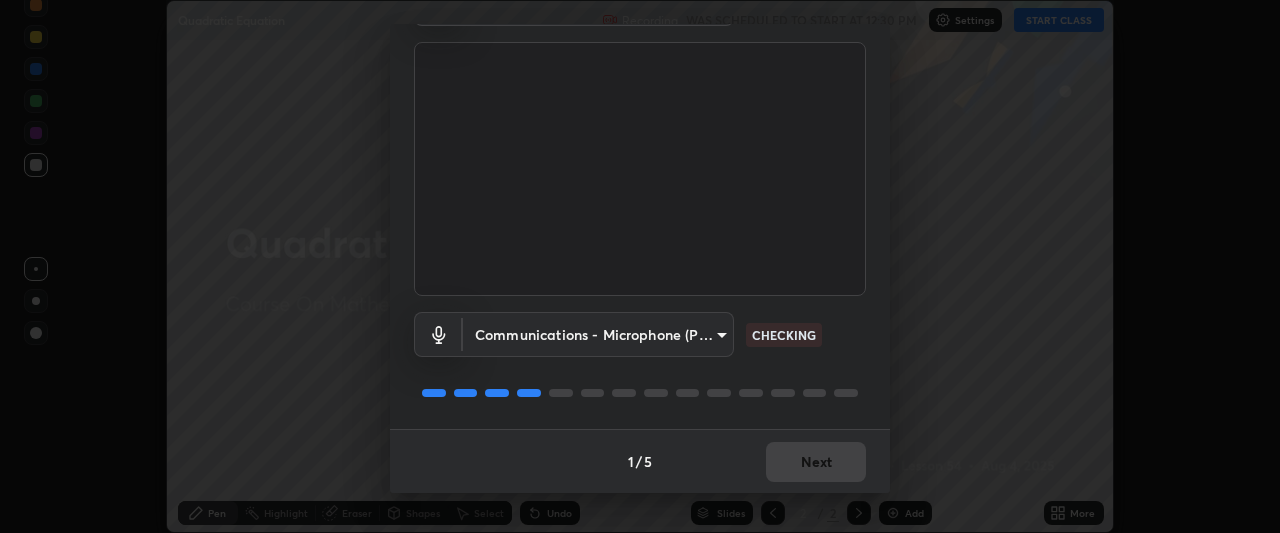 click on "Default - Microphone (POROSVOC) Communications - Microphone (POROSVOC) Microphone (POROSVOC)" at bounding box center (640, 266) 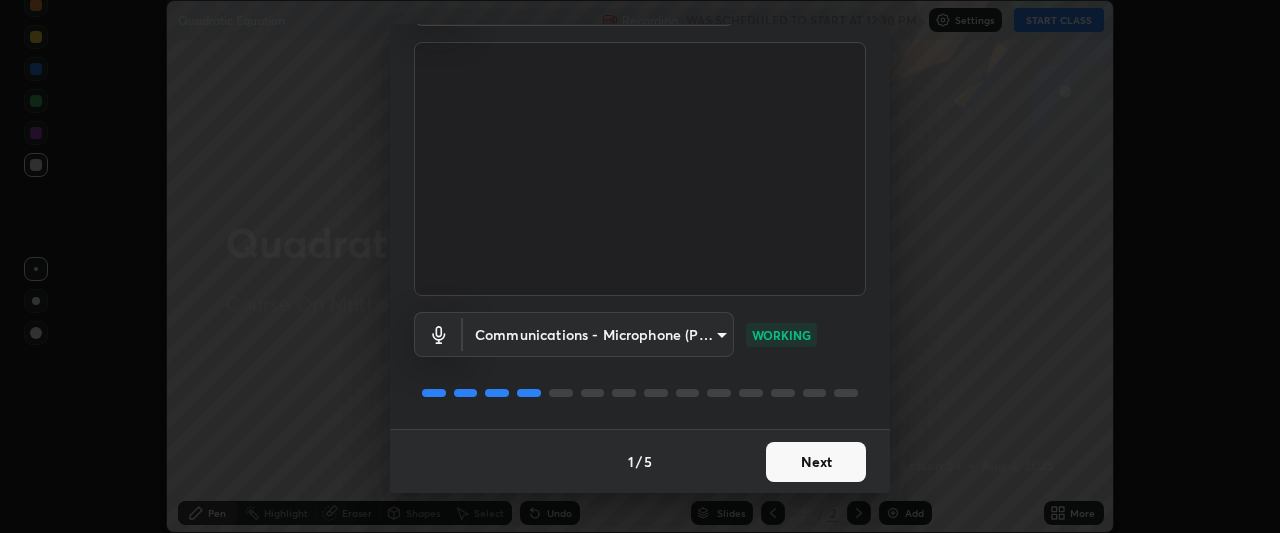 click on "Next" at bounding box center (816, 462) 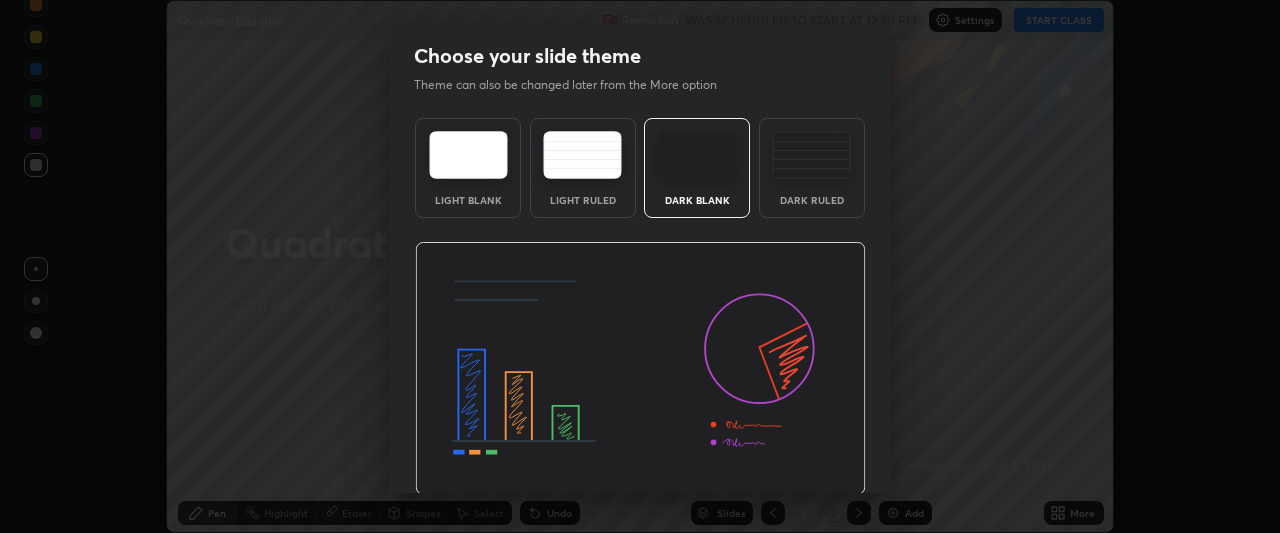 click at bounding box center [640, 369] 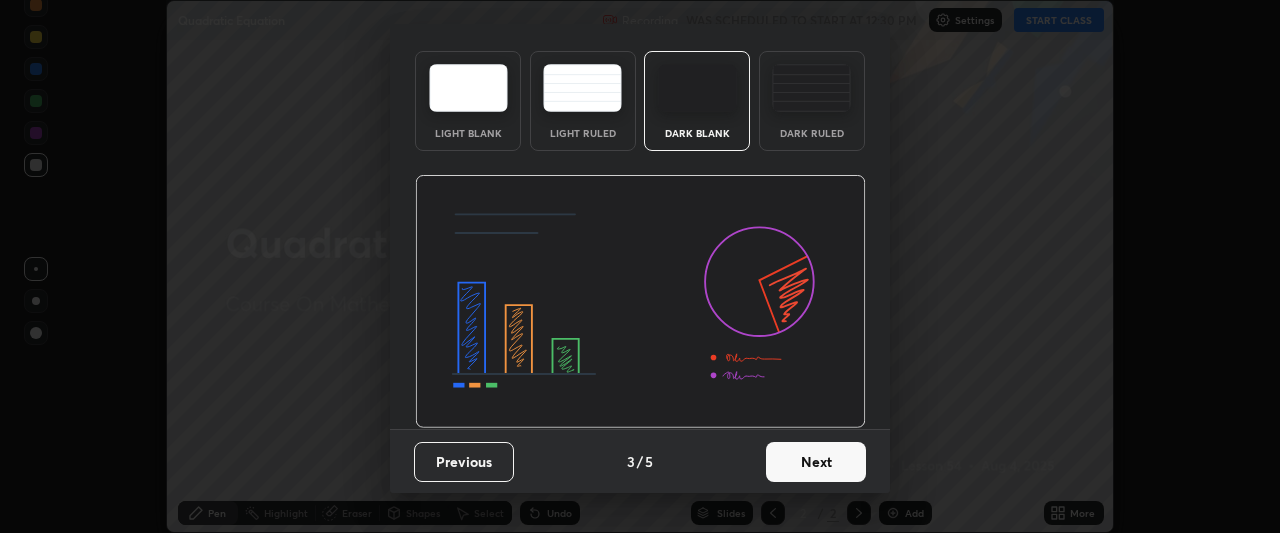 click on "Next" at bounding box center (816, 462) 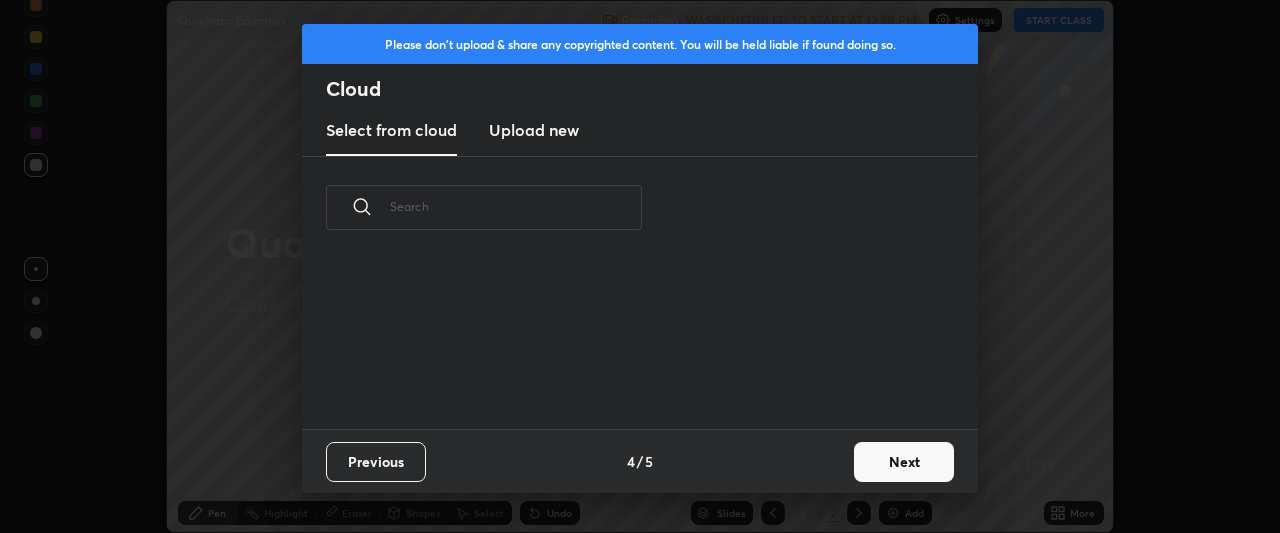 scroll, scrollTop: 0, scrollLeft: 0, axis: both 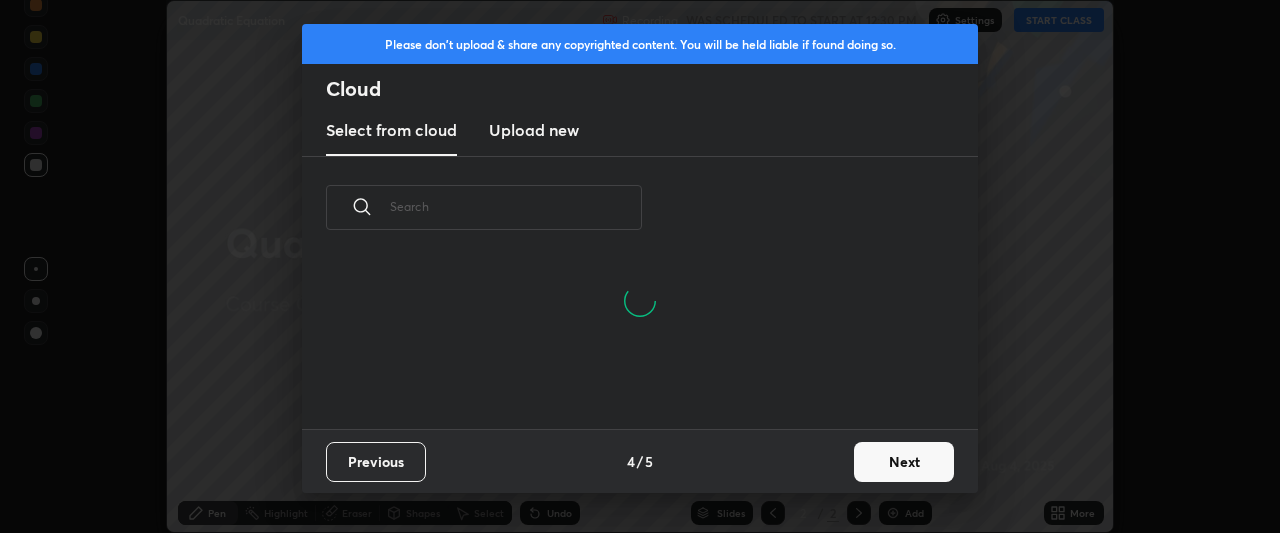 click on "Next" at bounding box center (904, 462) 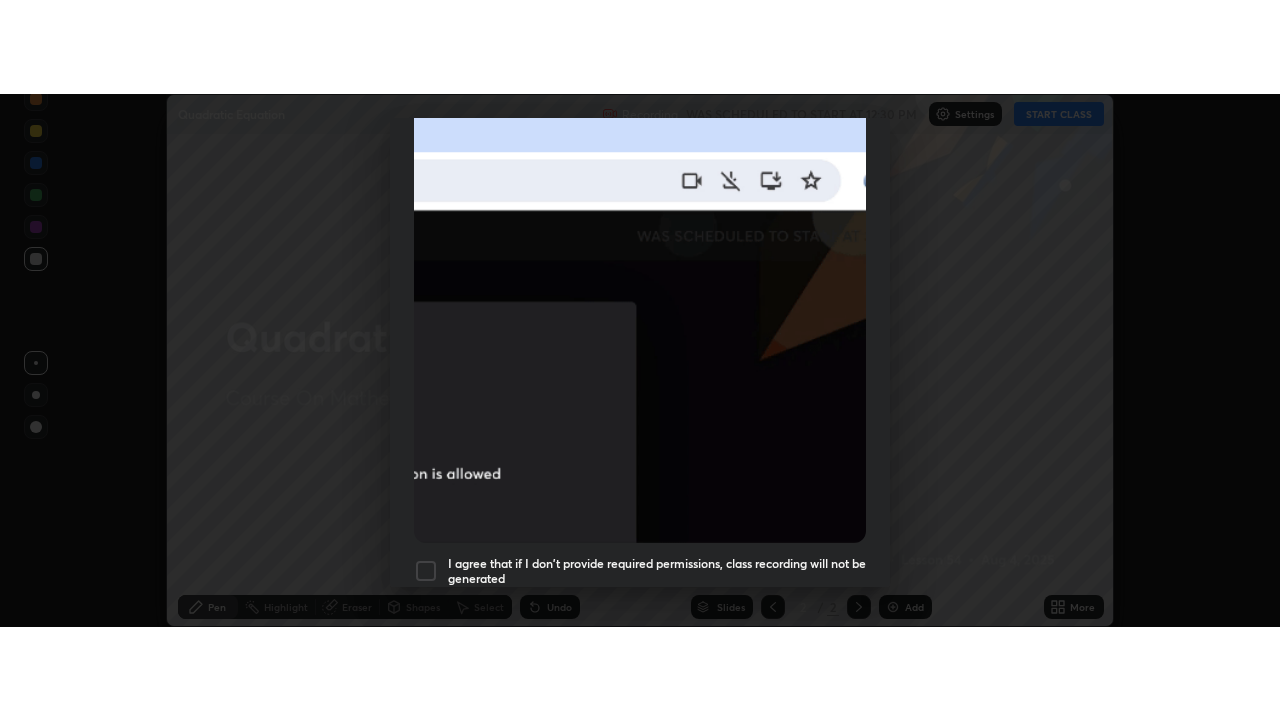 scroll, scrollTop: 531, scrollLeft: 0, axis: vertical 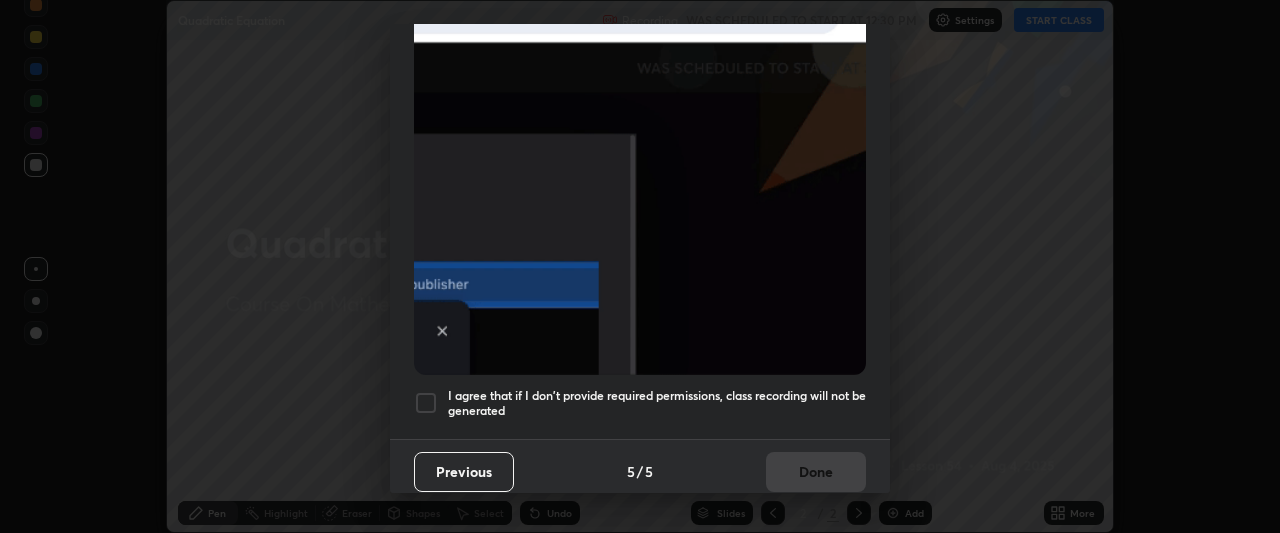click at bounding box center (426, 403) 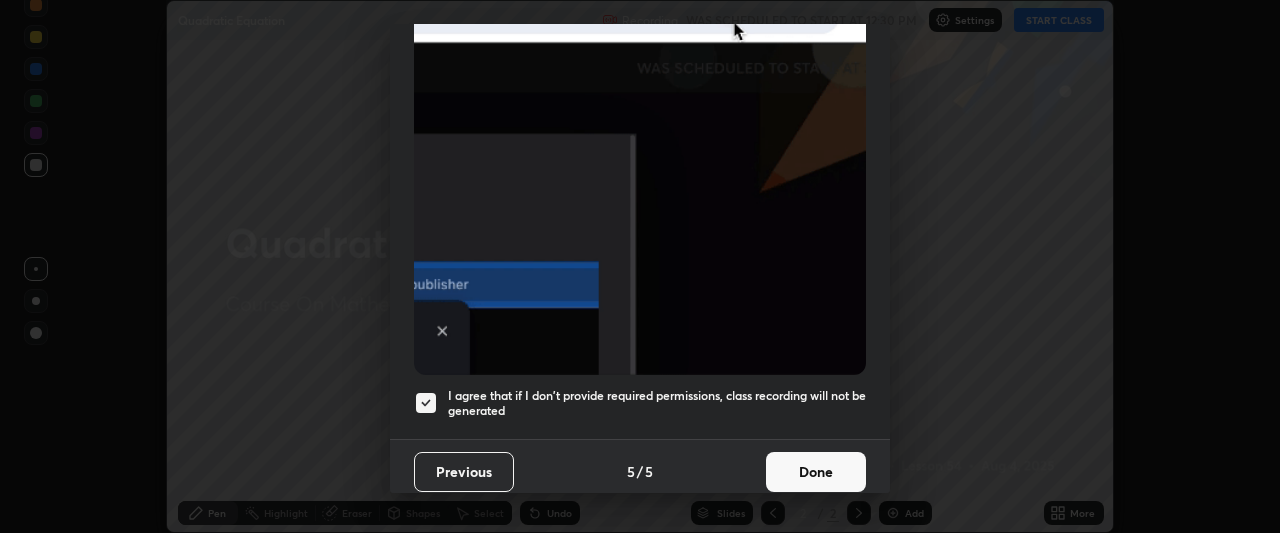 click on "Done" at bounding box center (816, 472) 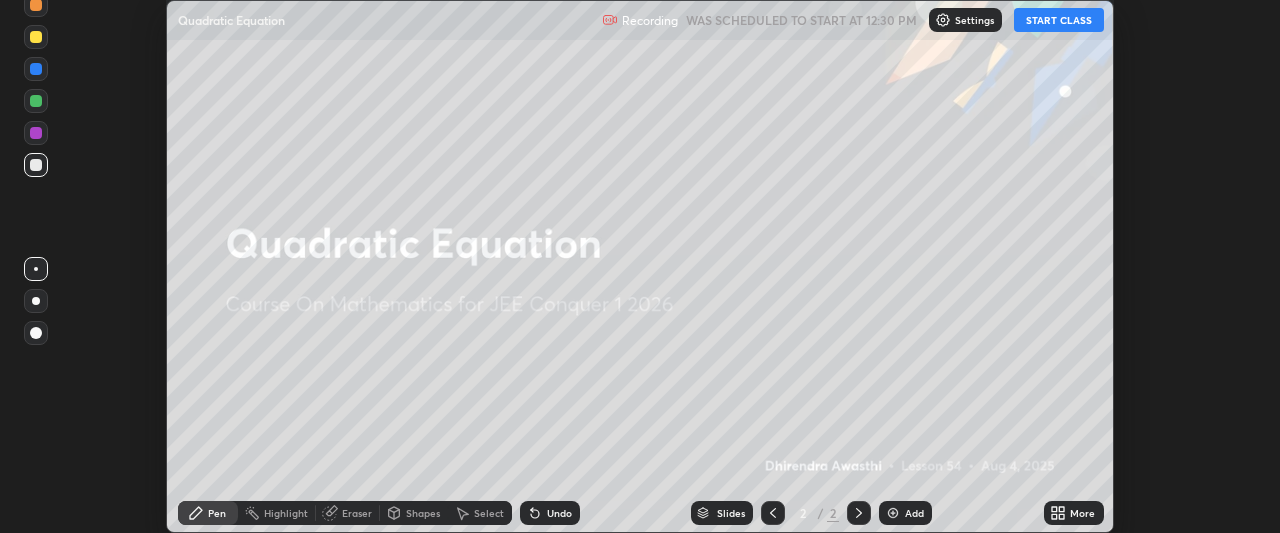 click on "START CLASS" at bounding box center [1059, 20] 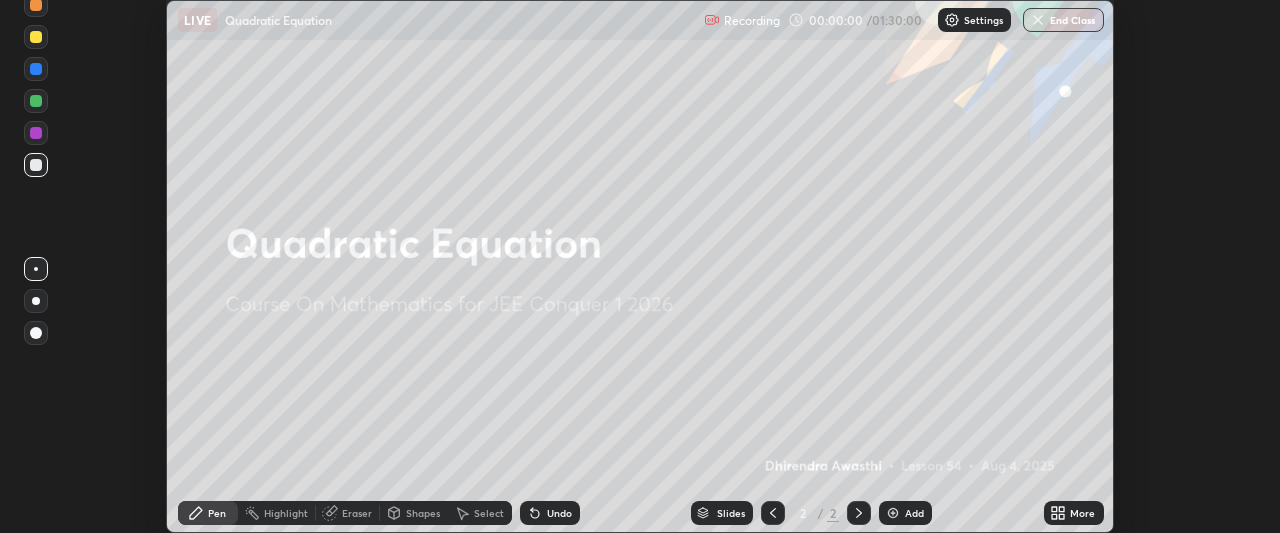 click 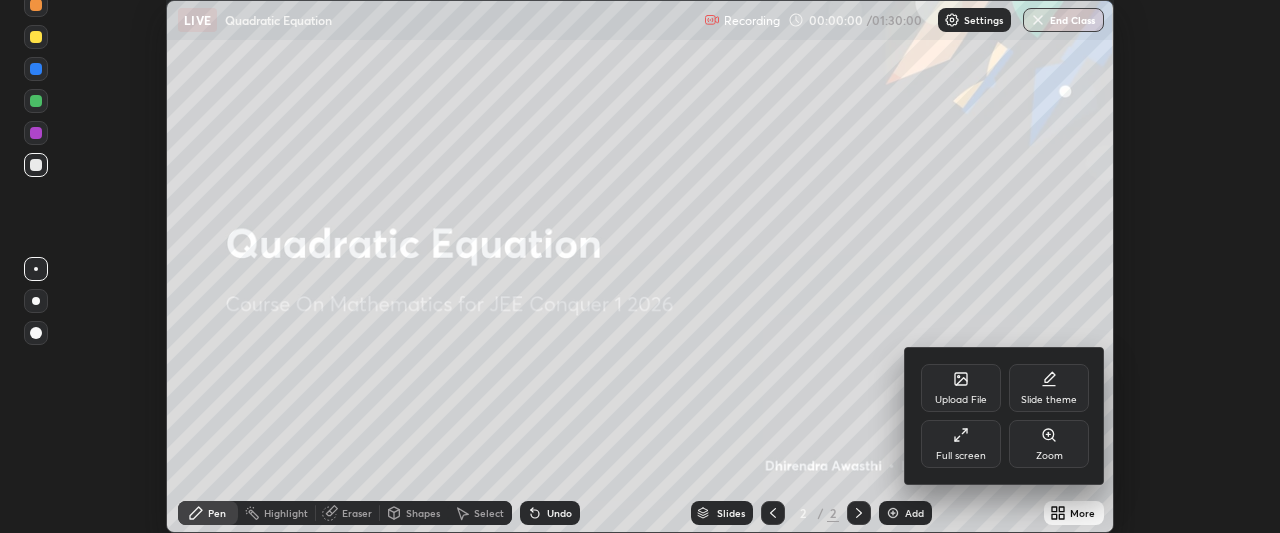 click on "Full screen" at bounding box center (961, 444) 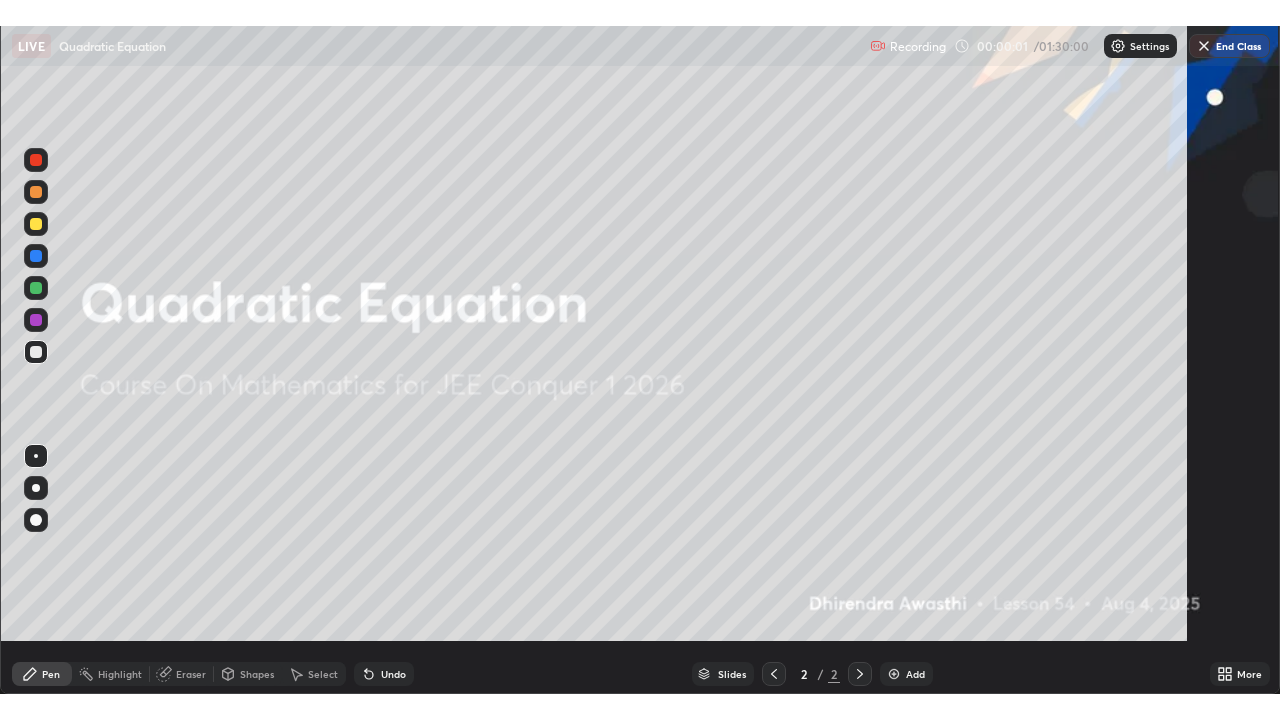 scroll, scrollTop: 99280, scrollLeft: 98720, axis: both 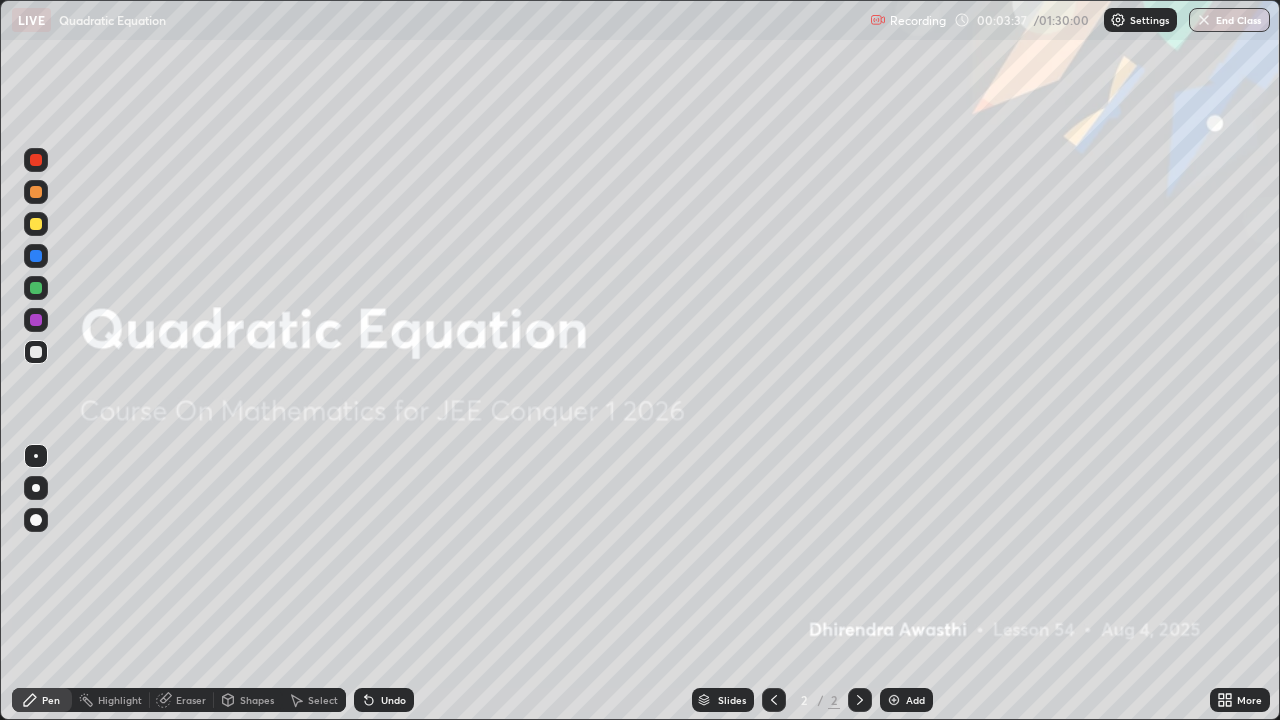 click at bounding box center (894, 700) 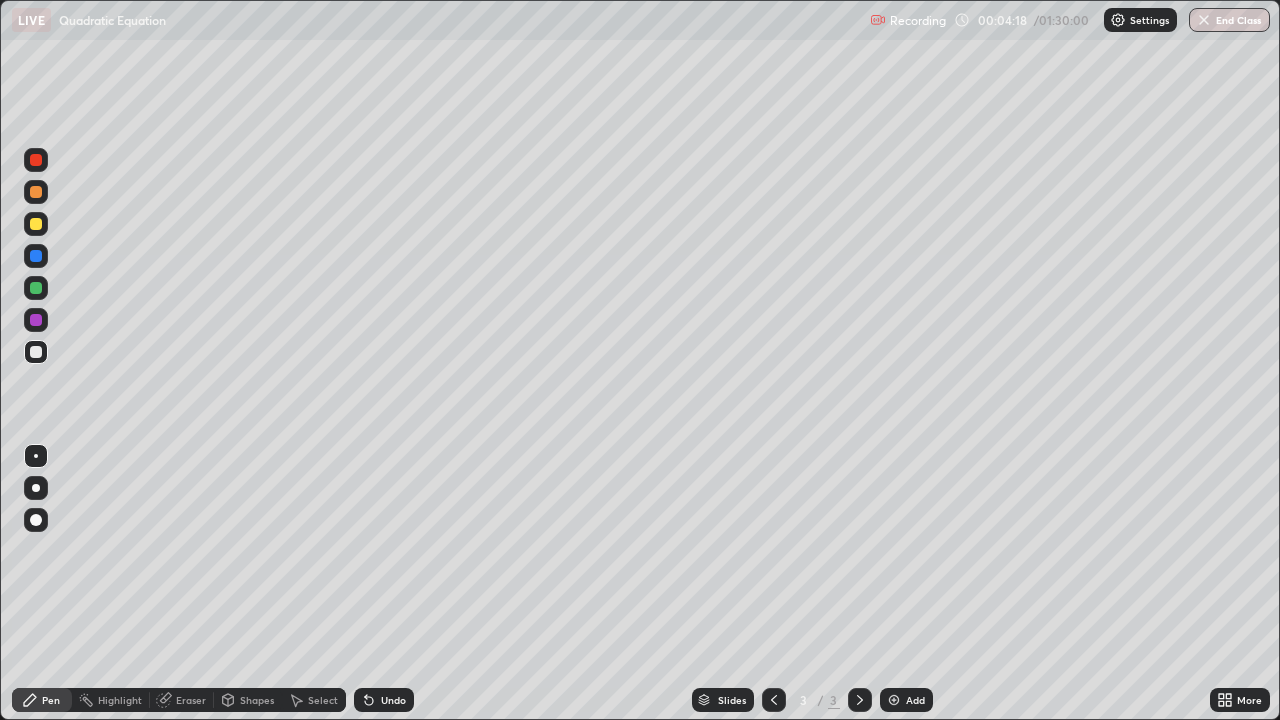 click at bounding box center [36, 256] 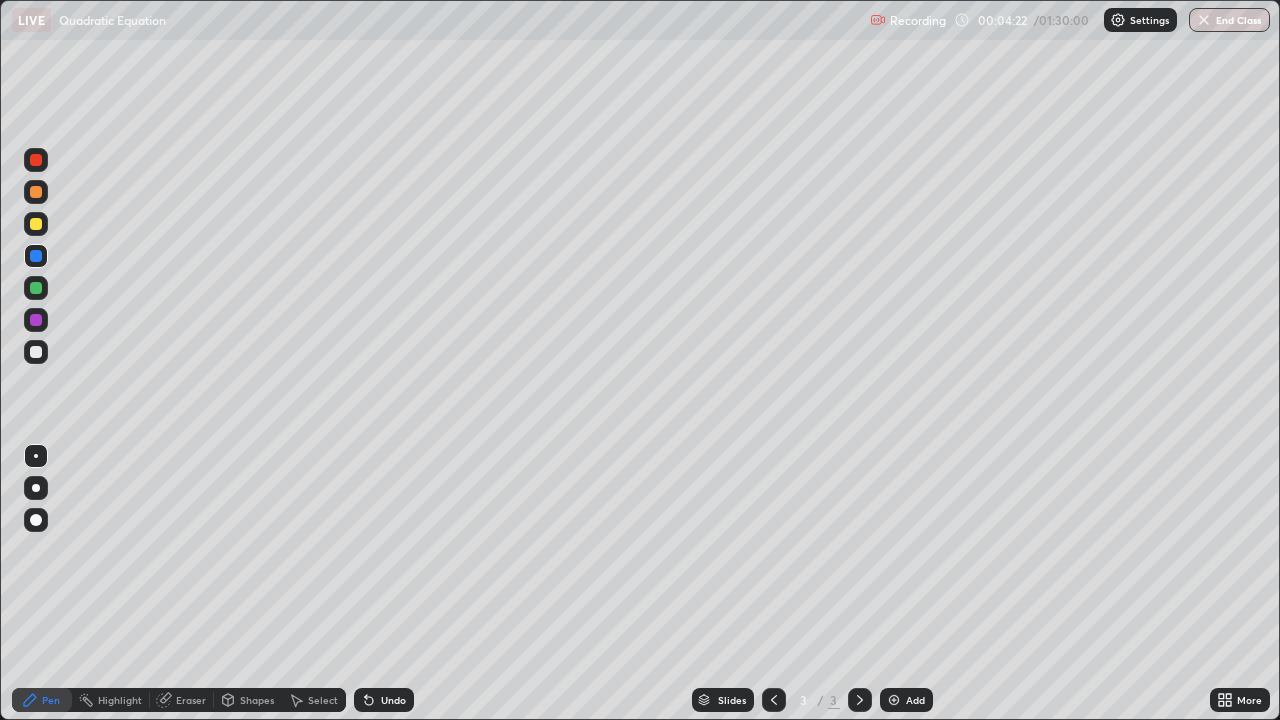 click at bounding box center (36, 352) 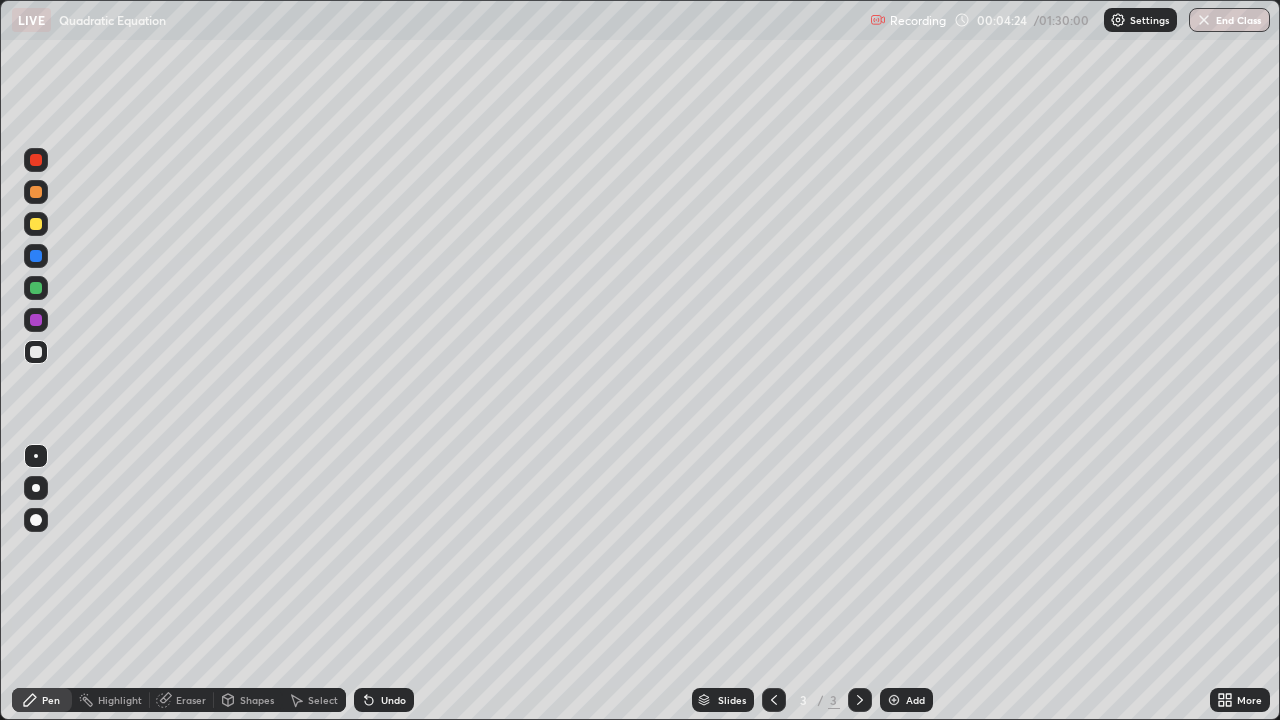 click at bounding box center [36, 256] 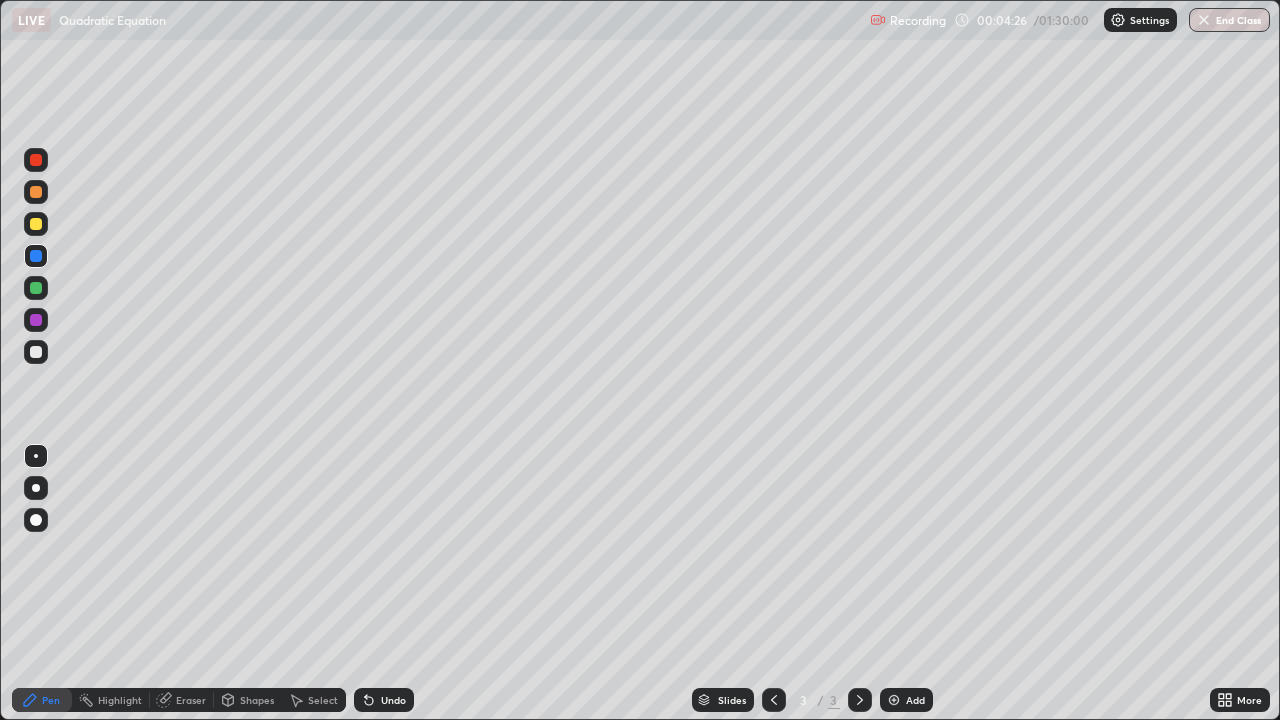 click at bounding box center [36, 352] 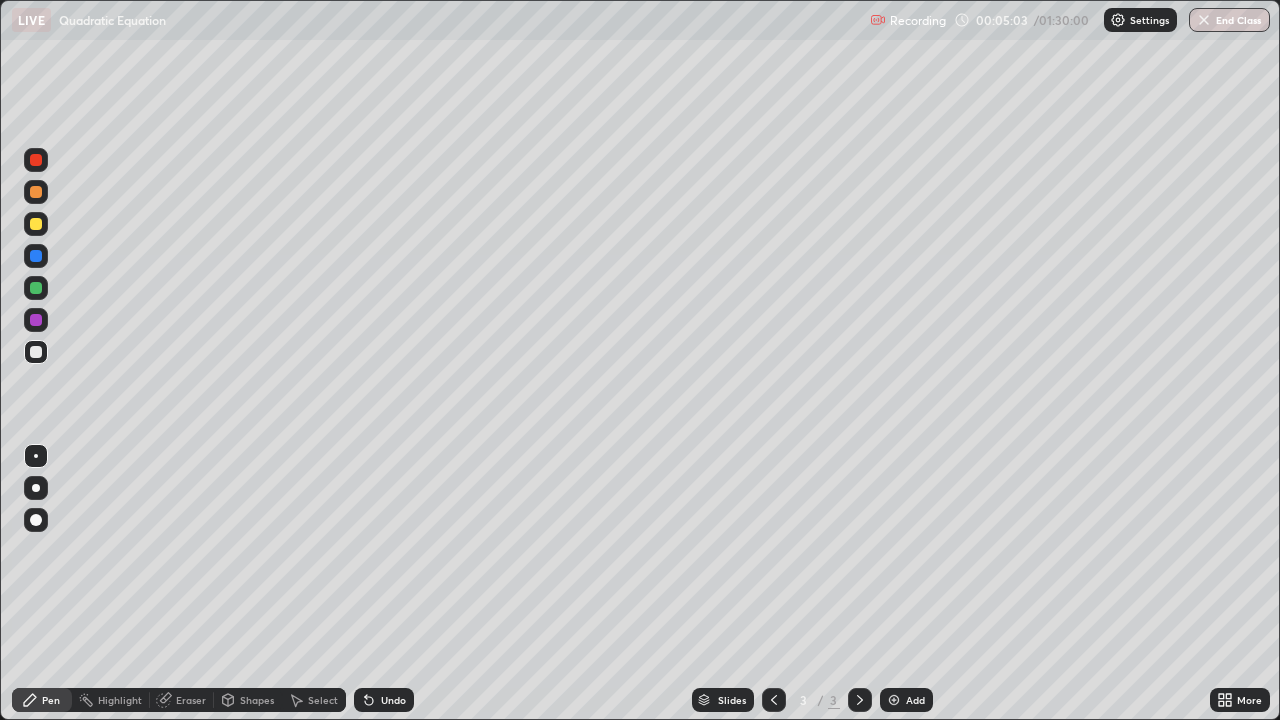 click on "Undo" at bounding box center (393, 700) 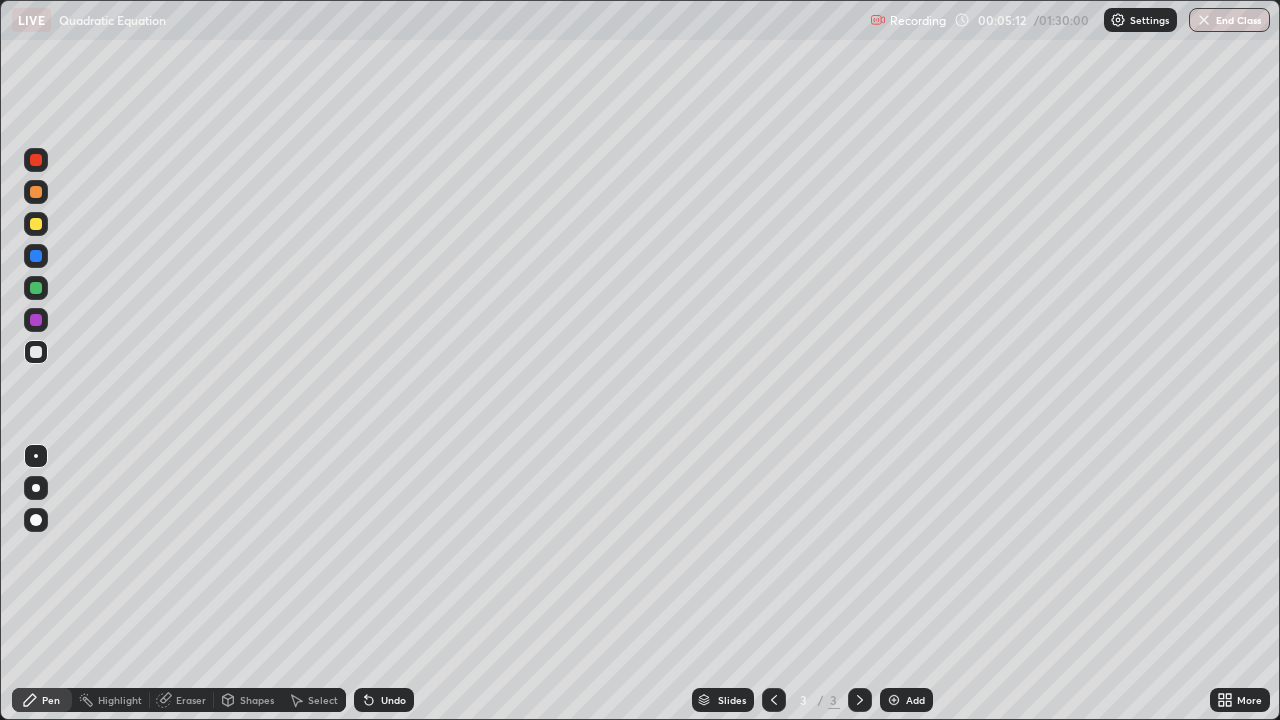 click at bounding box center (36, 288) 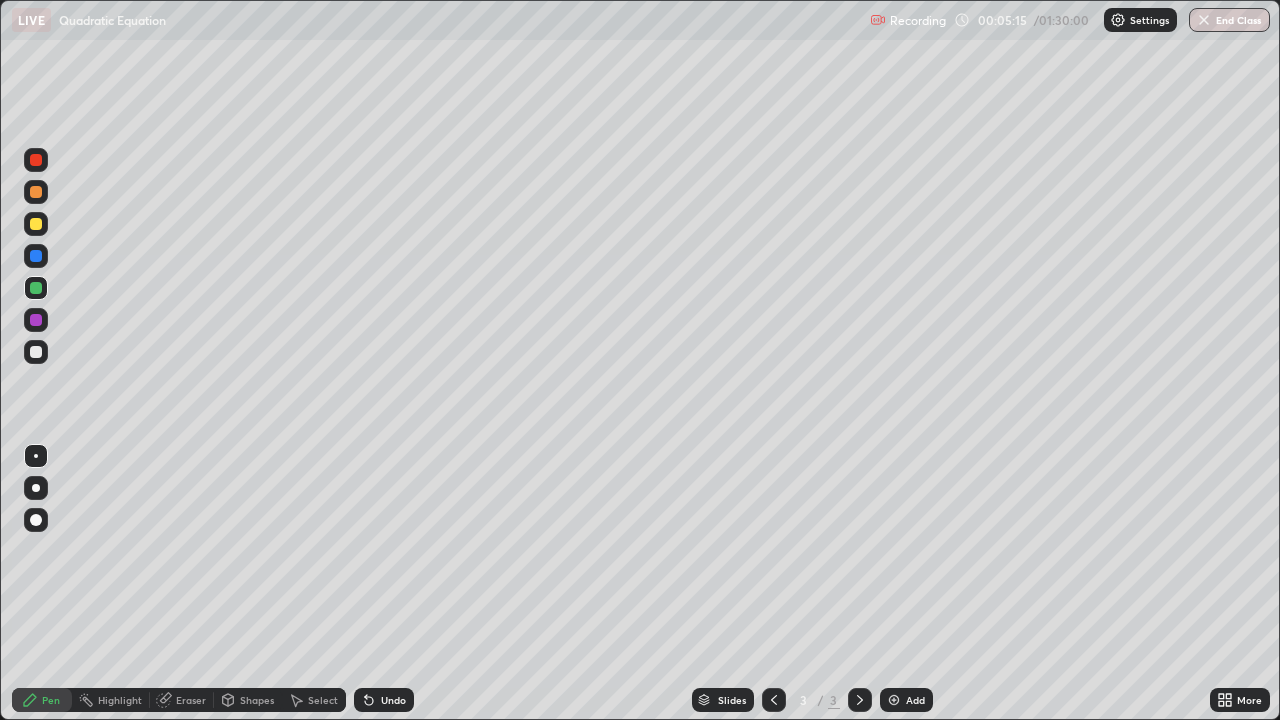 click at bounding box center (36, 352) 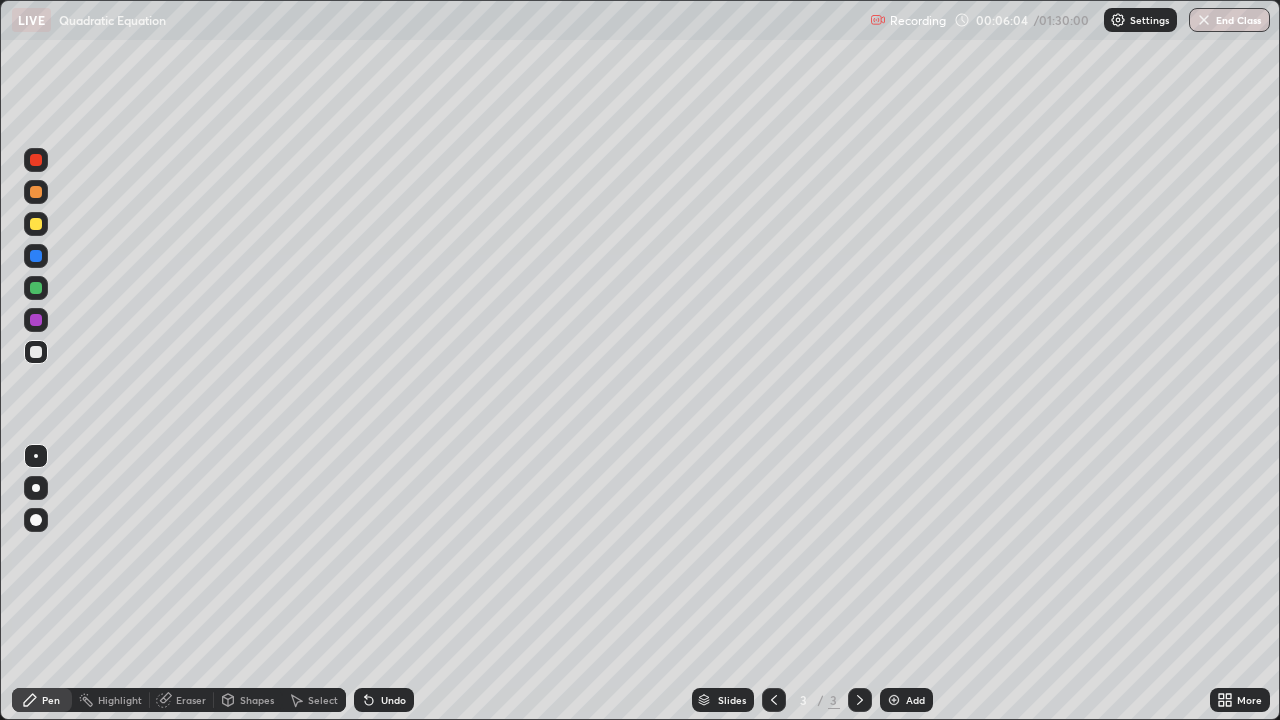click on "Undo" at bounding box center [393, 700] 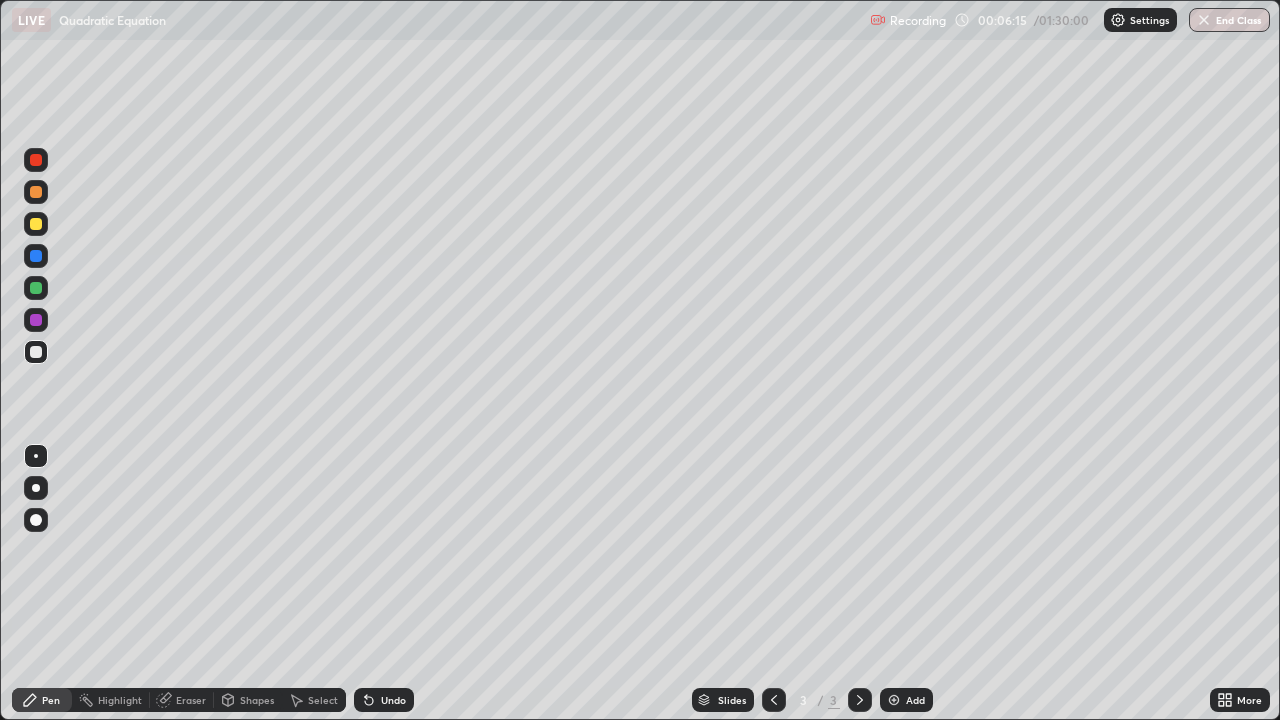 click on "Undo" at bounding box center [393, 700] 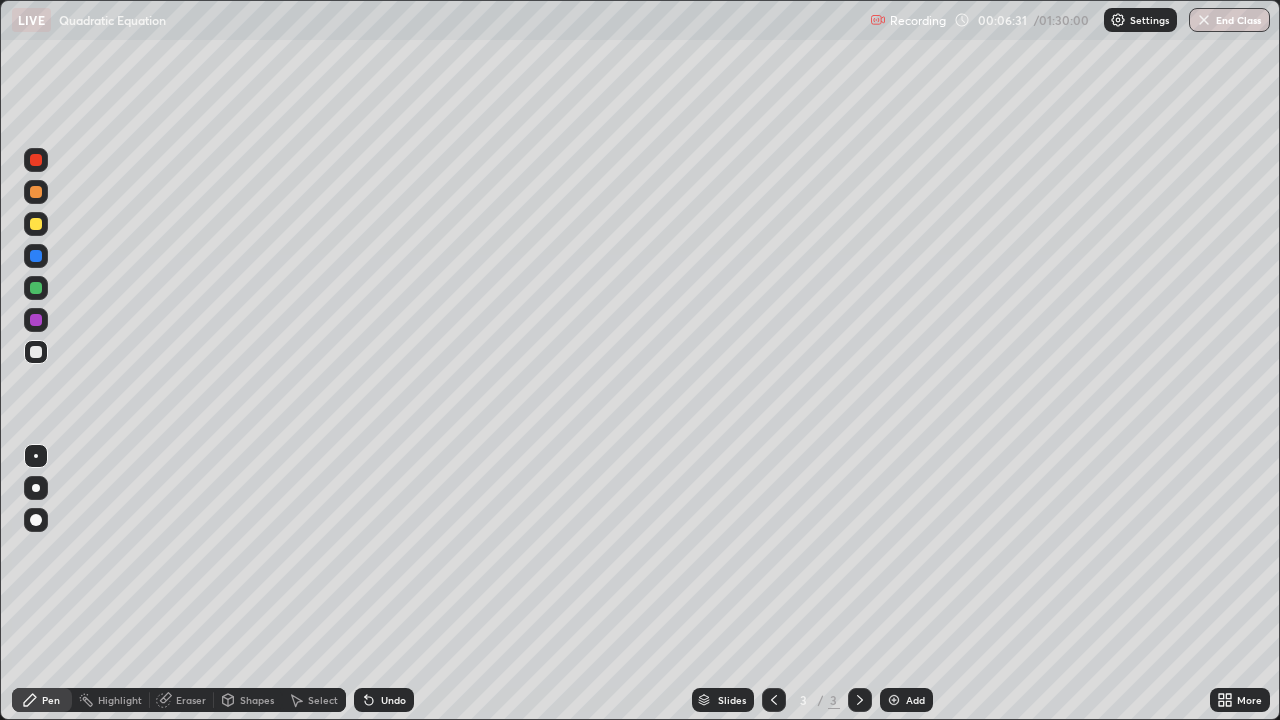 click 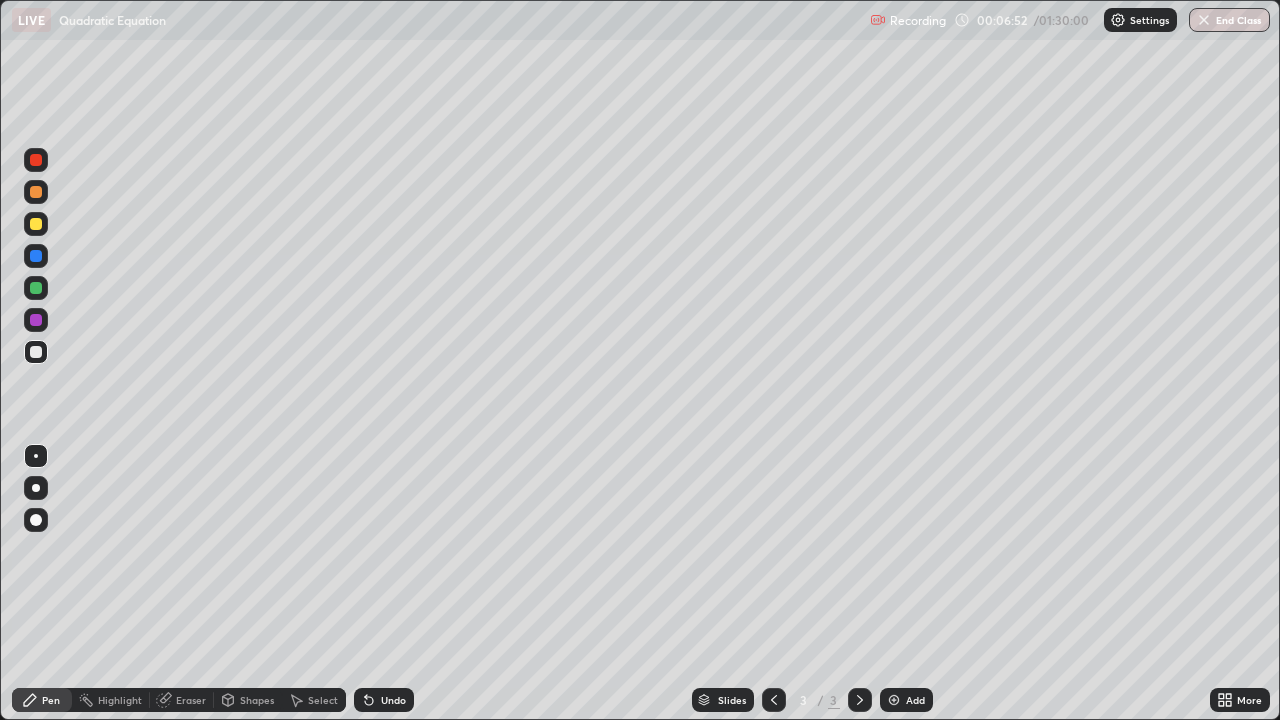 click 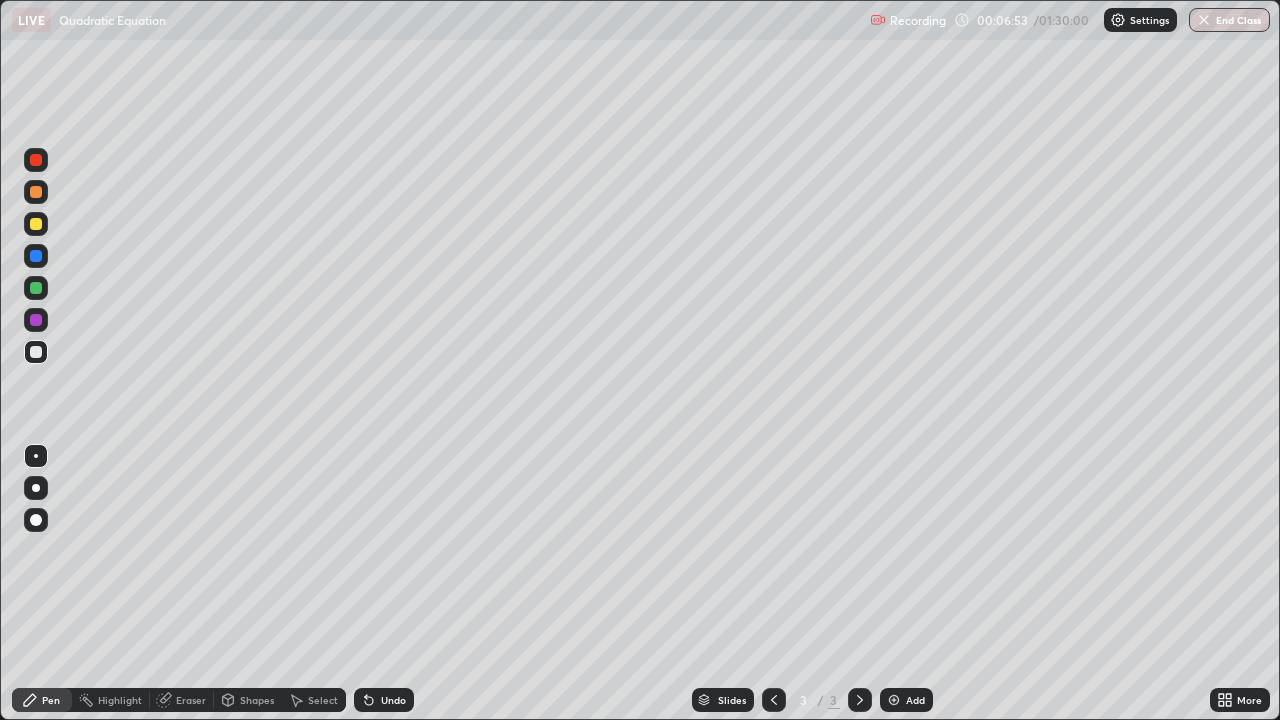 click 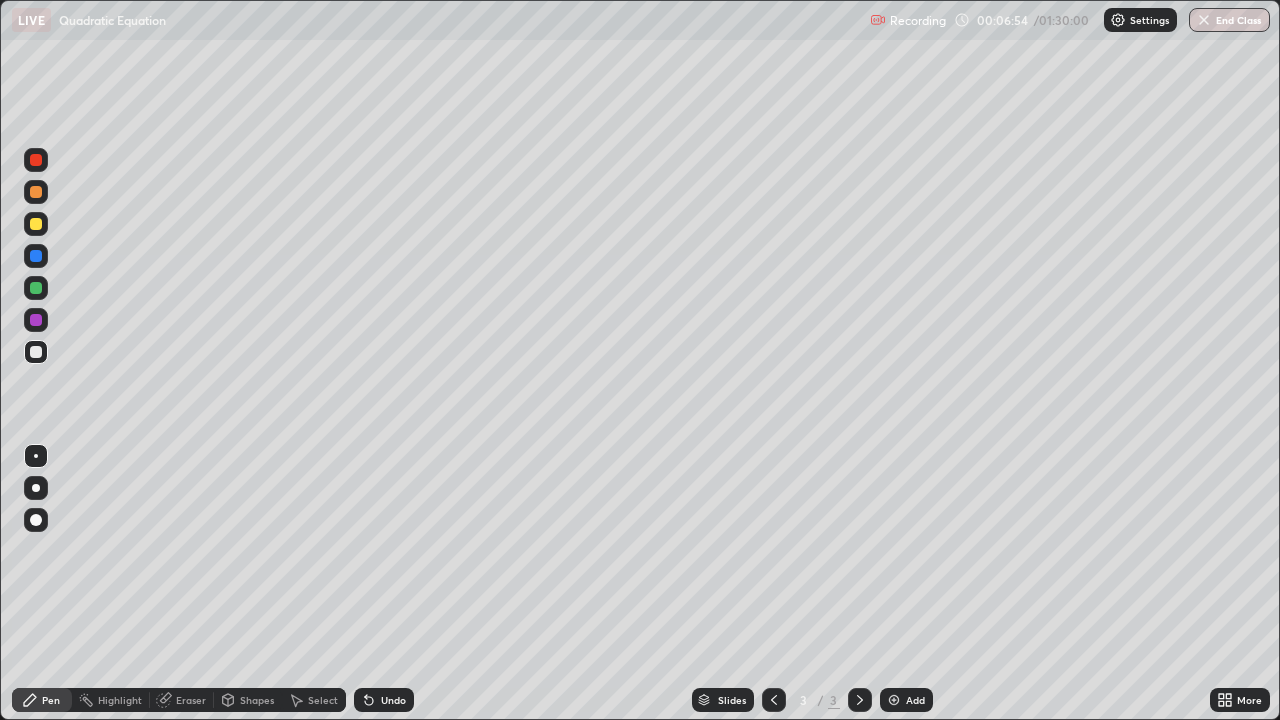 click on "Undo" at bounding box center [384, 700] 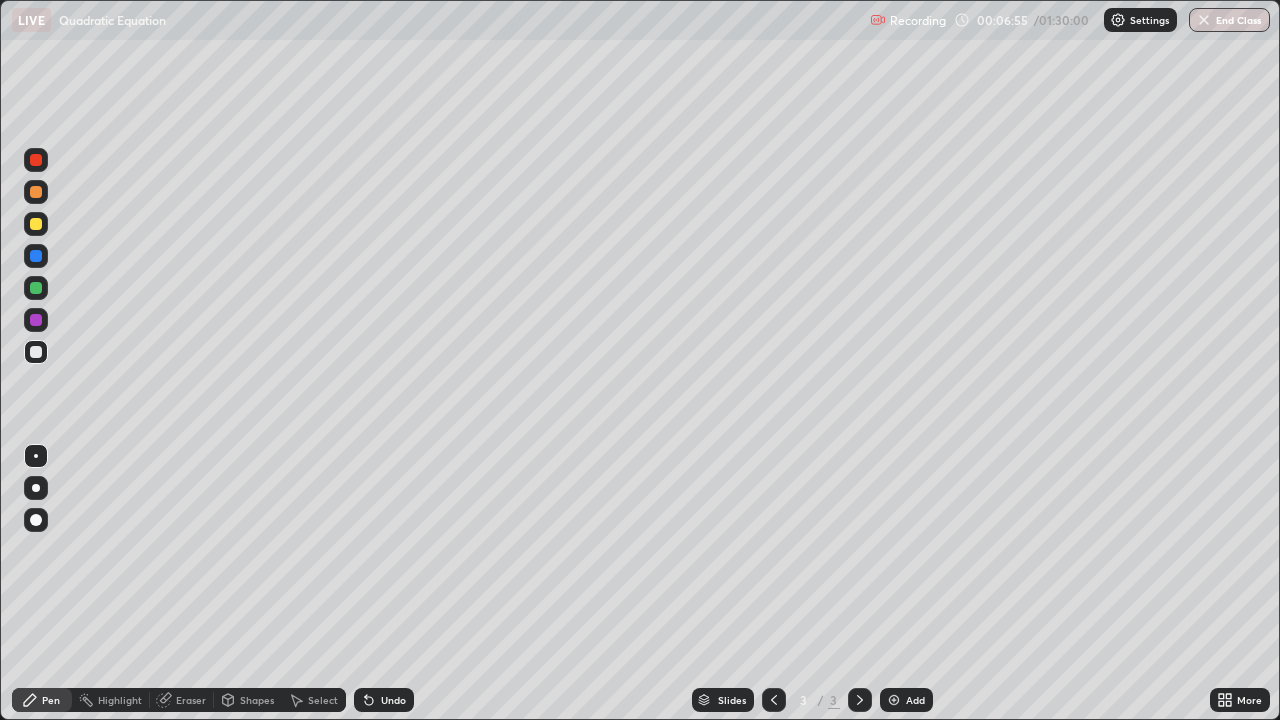 click on "Undo" at bounding box center (384, 700) 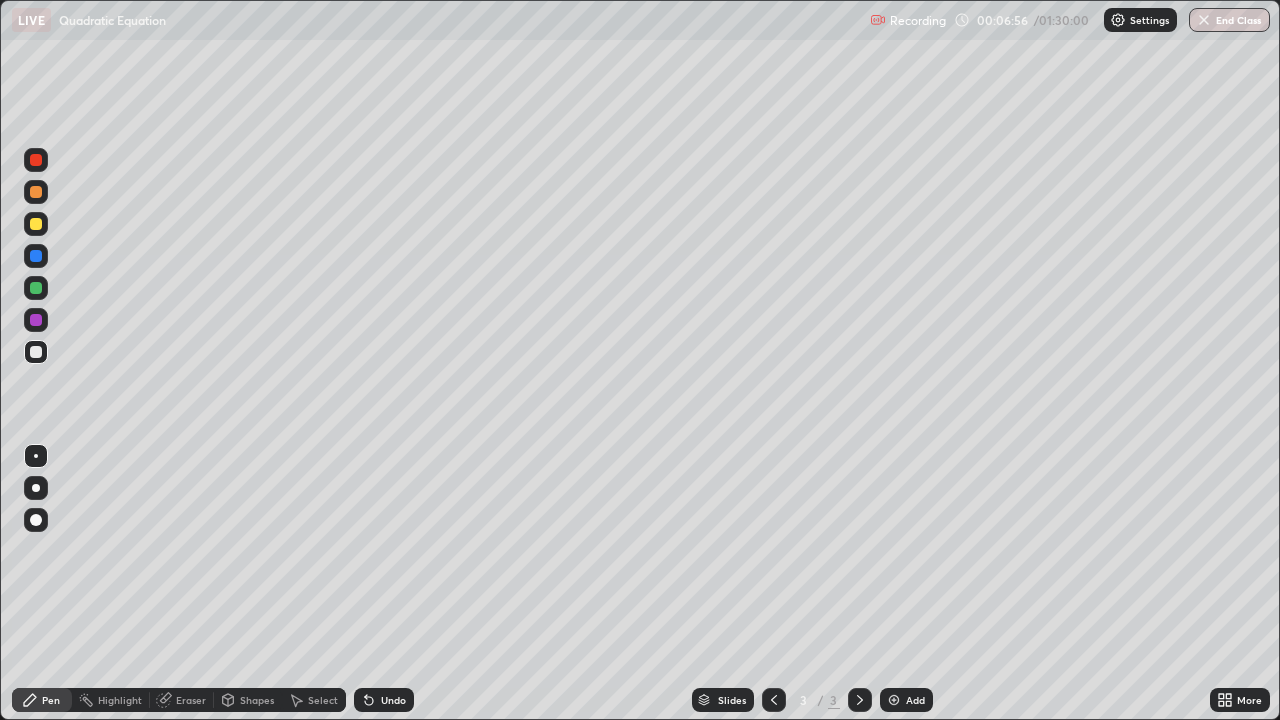 click on "Undo" at bounding box center [384, 700] 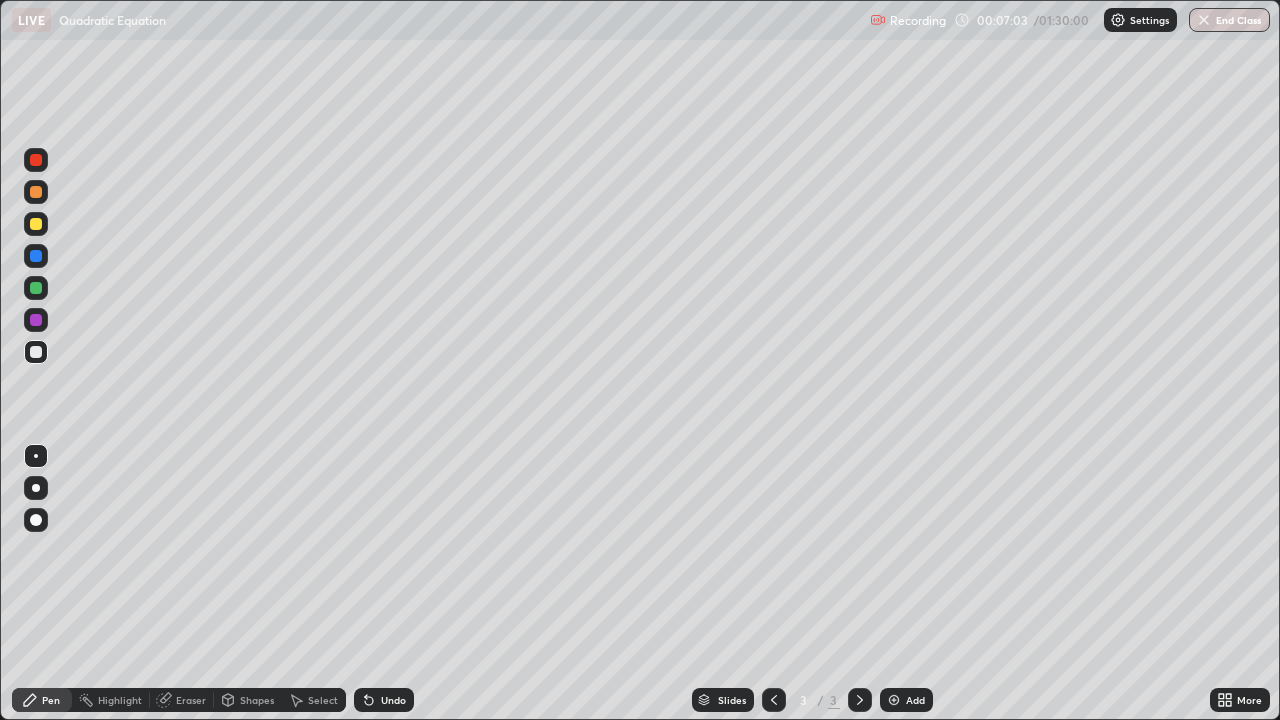 click on "Undo" at bounding box center (393, 700) 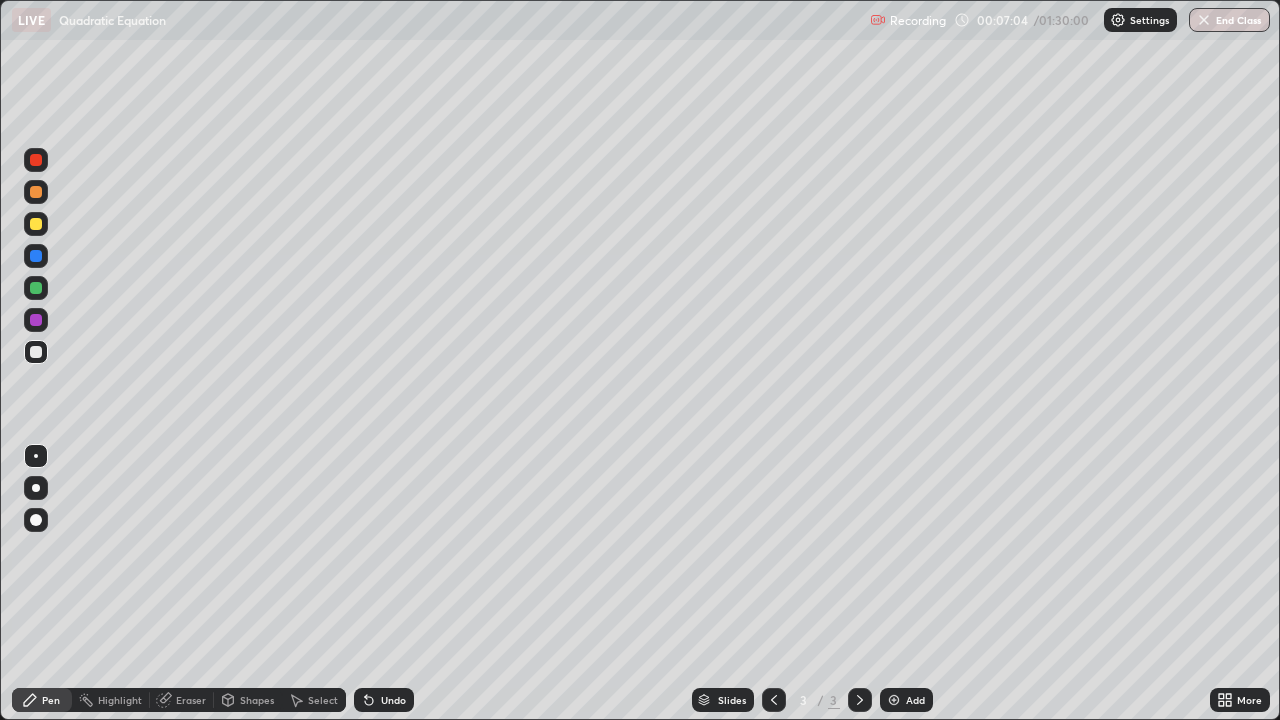 click on "Undo" at bounding box center (393, 700) 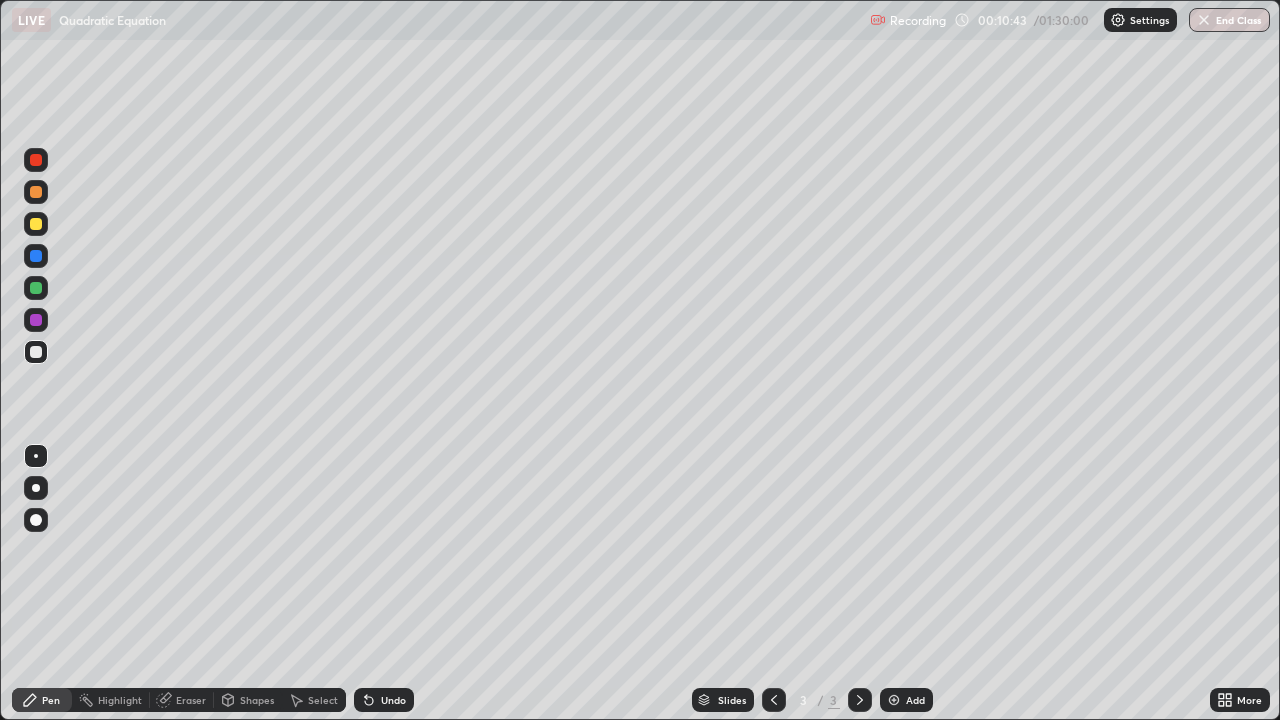 click at bounding box center (894, 700) 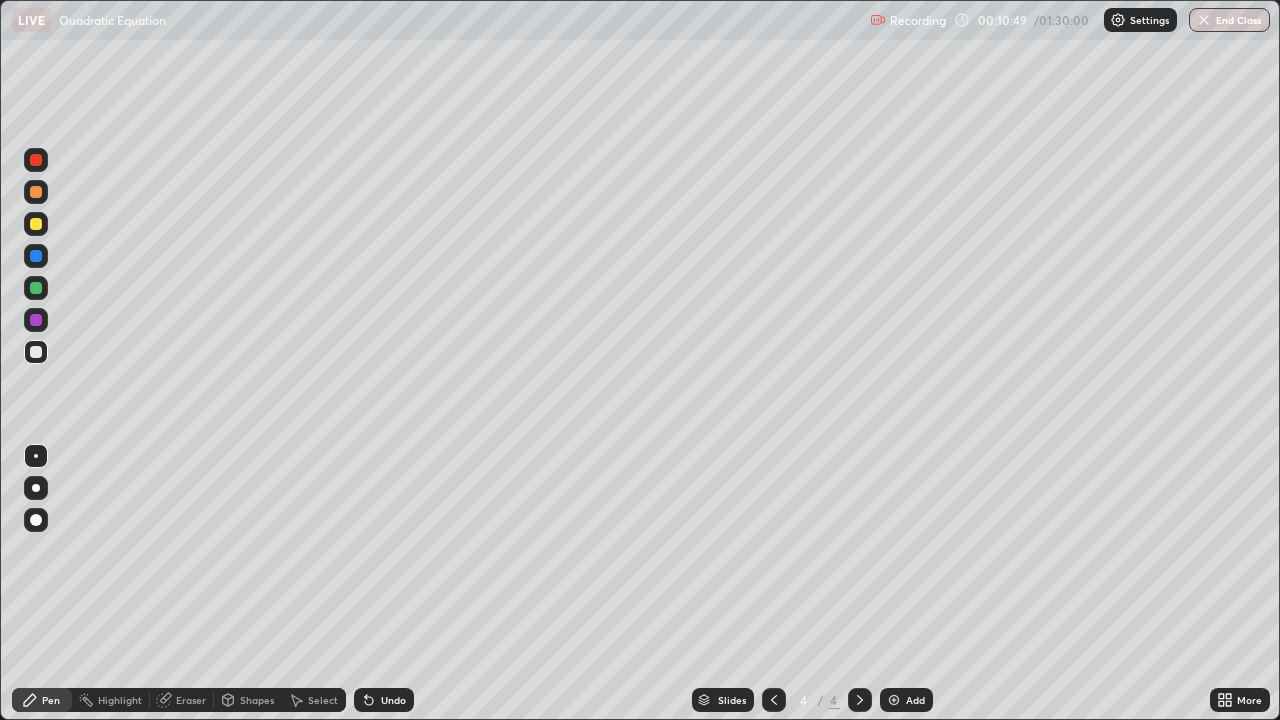 click 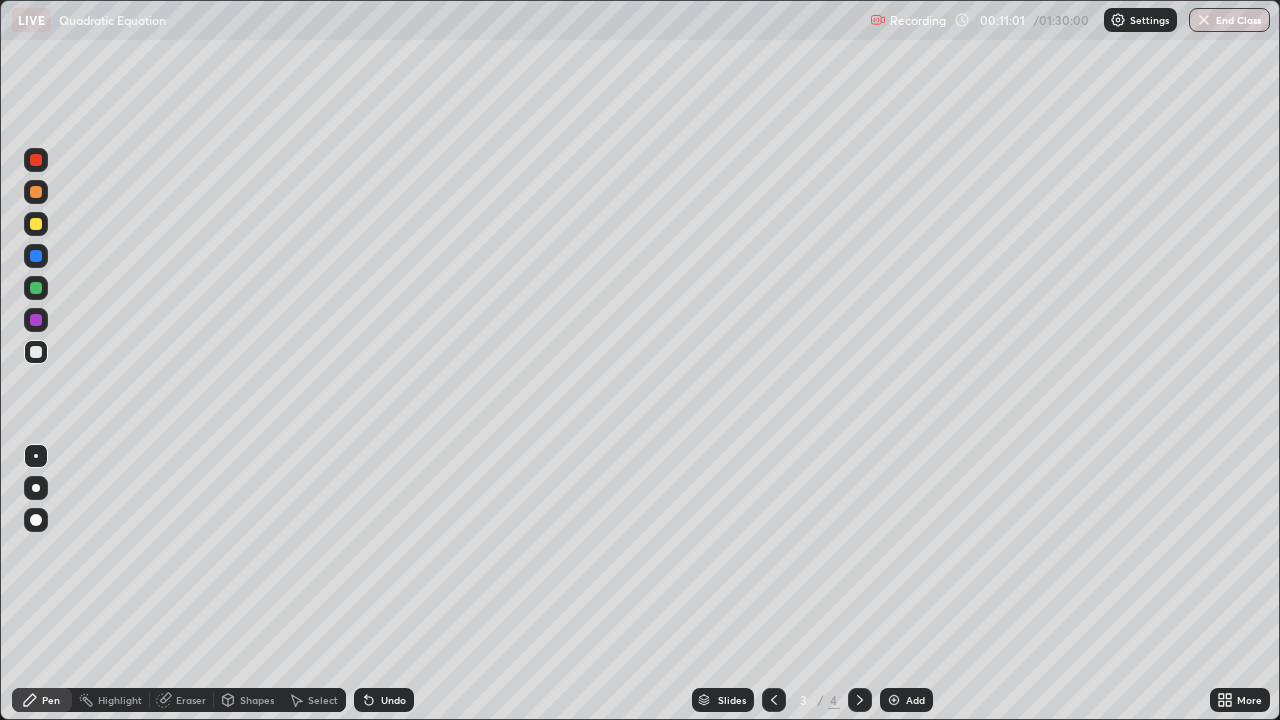 click 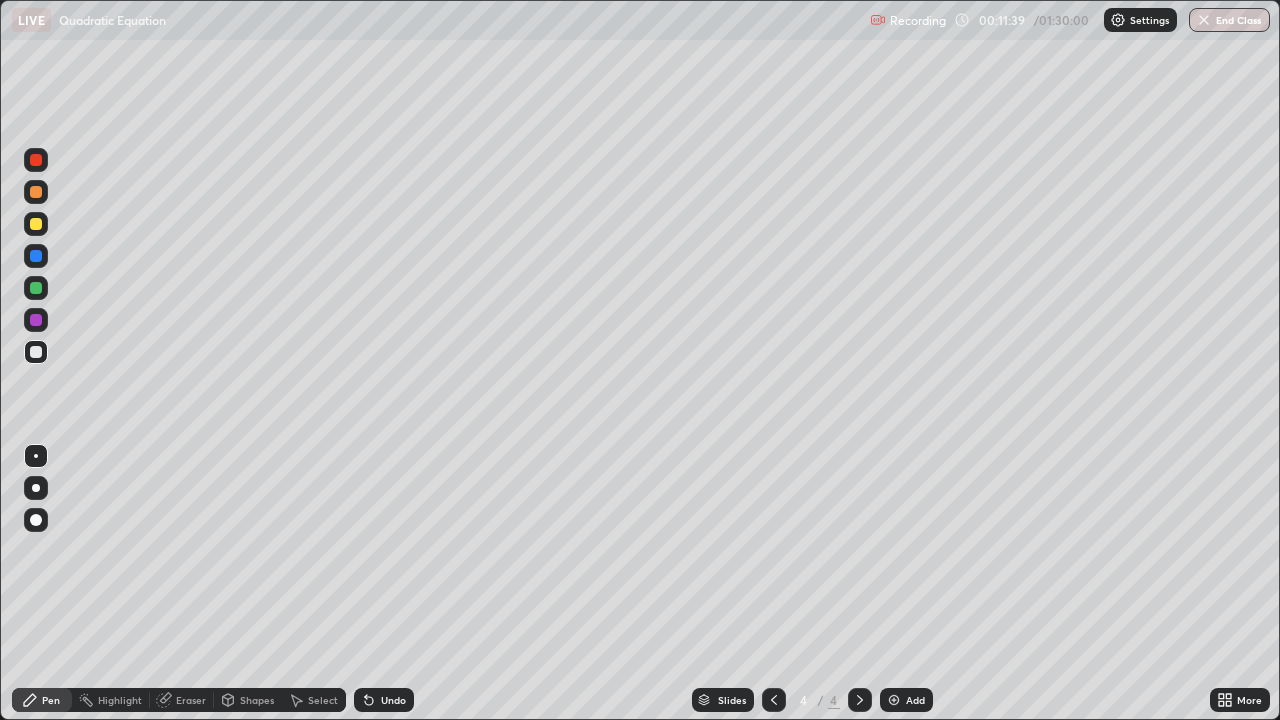click on "Eraser" at bounding box center (191, 700) 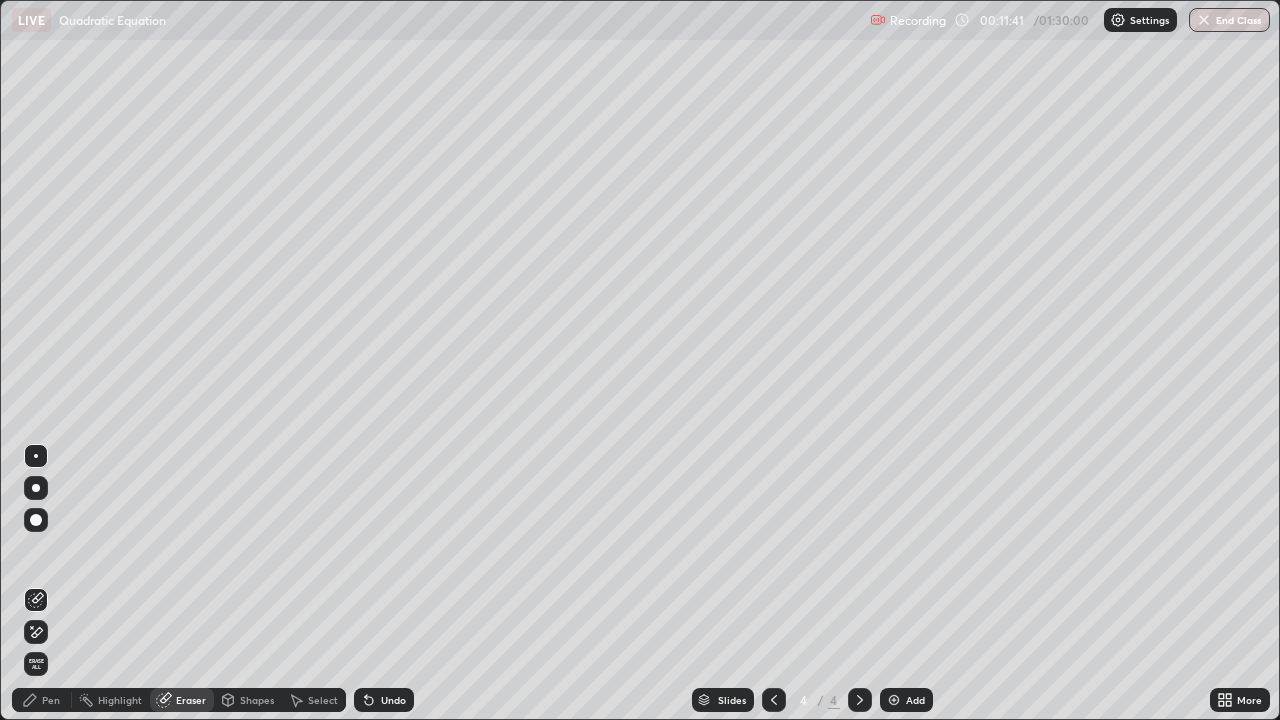 click on "Pen" at bounding box center (51, 700) 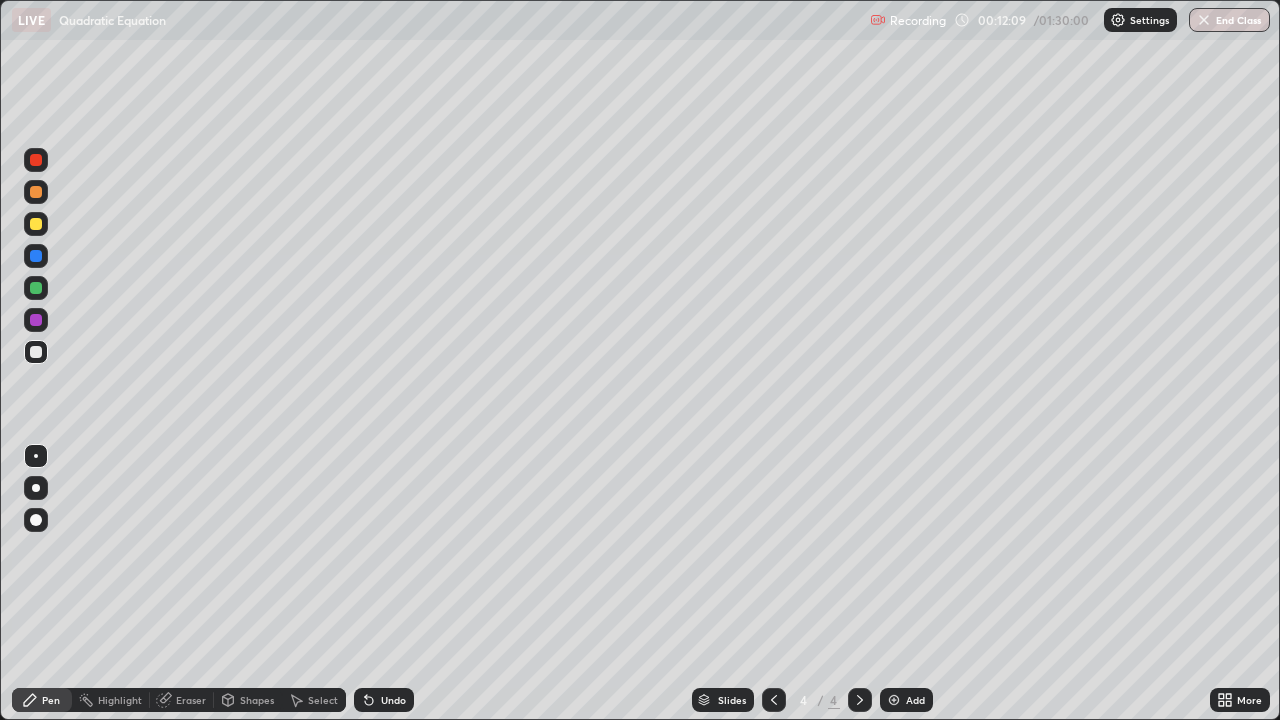click on "Eraser" at bounding box center [191, 700] 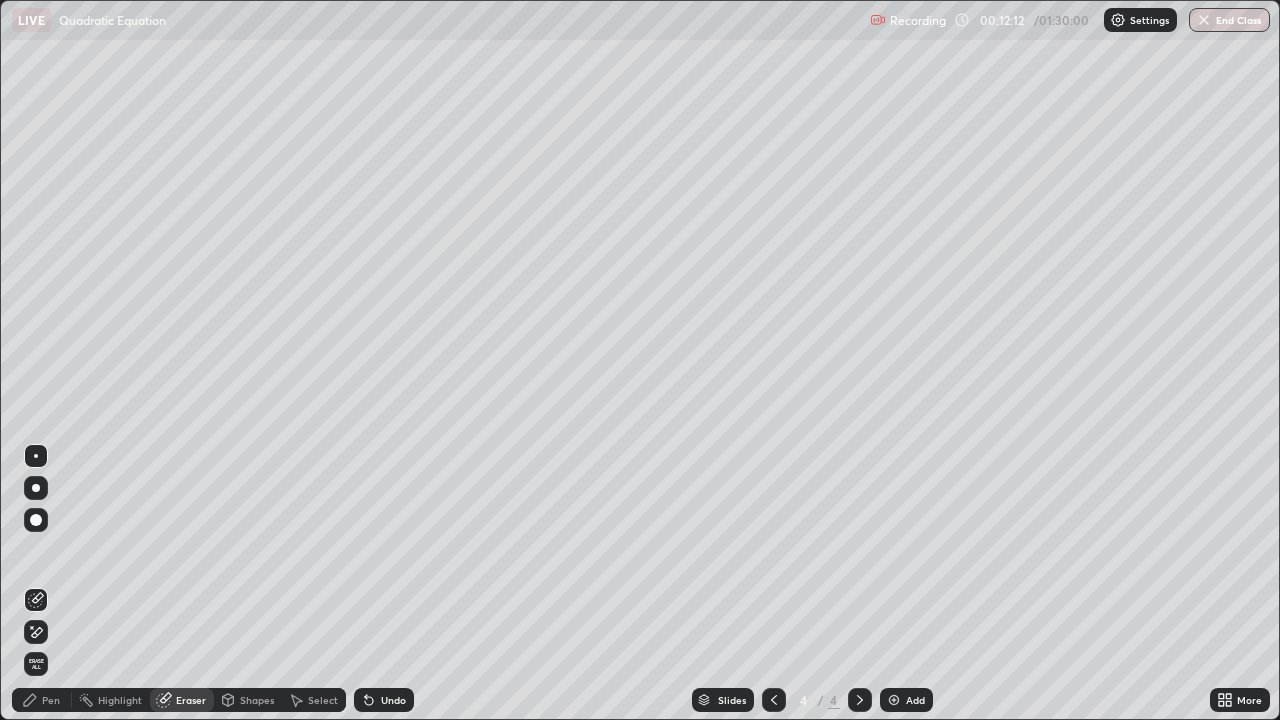 click on "Pen" at bounding box center [51, 700] 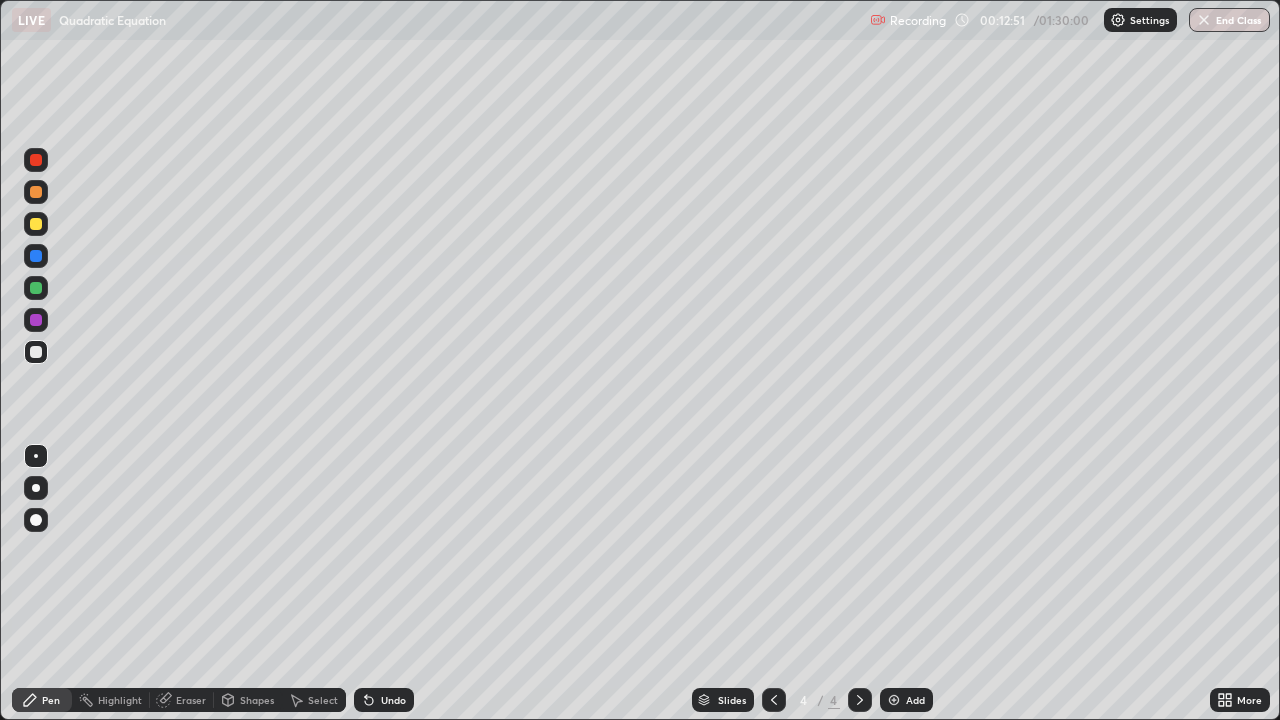 click on "Eraser" at bounding box center (191, 700) 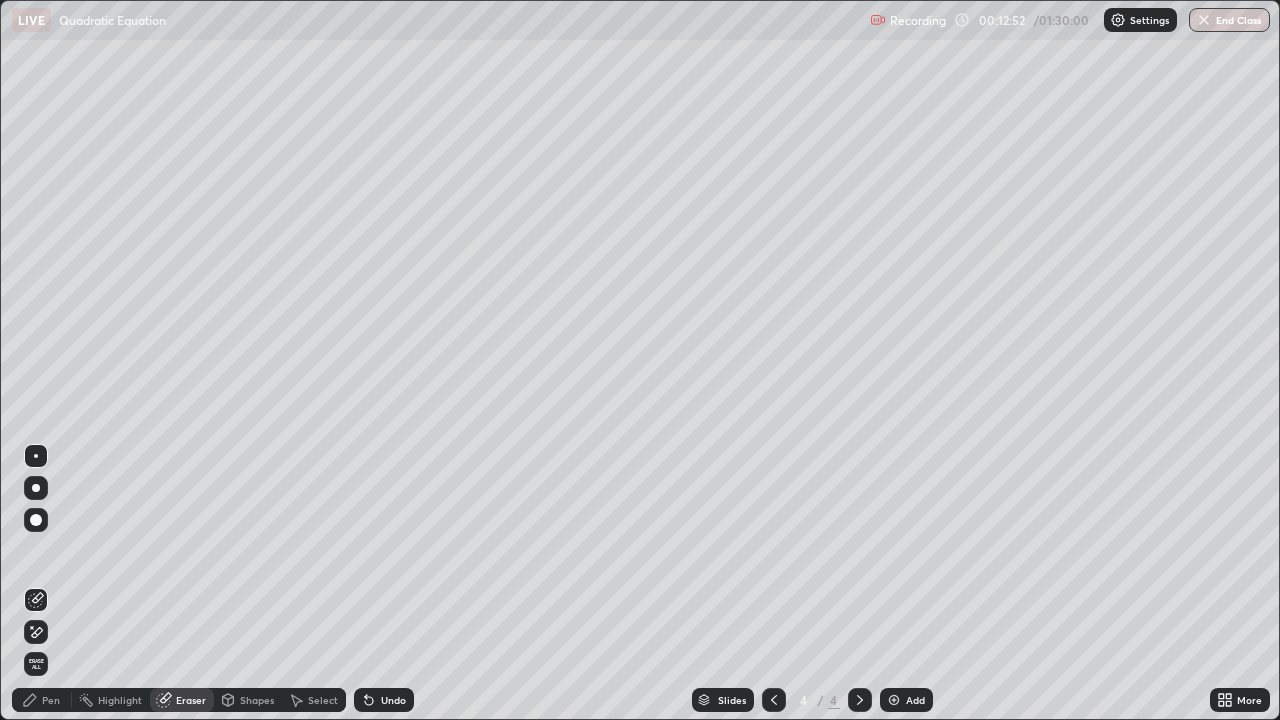 click on "Pen" at bounding box center (51, 700) 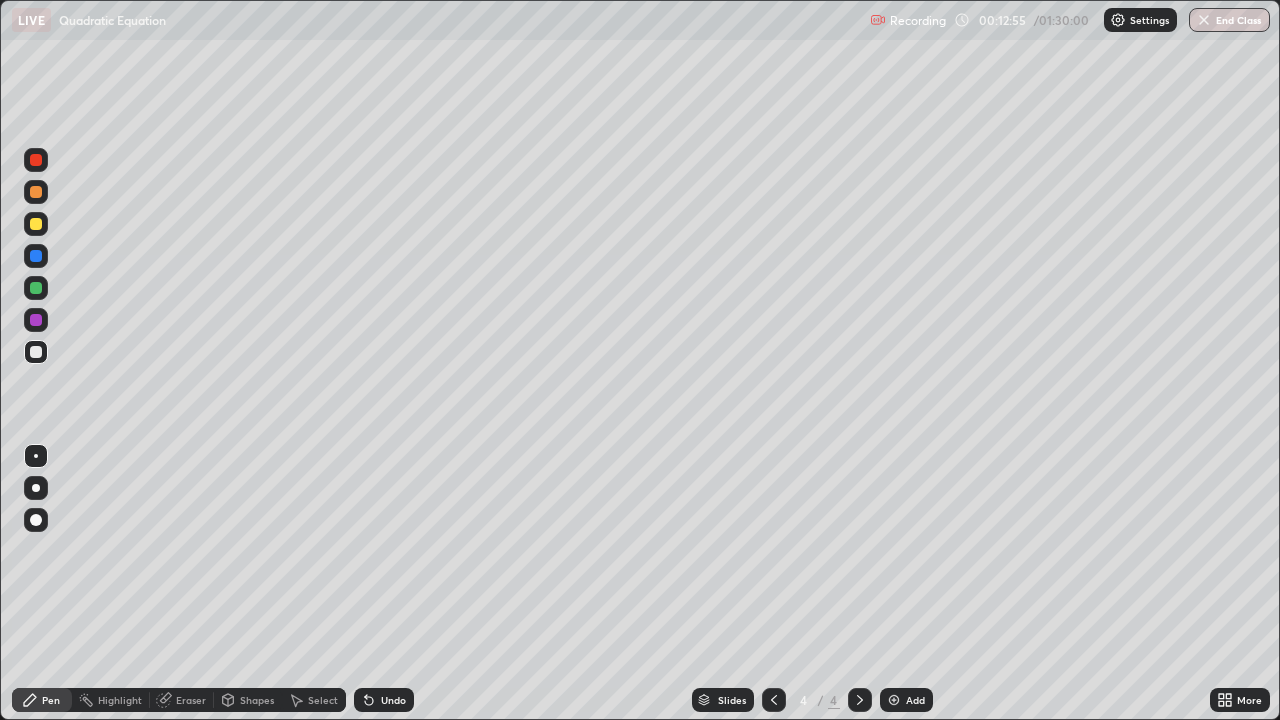 click on "Eraser" at bounding box center (191, 700) 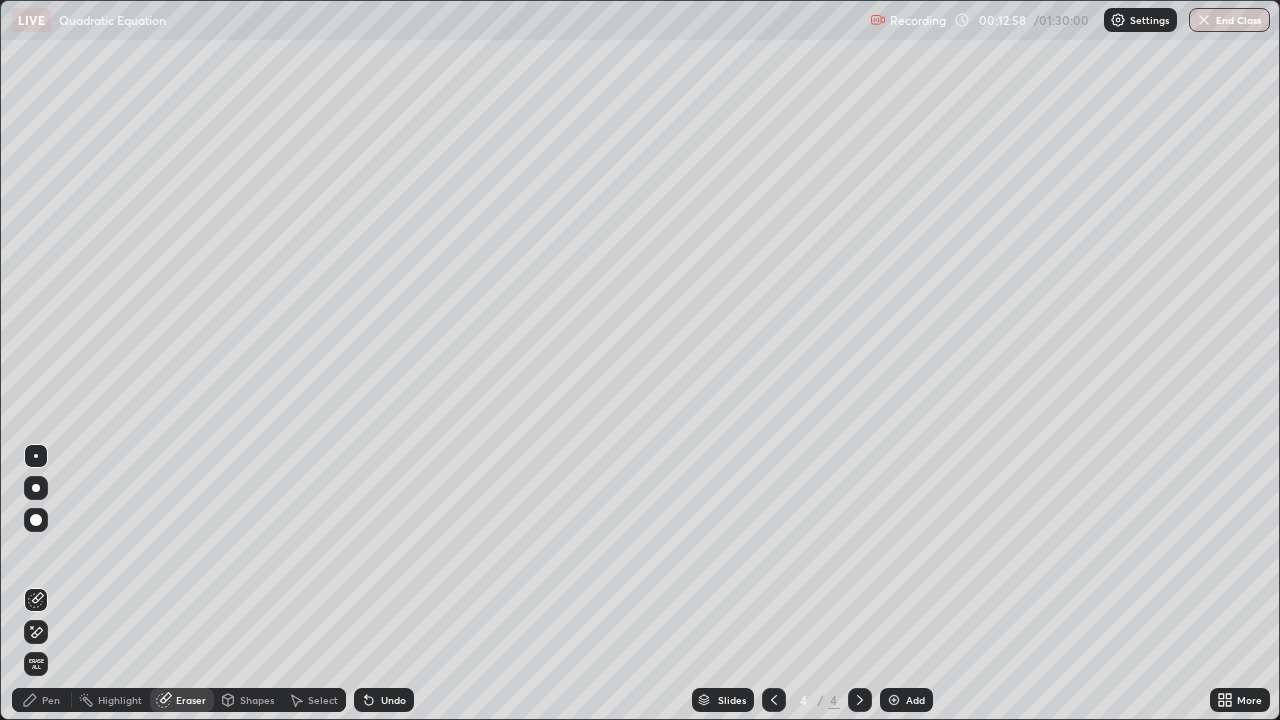 click on "Pen" at bounding box center [51, 700] 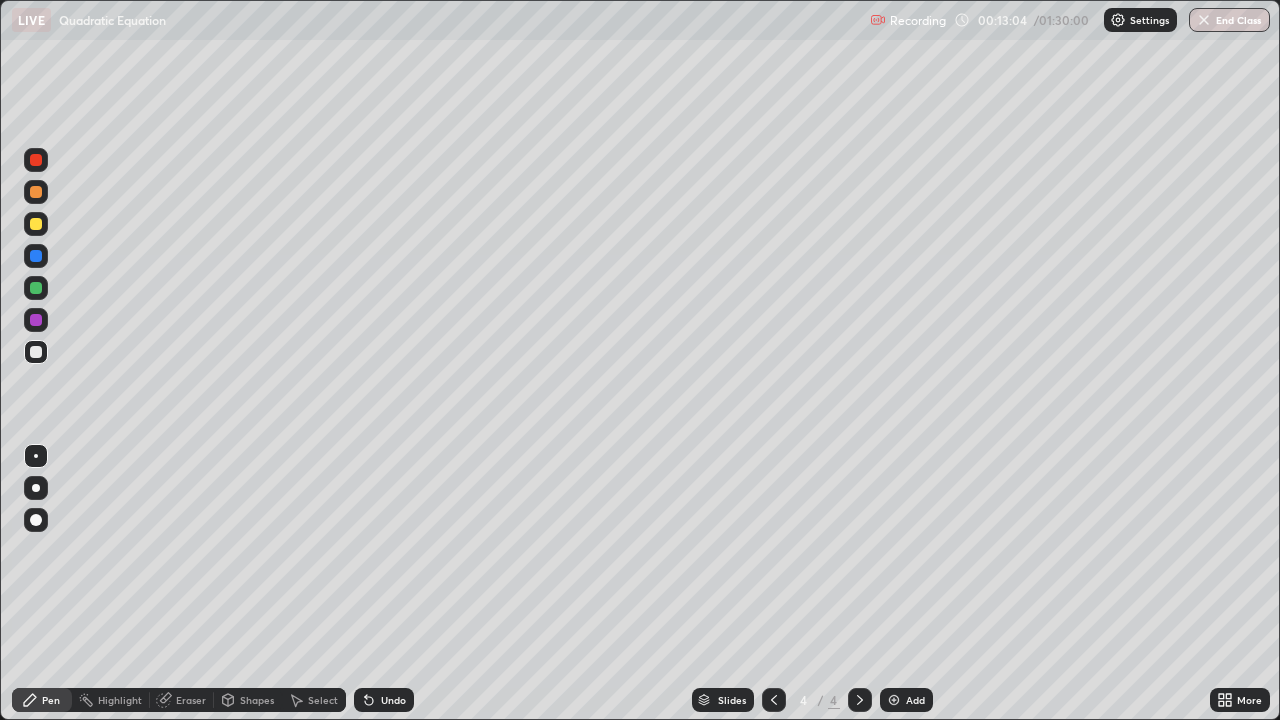 click on "Undo" at bounding box center (393, 700) 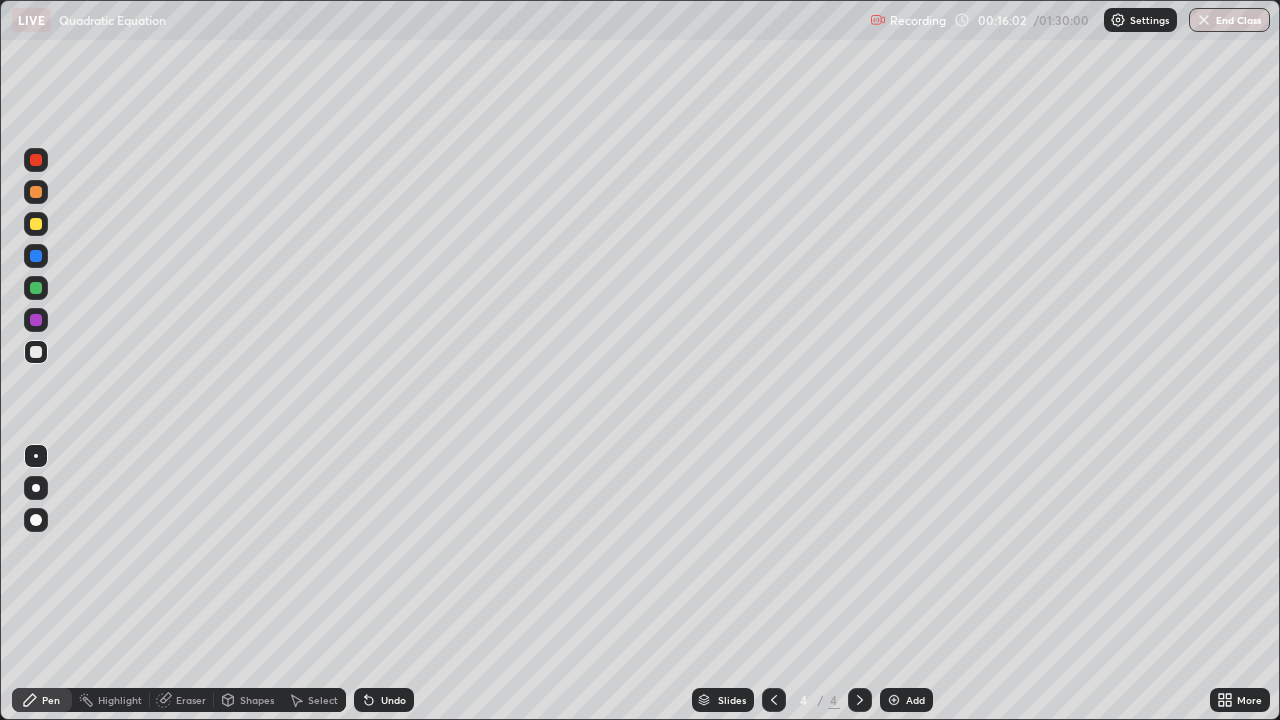 click on "Add" at bounding box center (906, 700) 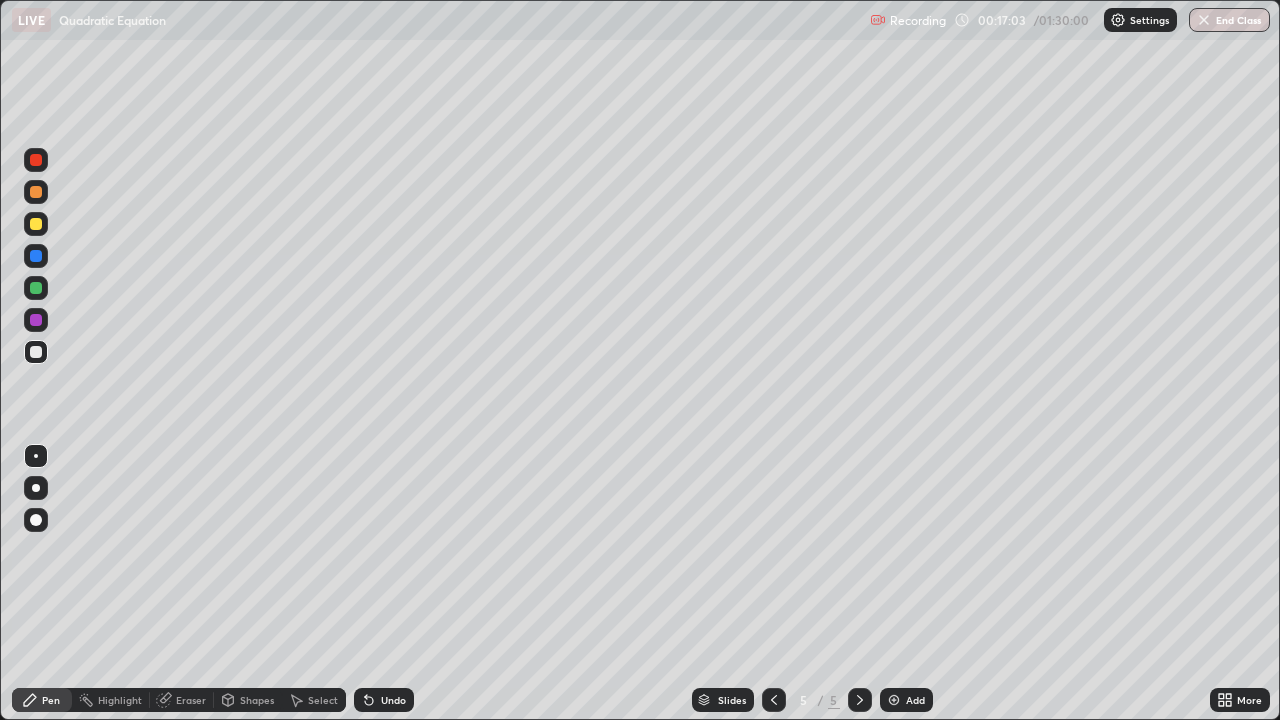 click on "Undo" at bounding box center [393, 700] 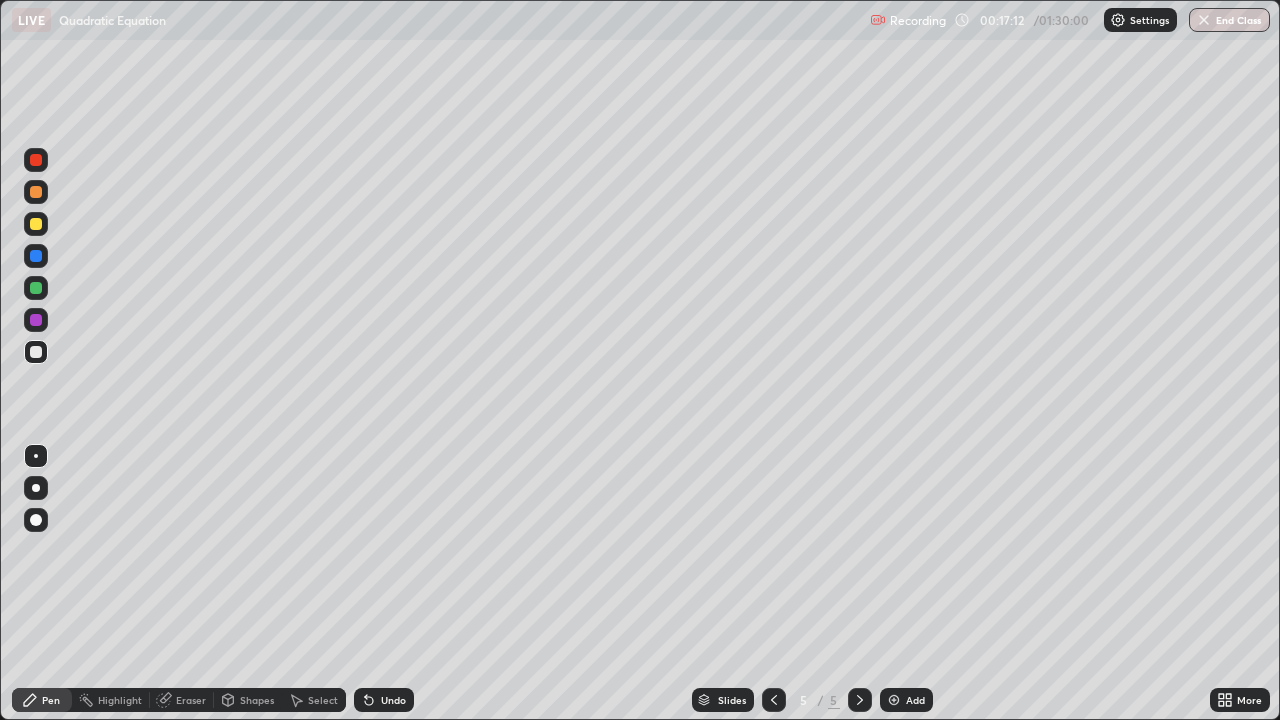 click on "Shapes" at bounding box center [257, 700] 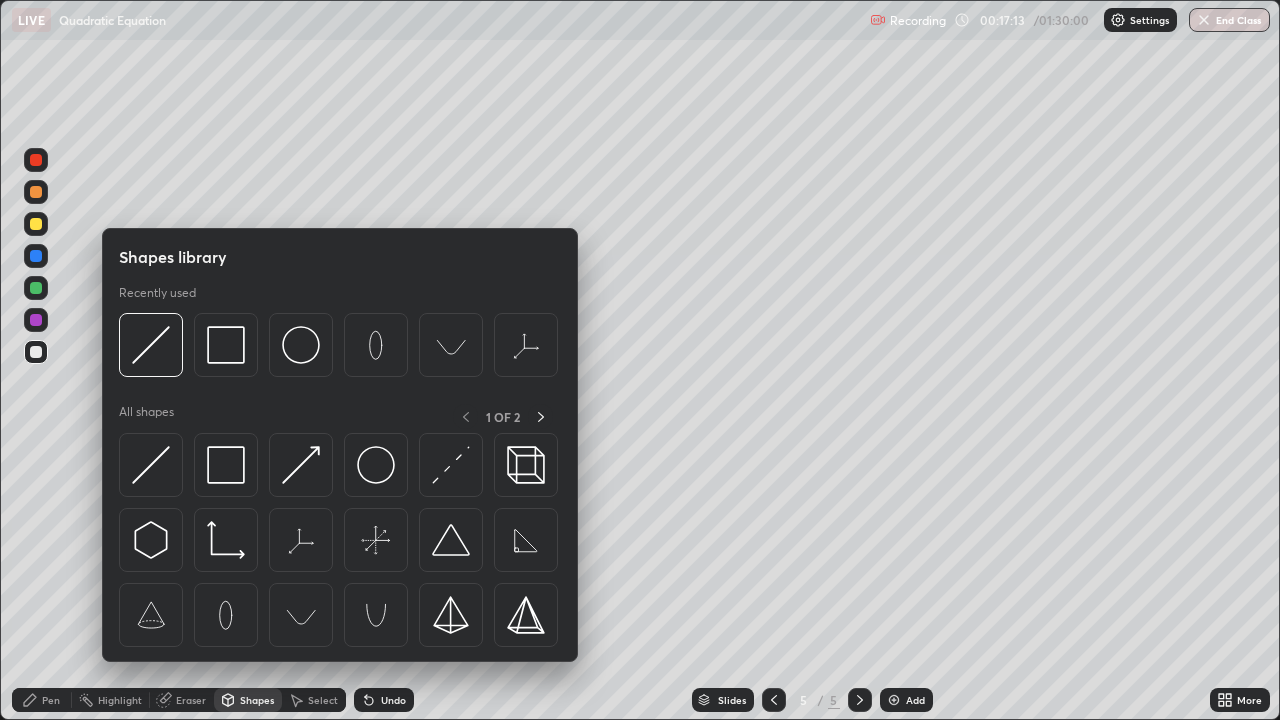 click on "Select" at bounding box center (314, 700) 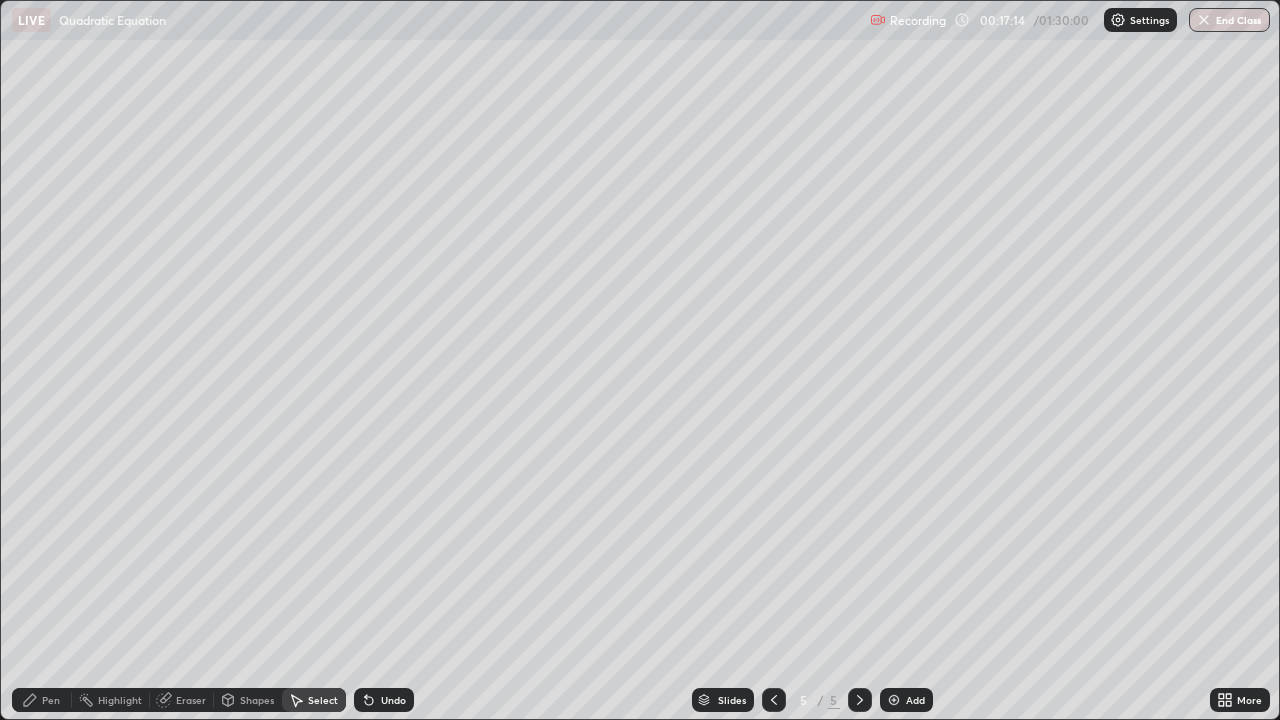 click on "Eraser" at bounding box center [182, 700] 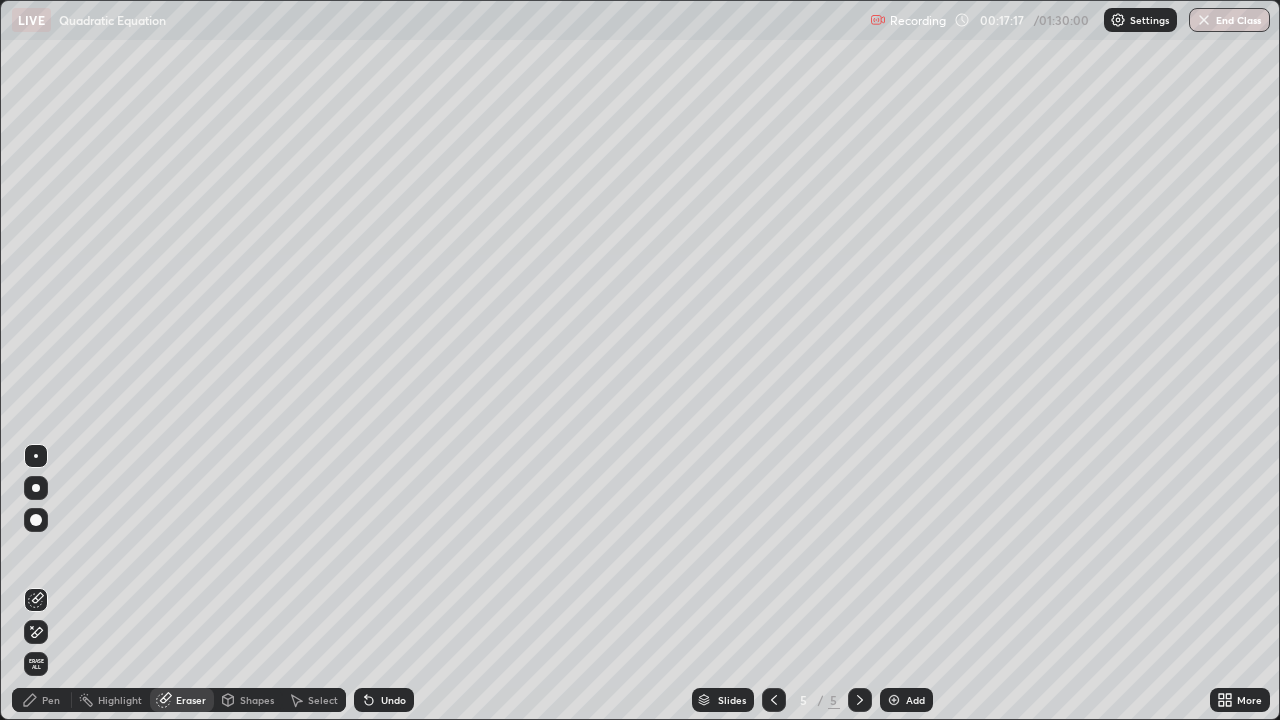click on "Pen" at bounding box center (51, 700) 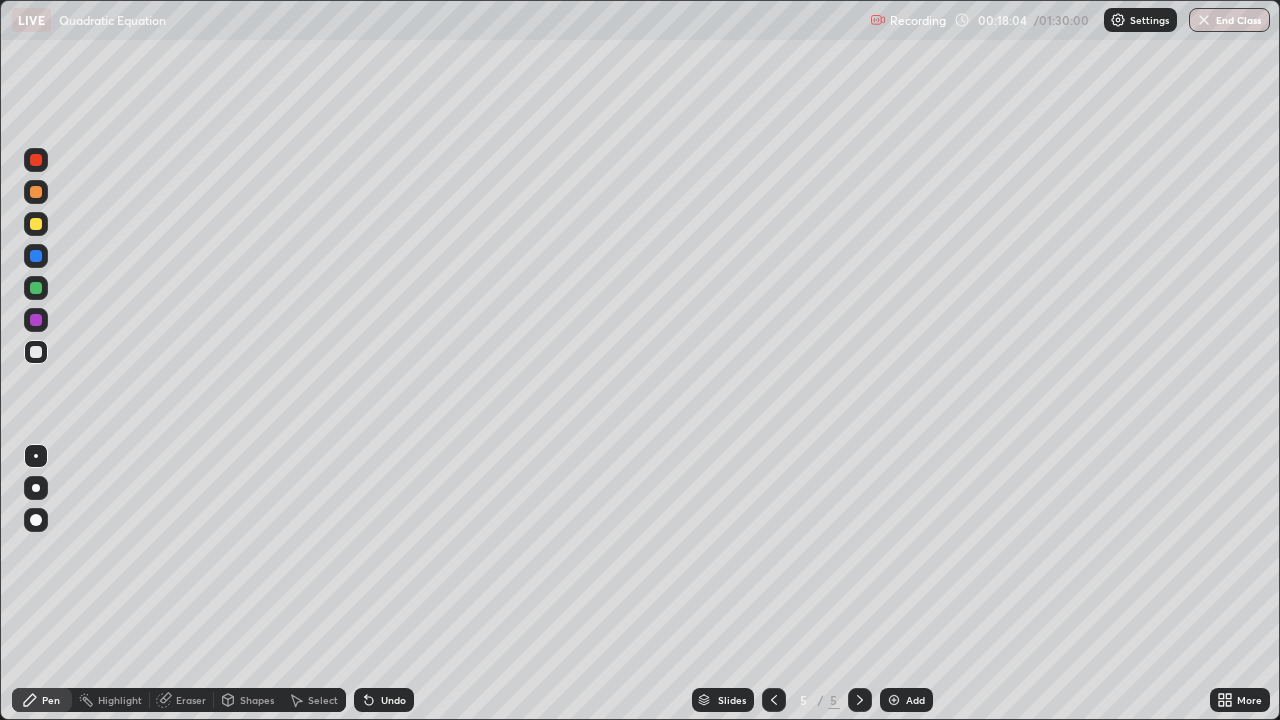 click on "Undo" at bounding box center [393, 700] 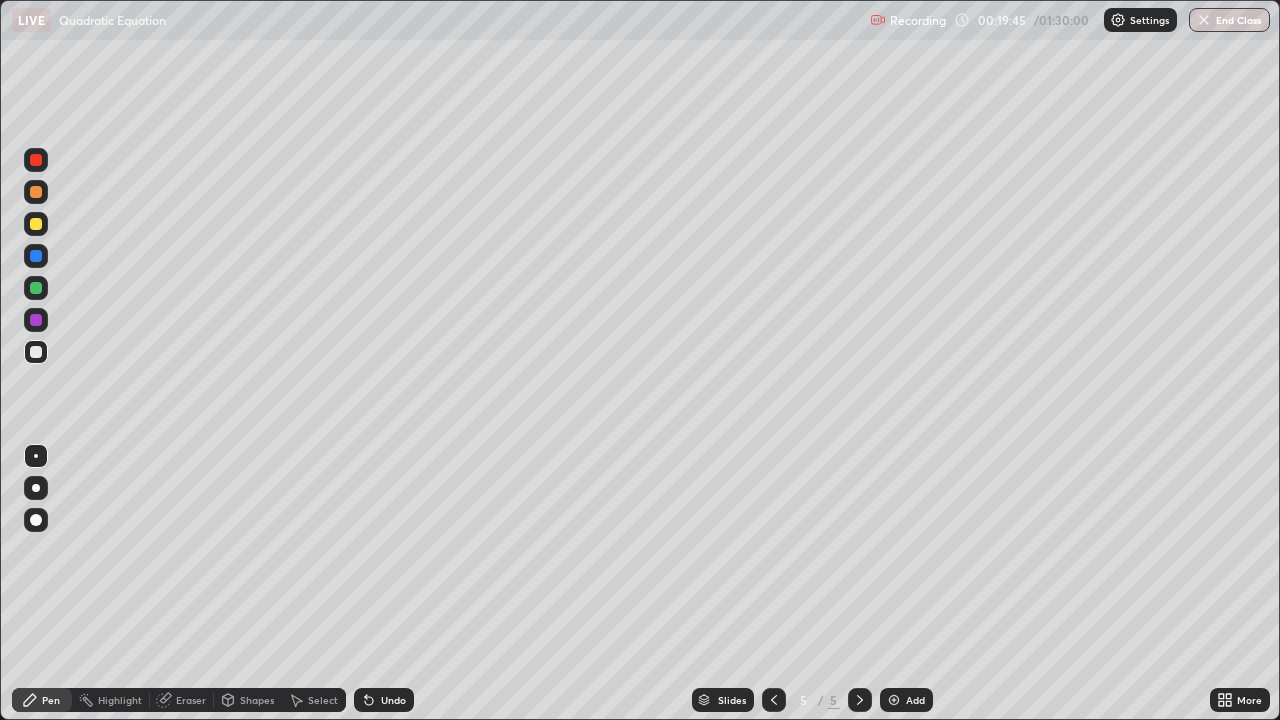click on "Eraser" at bounding box center (191, 700) 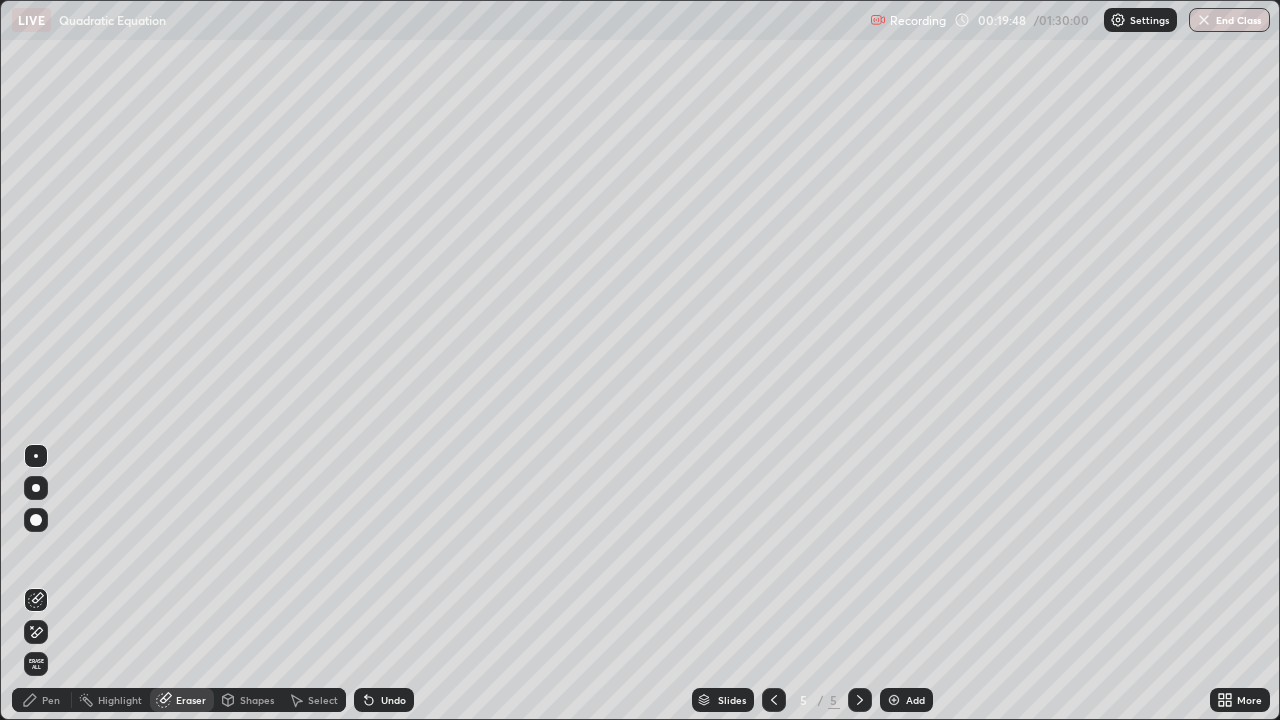click on "Pen" at bounding box center (51, 700) 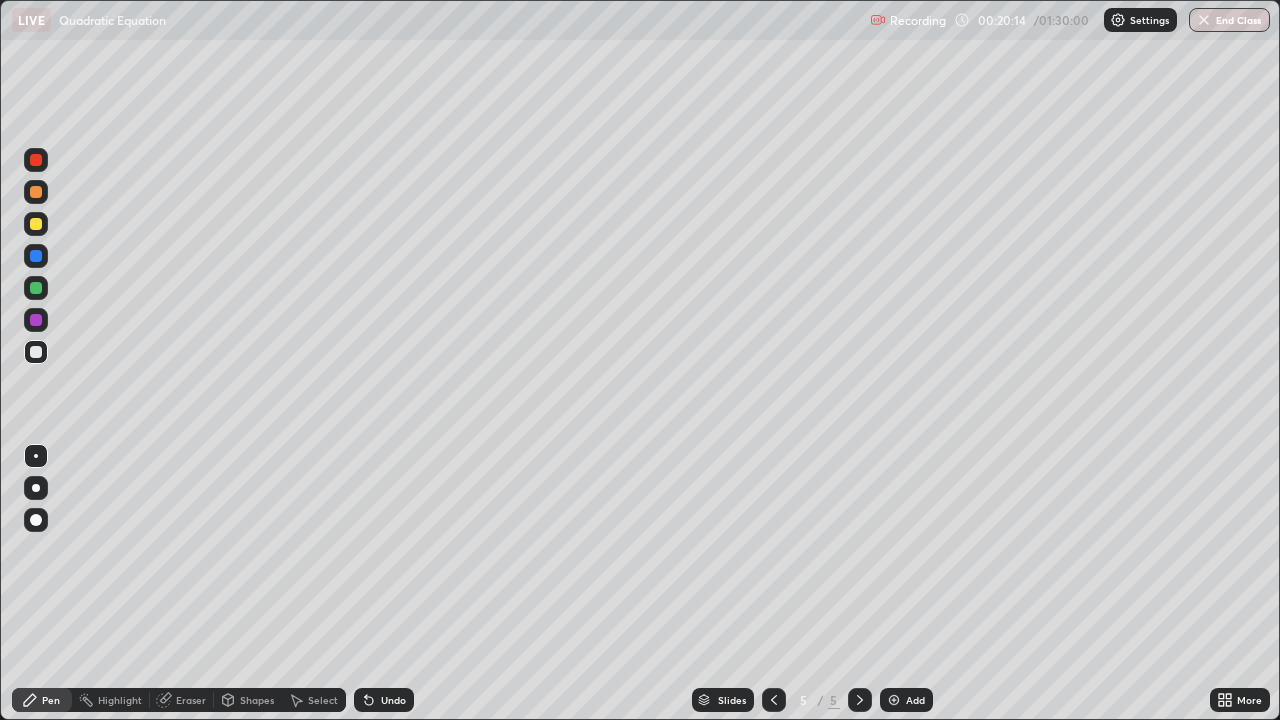 click on "Eraser" at bounding box center (191, 700) 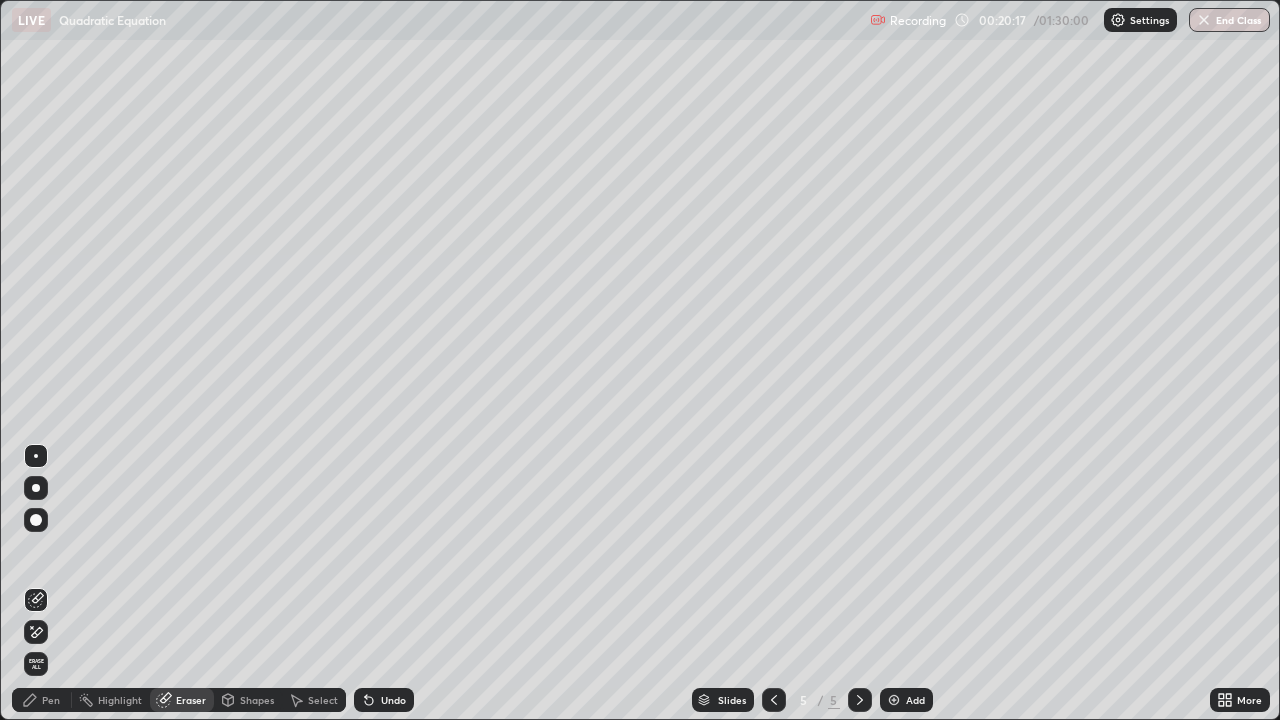 click on "Pen" at bounding box center (51, 700) 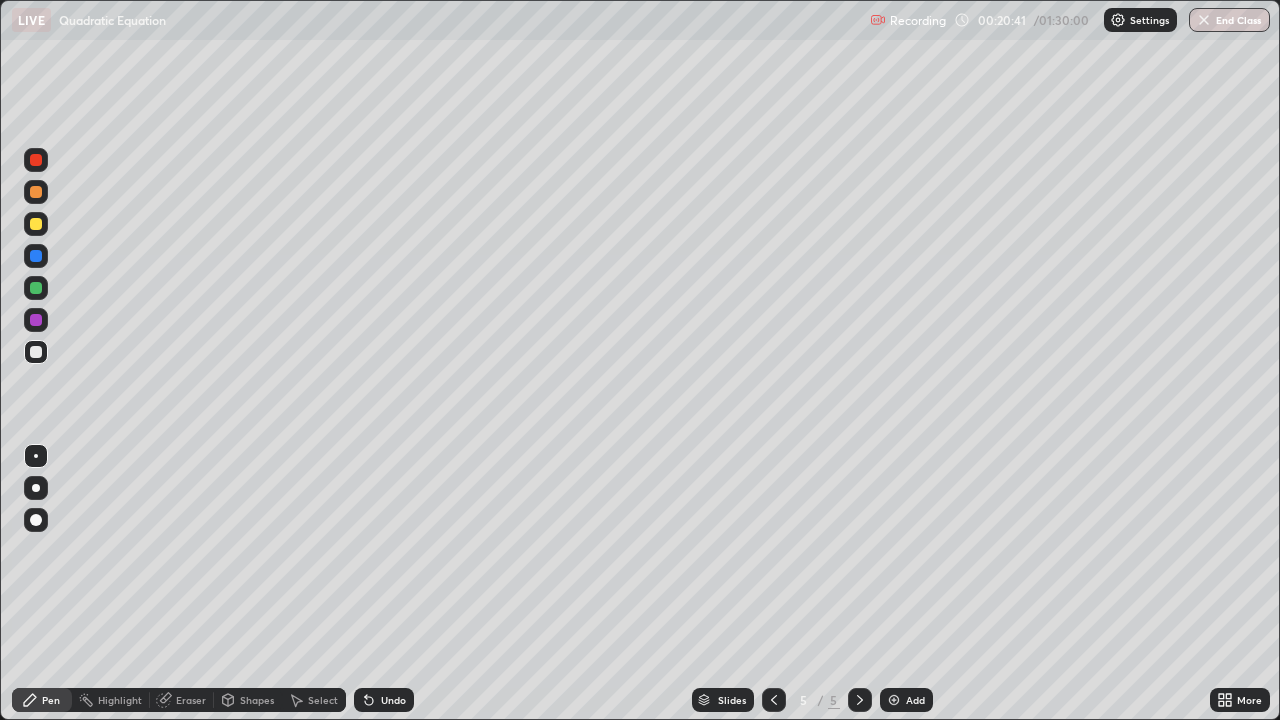 click on "Eraser" at bounding box center [191, 700] 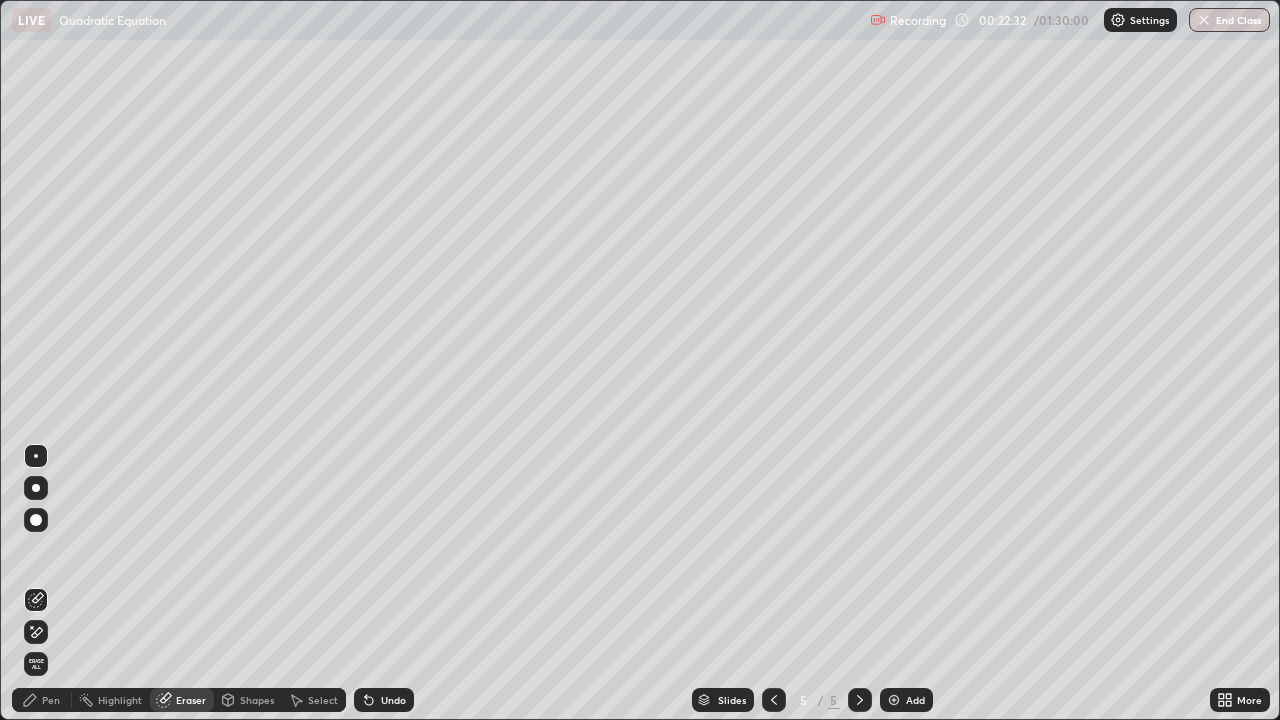click on "Pen" at bounding box center (51, 700) 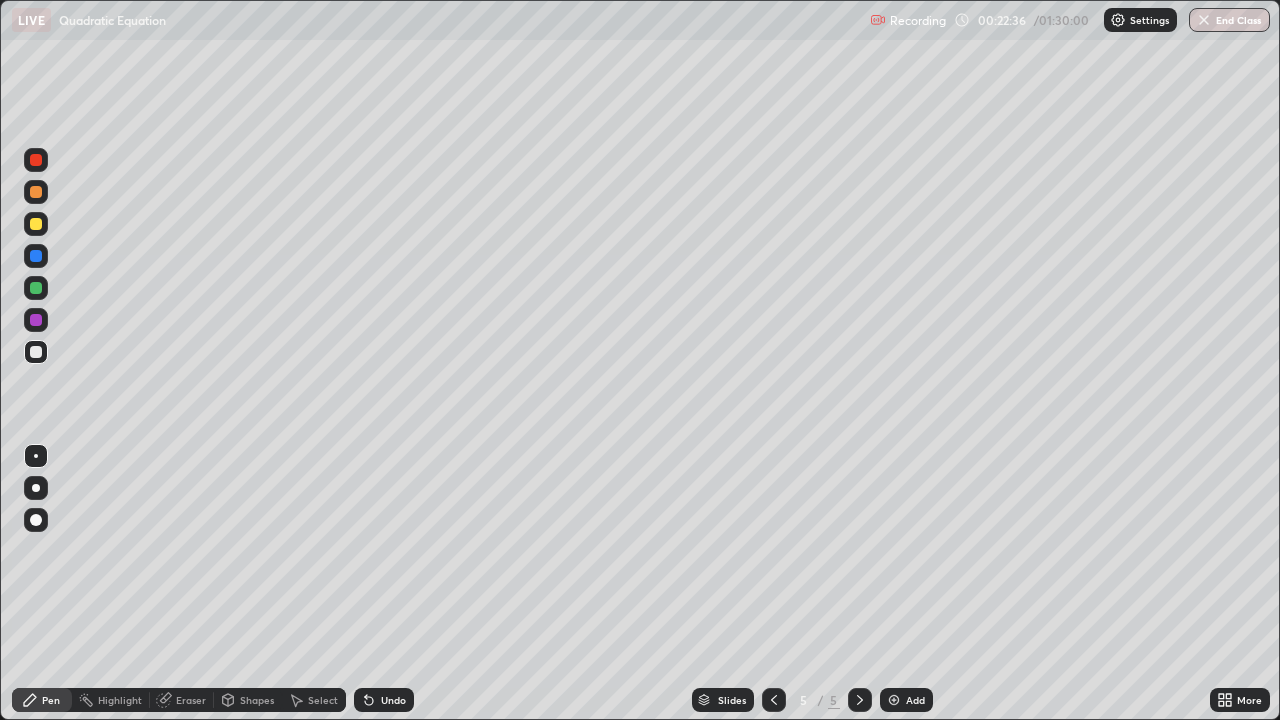 click on "Eraser" at bounding box center (191, 700) 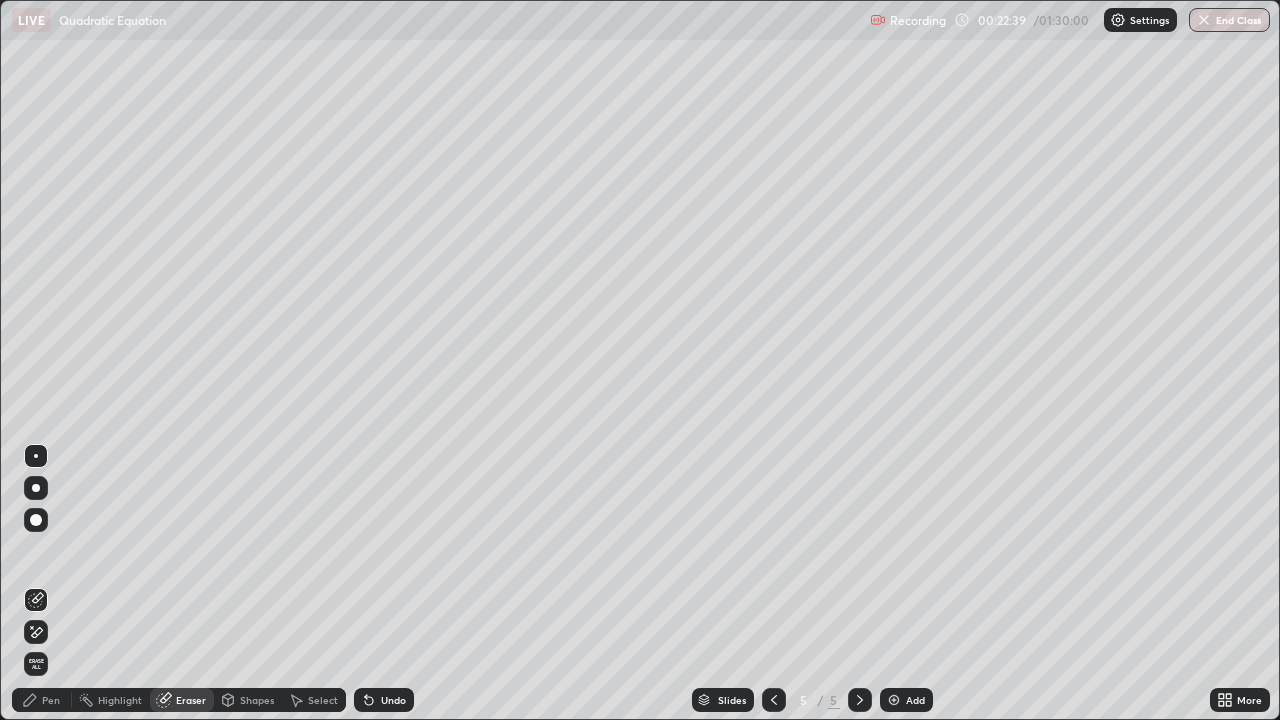 click on "Pen" at bounding box center (51, 700) 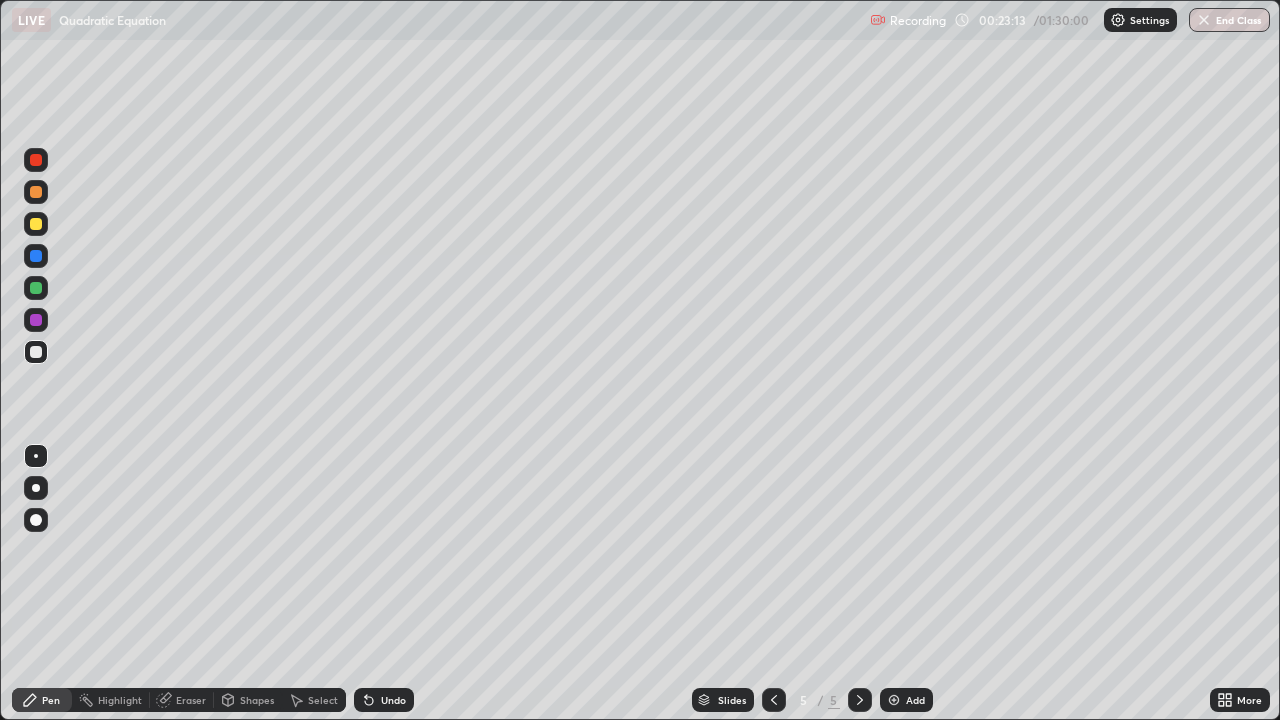 click on "Eraser" at bounding box center (191, 700) 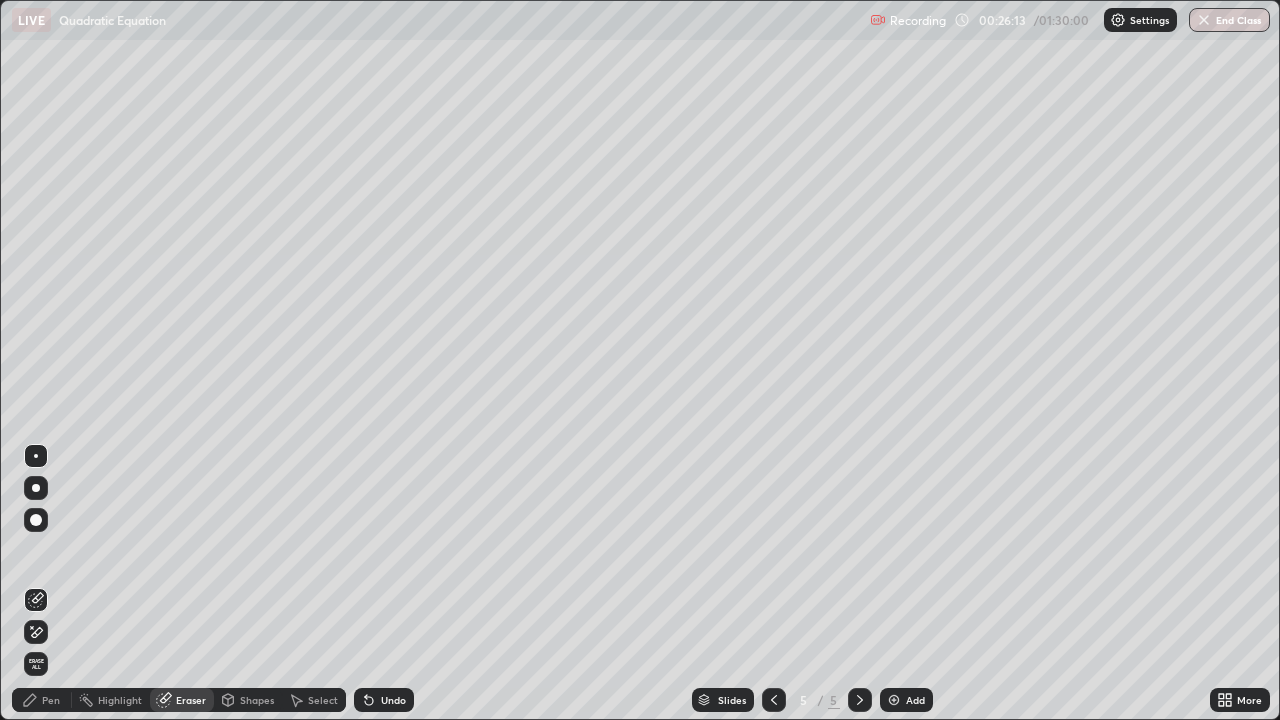click on "Pen" at bounding box center (42, 700) 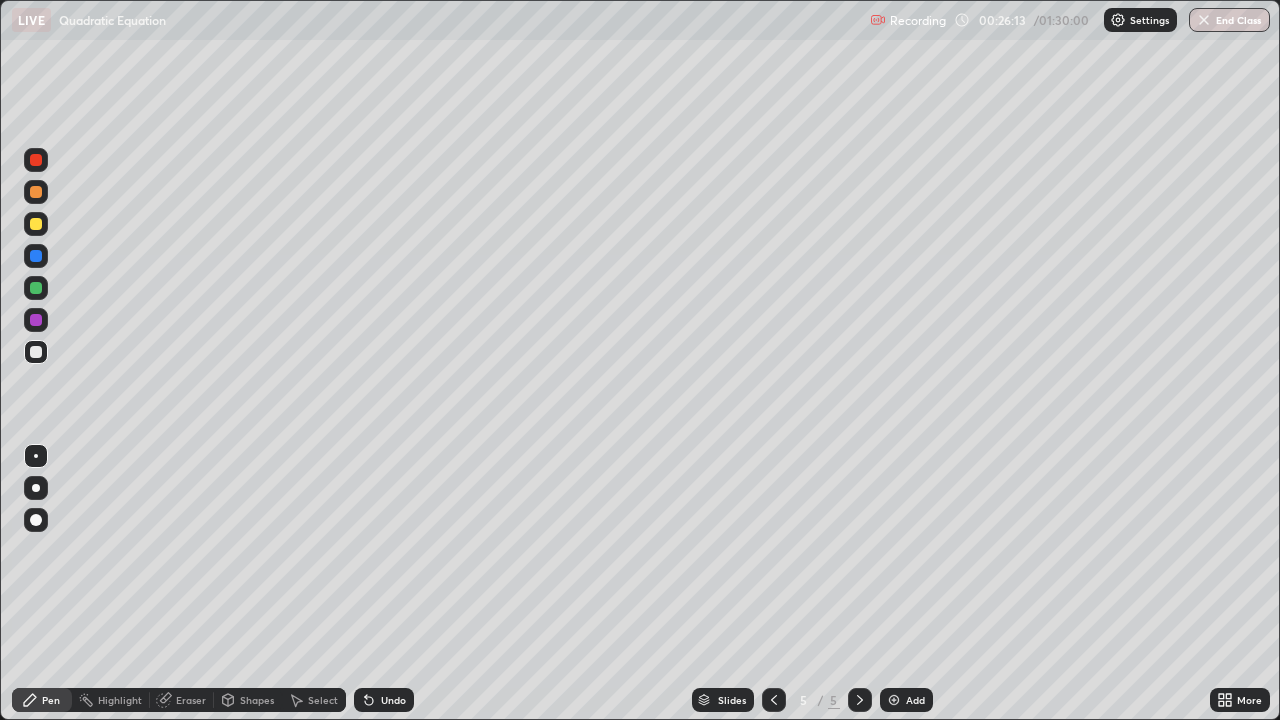 click on "Pen" at bounding box center (51, 700) 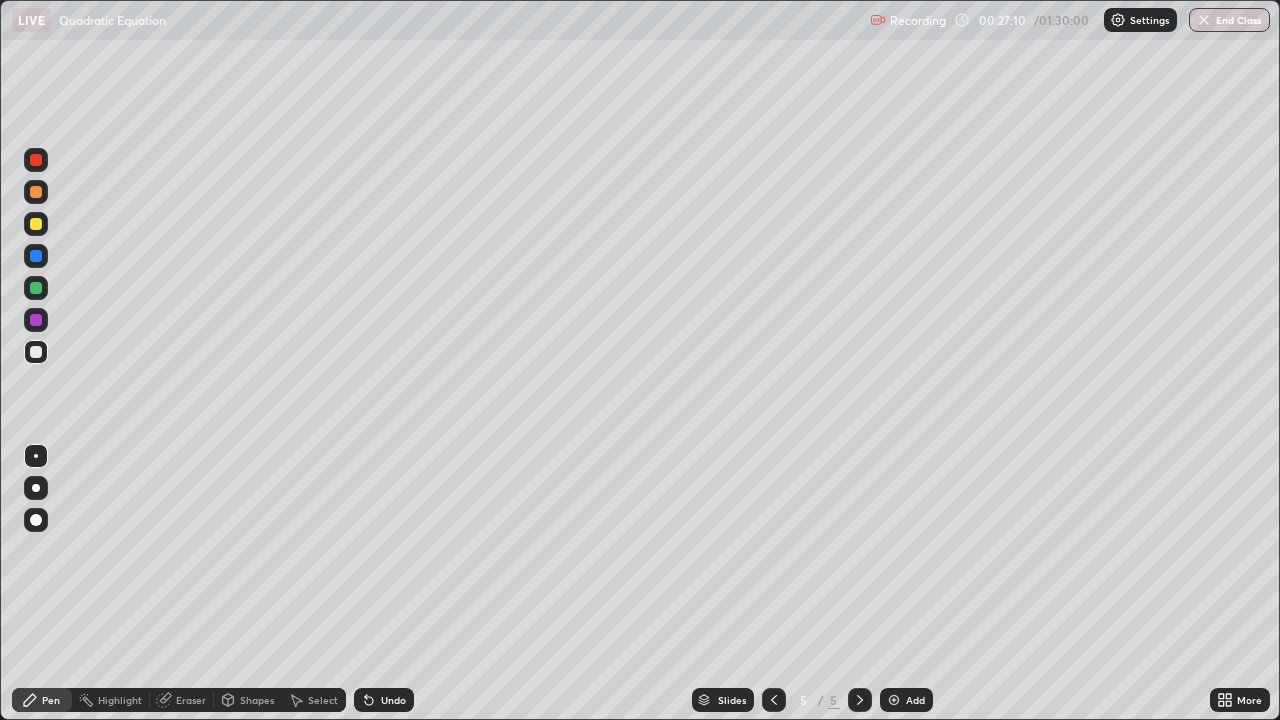 click at bounding box center [36, 320] 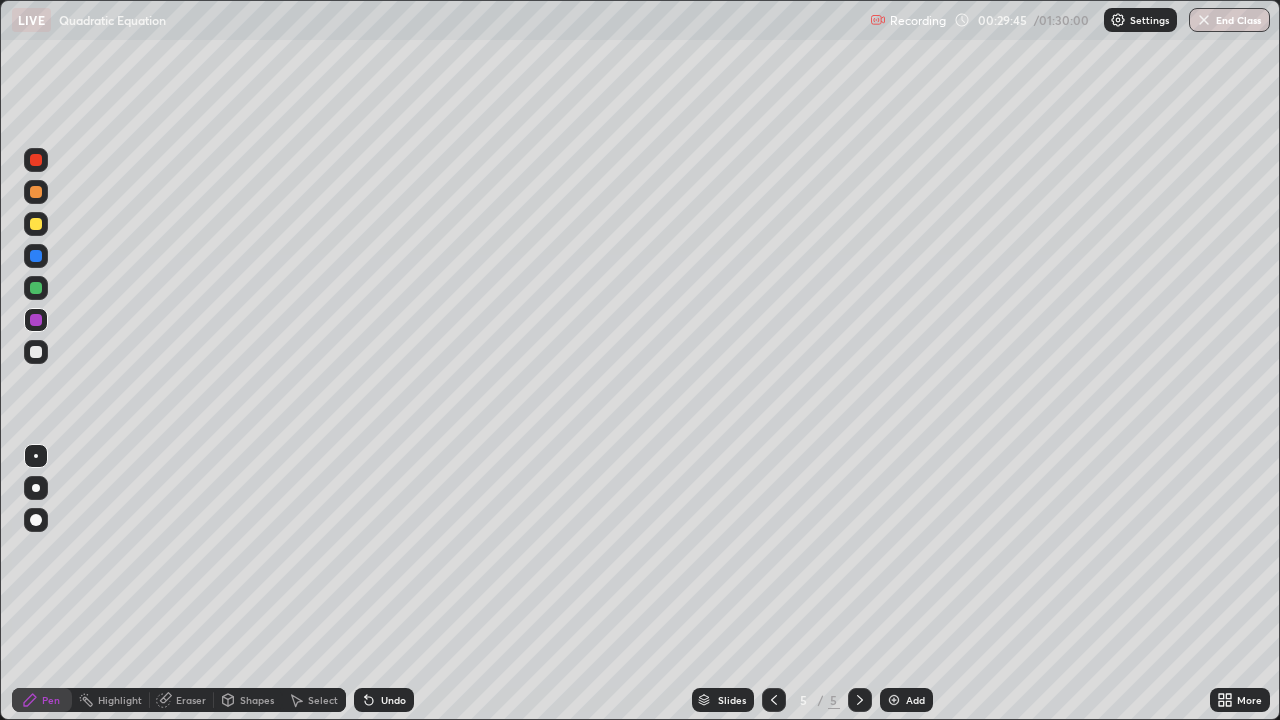 click at bounding box center (894, 700) 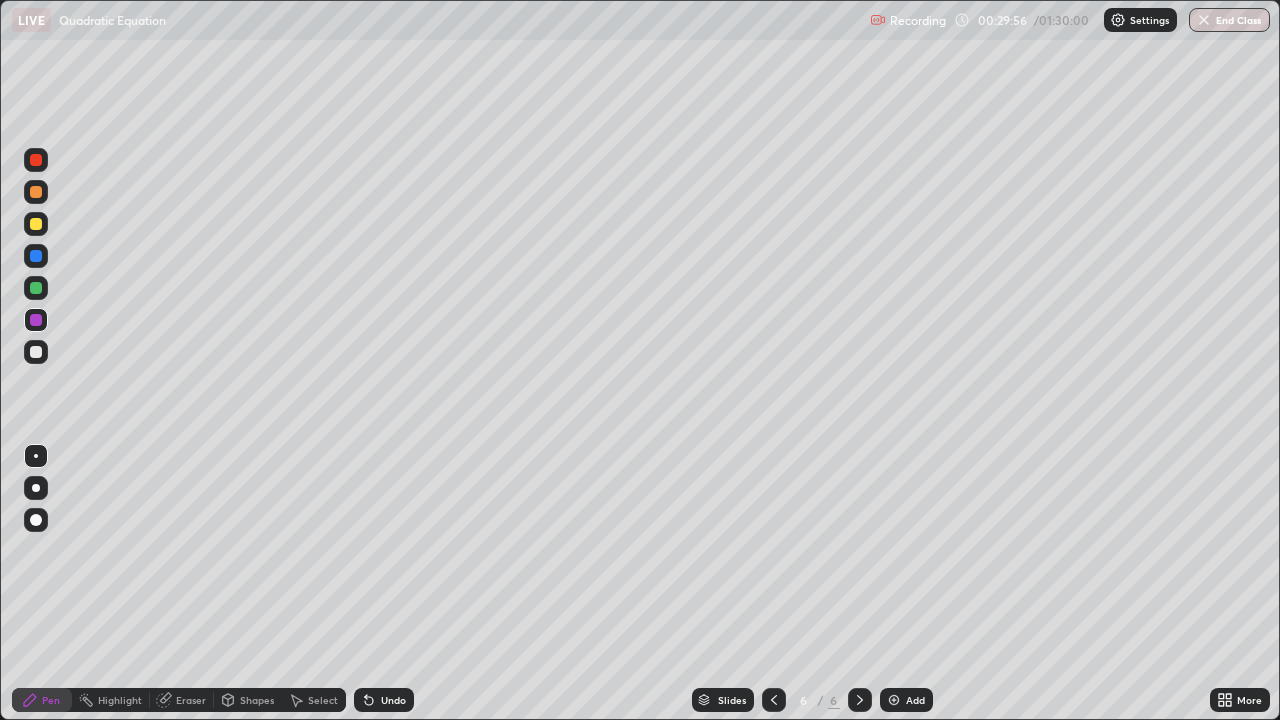 click at bounding box center (36, 352) 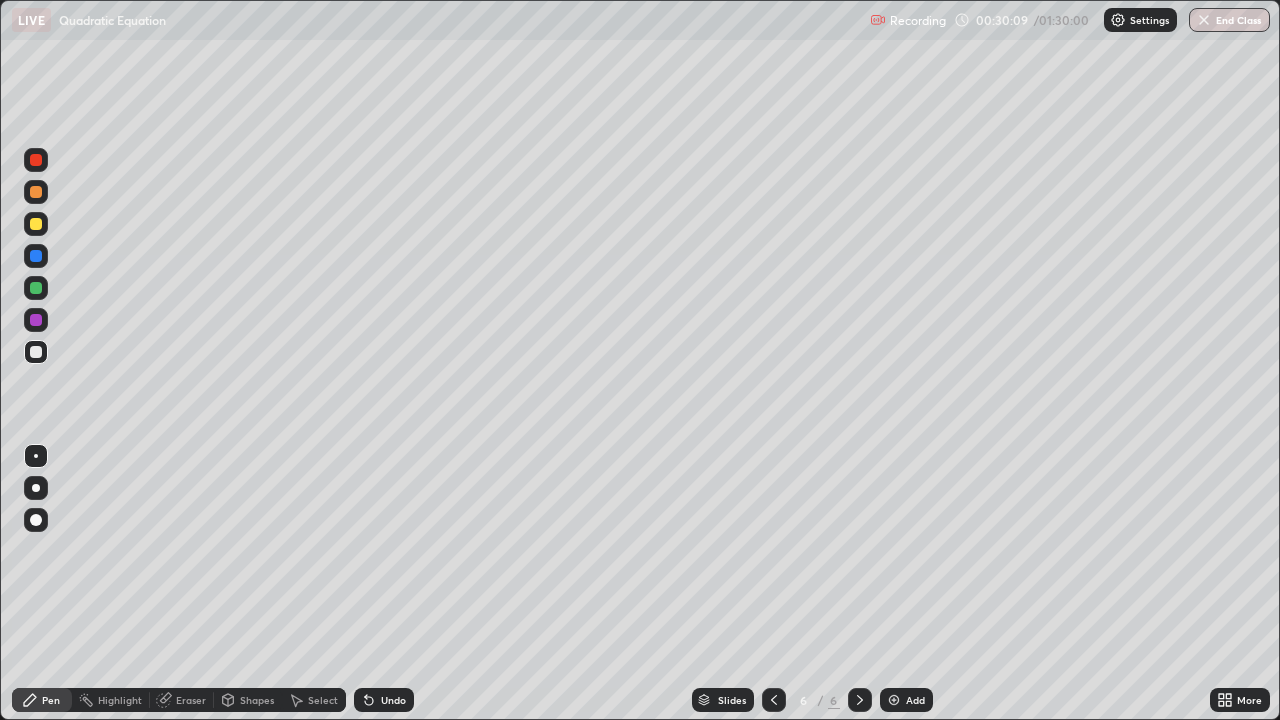 click on "Undo" at bounding box center [393, 700] 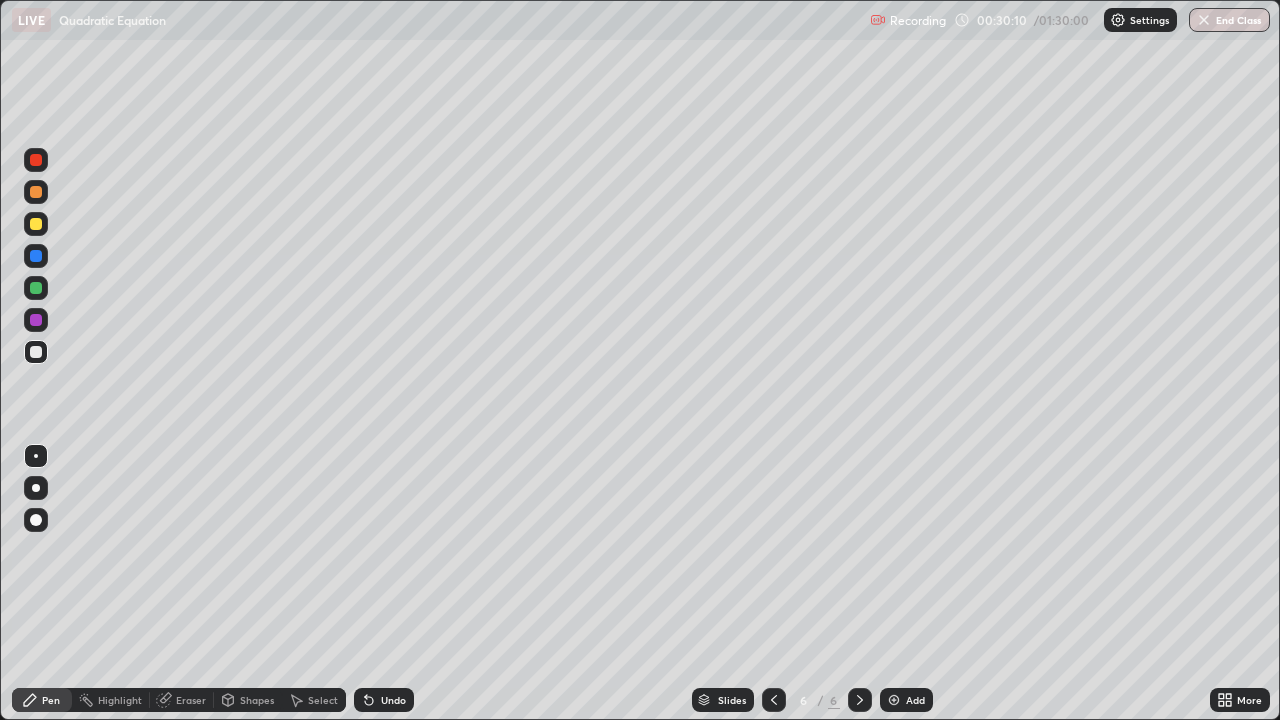 click on "Undo" at bounding box center [393, 700] 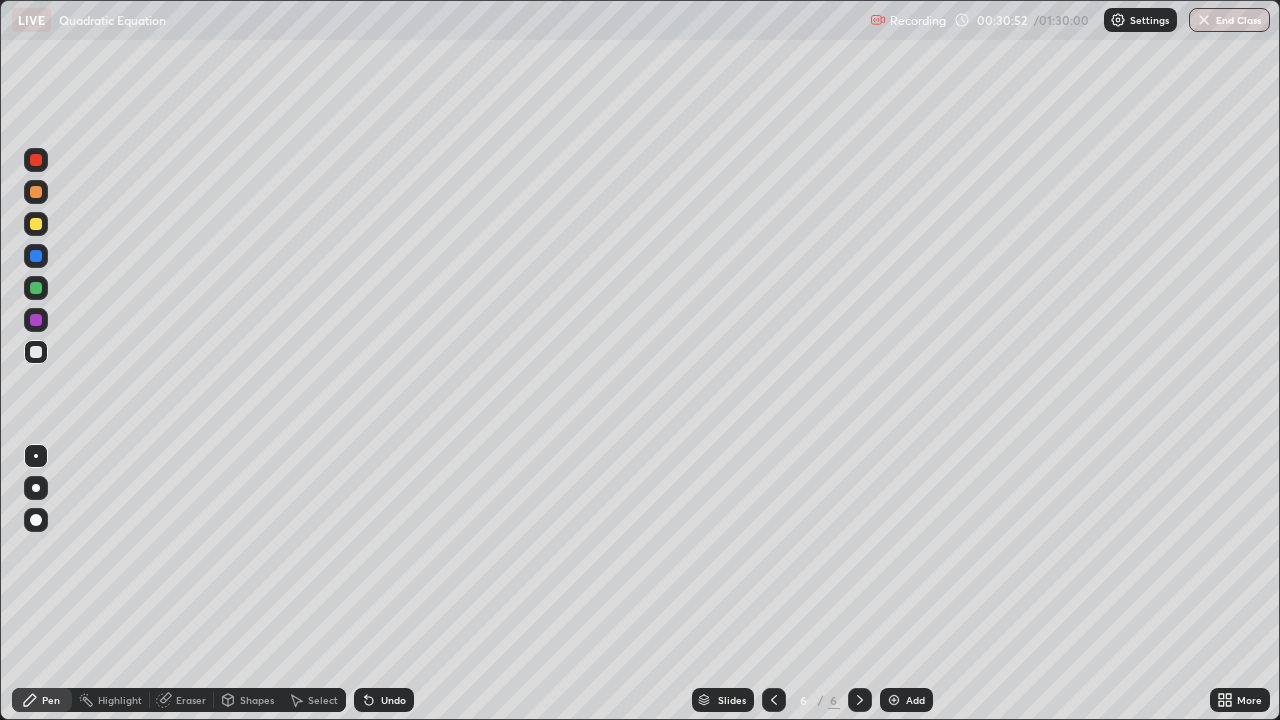 click on "Eraser" at bounding box center (191, 700) 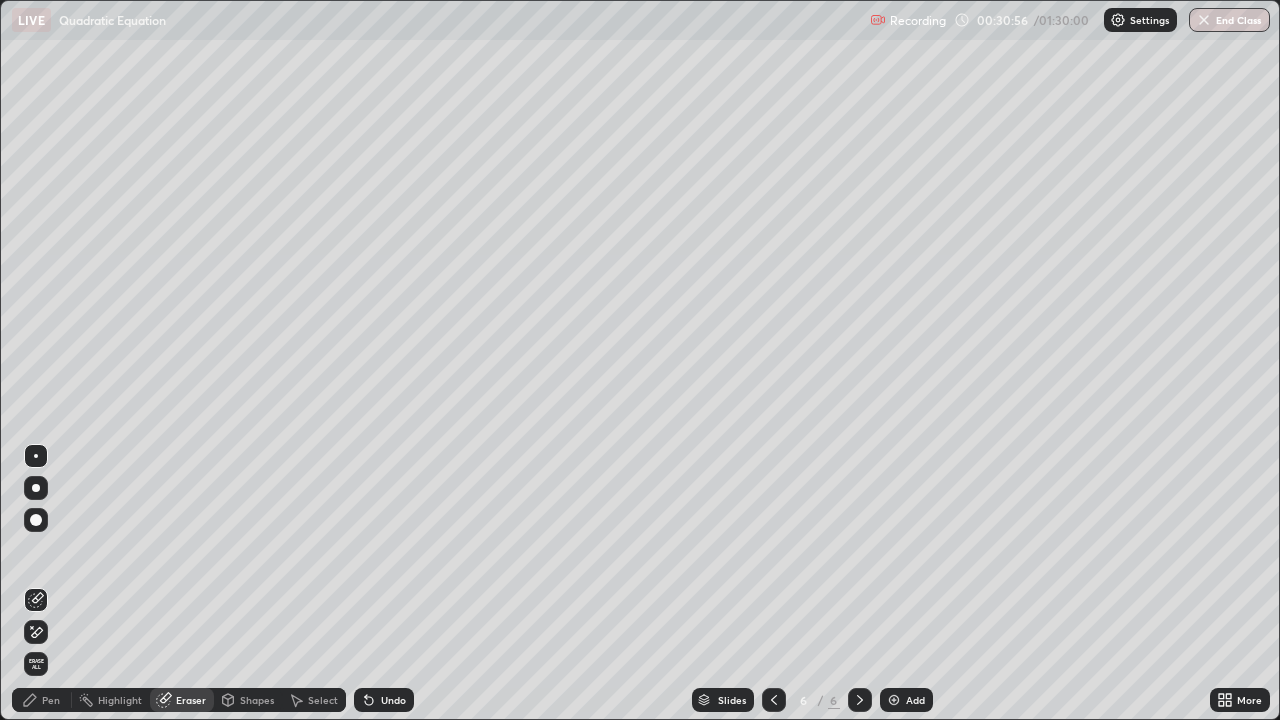click on "Pen" at bounding box center [51, 700] 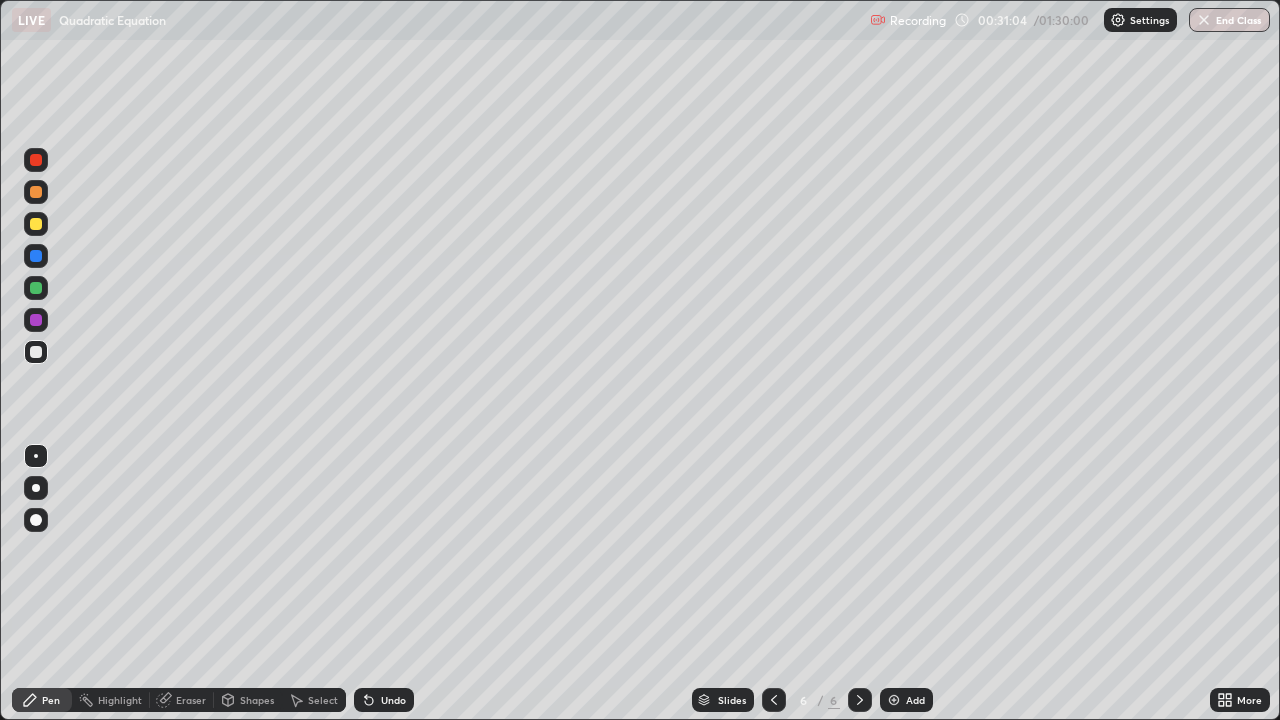 click on "Eraser" at bounding box center [191, 700] 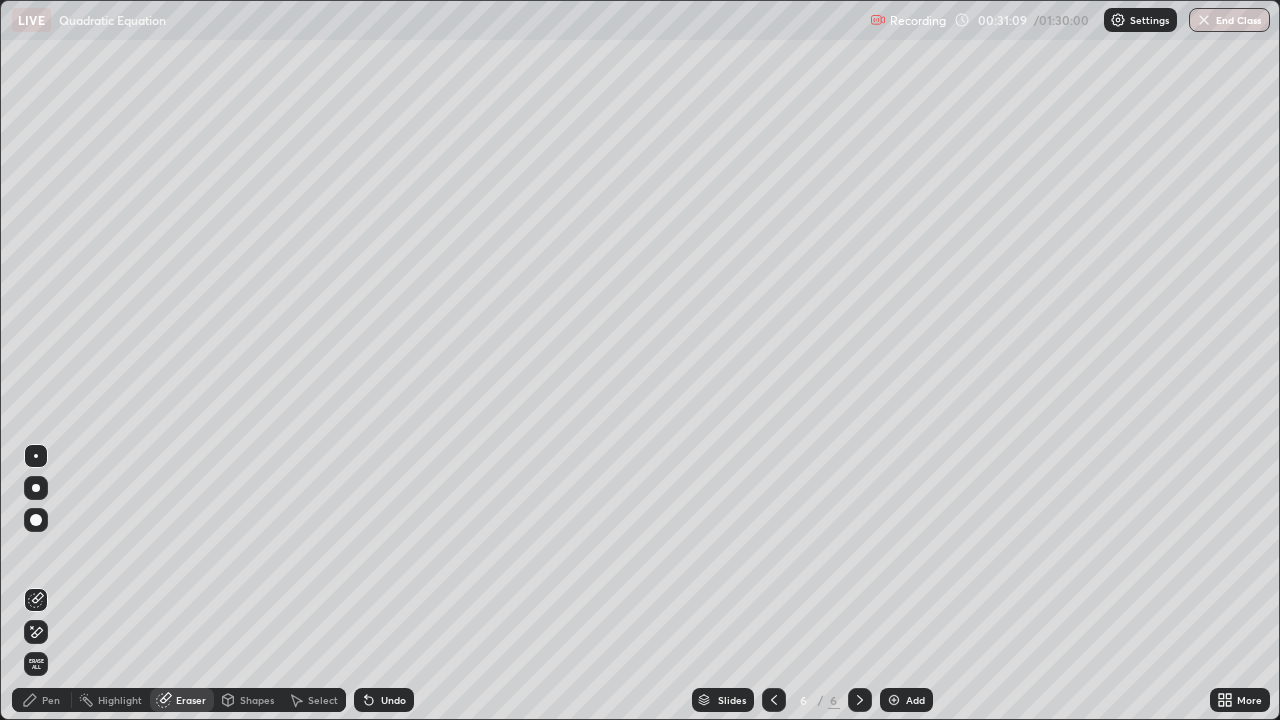 click on "Pen" at bounding box center (51, 700) 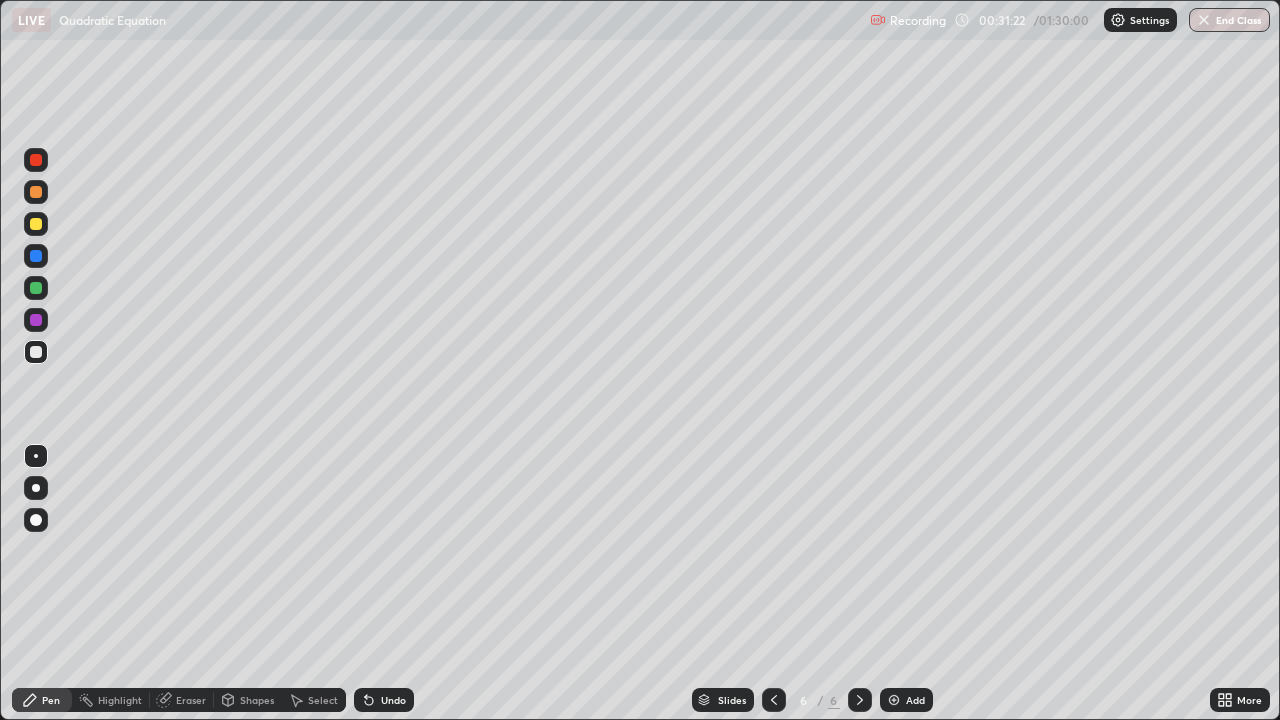 click on "Eraser" at bounding box center [191, 700] 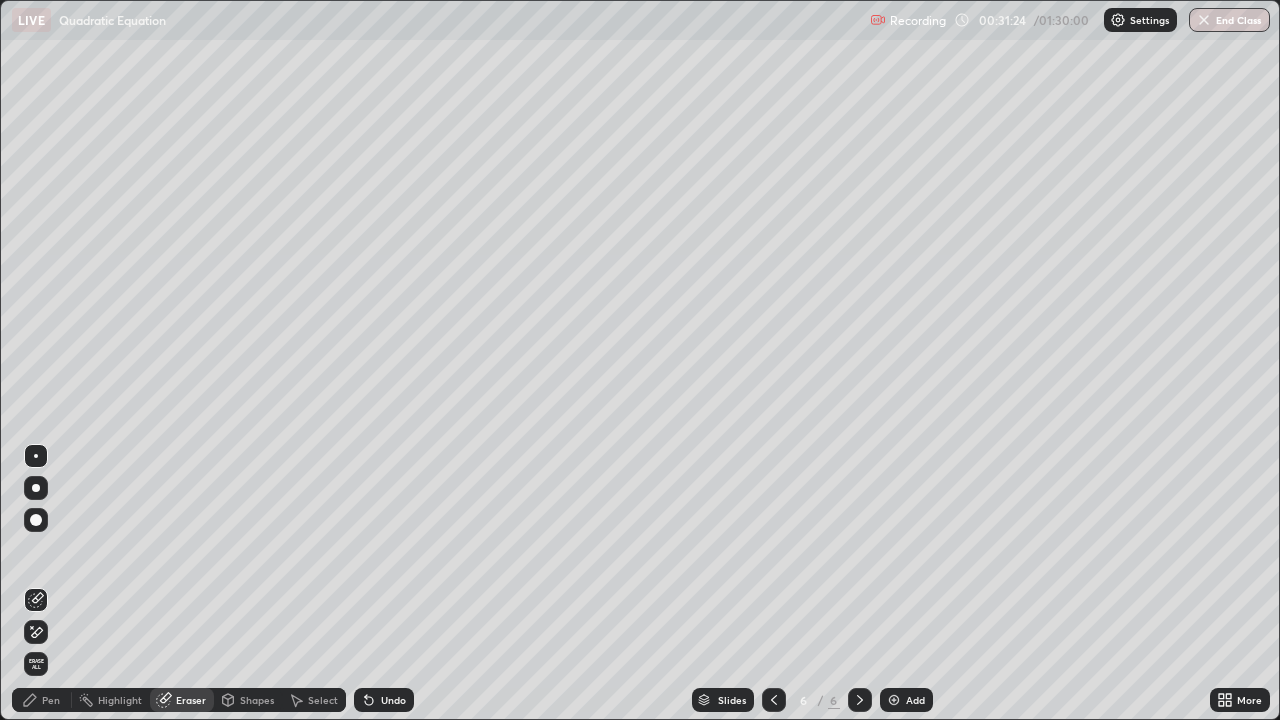click on "Pen" at bounding box center [51, 700] 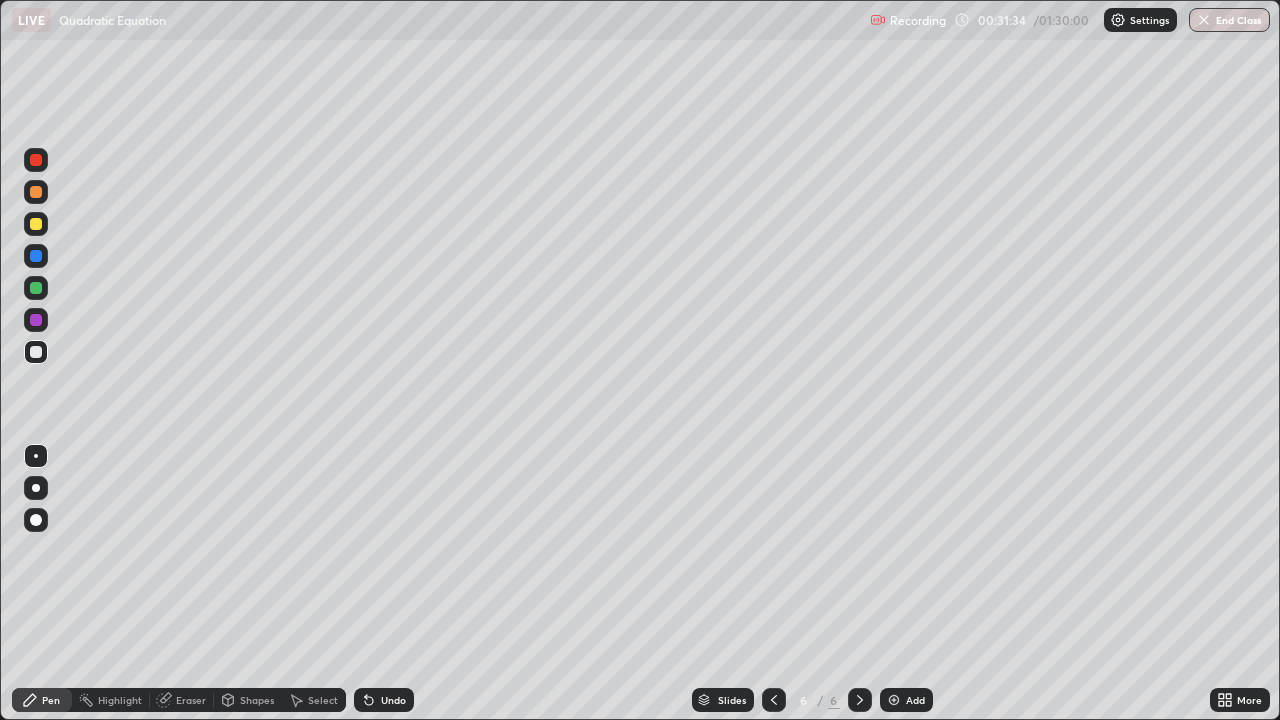 click on "Undo" at bounding box center (393, 700) 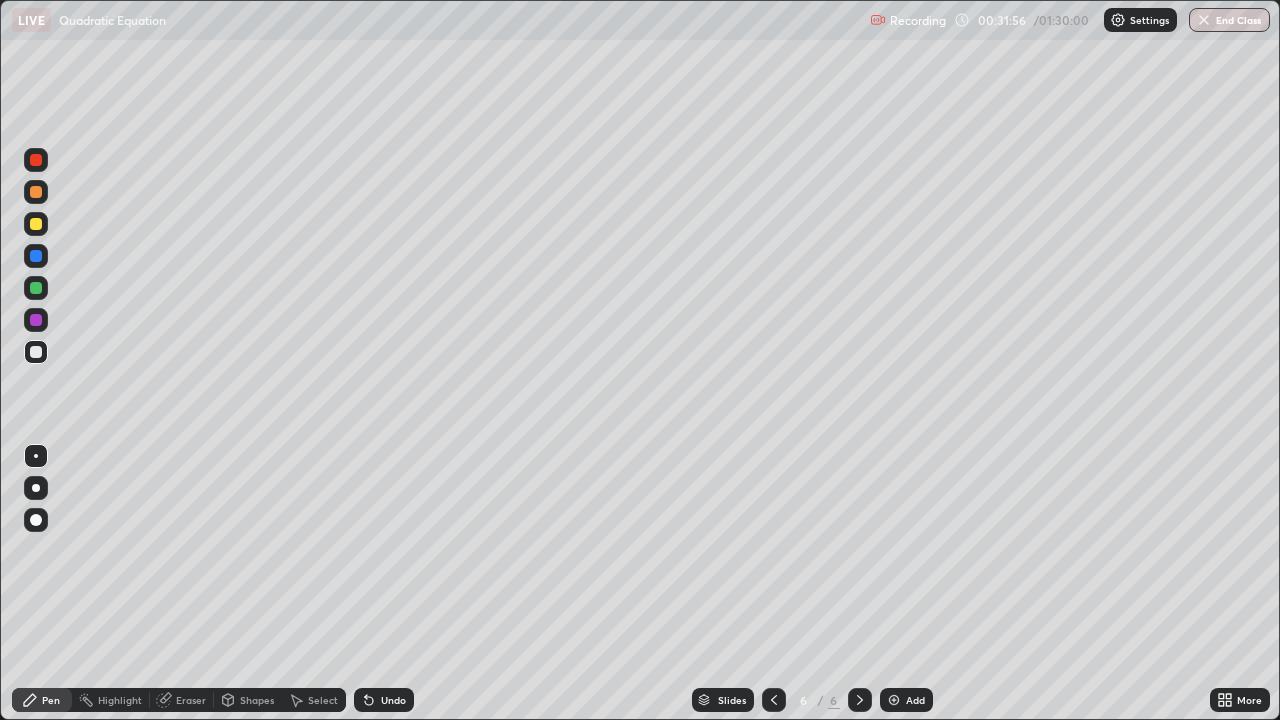 click on "Undo" at bounding box center [393, 700] 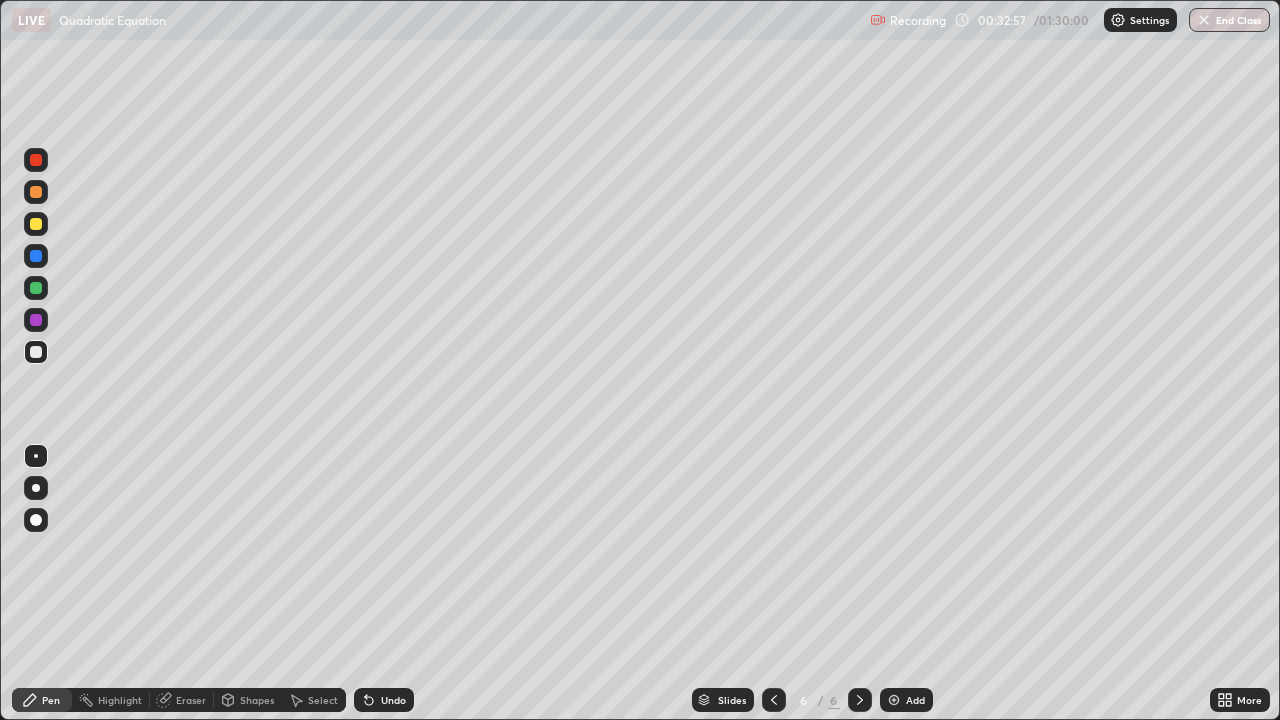 click at bounding box center [36, 288] 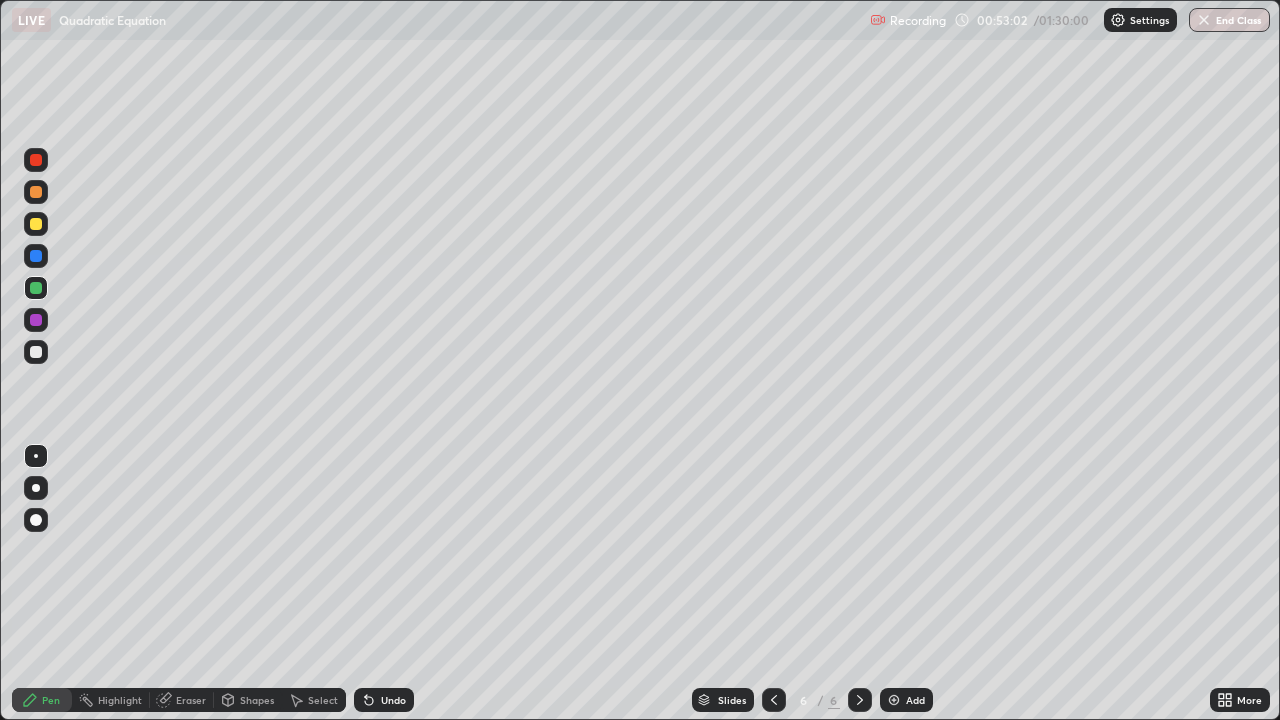 click at bounding box center (894, 700) 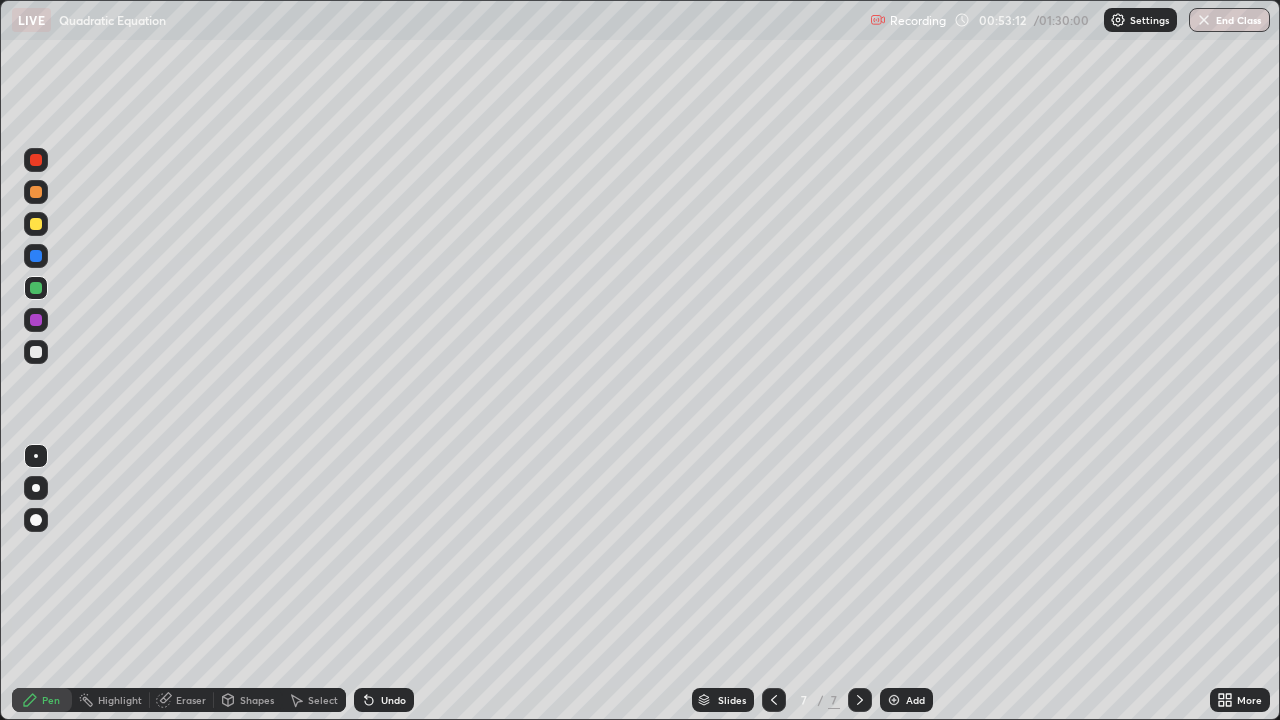 click on "Undo" at bounding box center (393, 700) 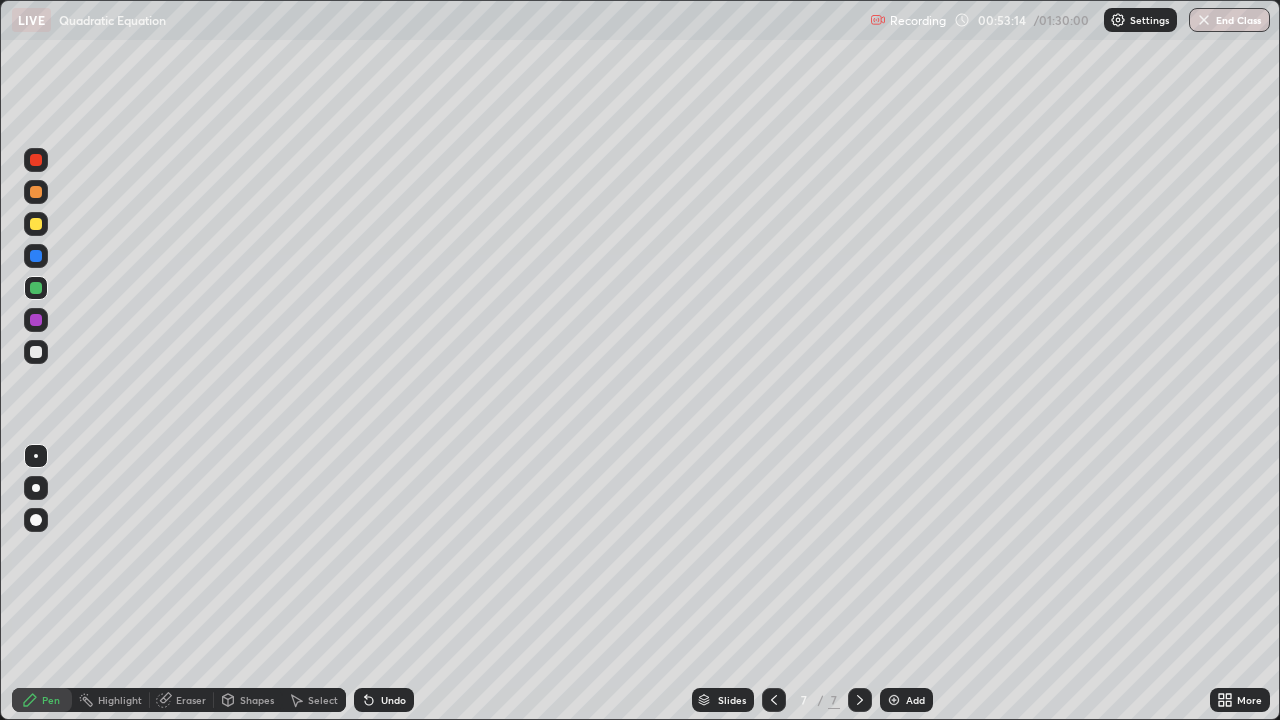 click on "Eraser" at bounding box center (191, 700) 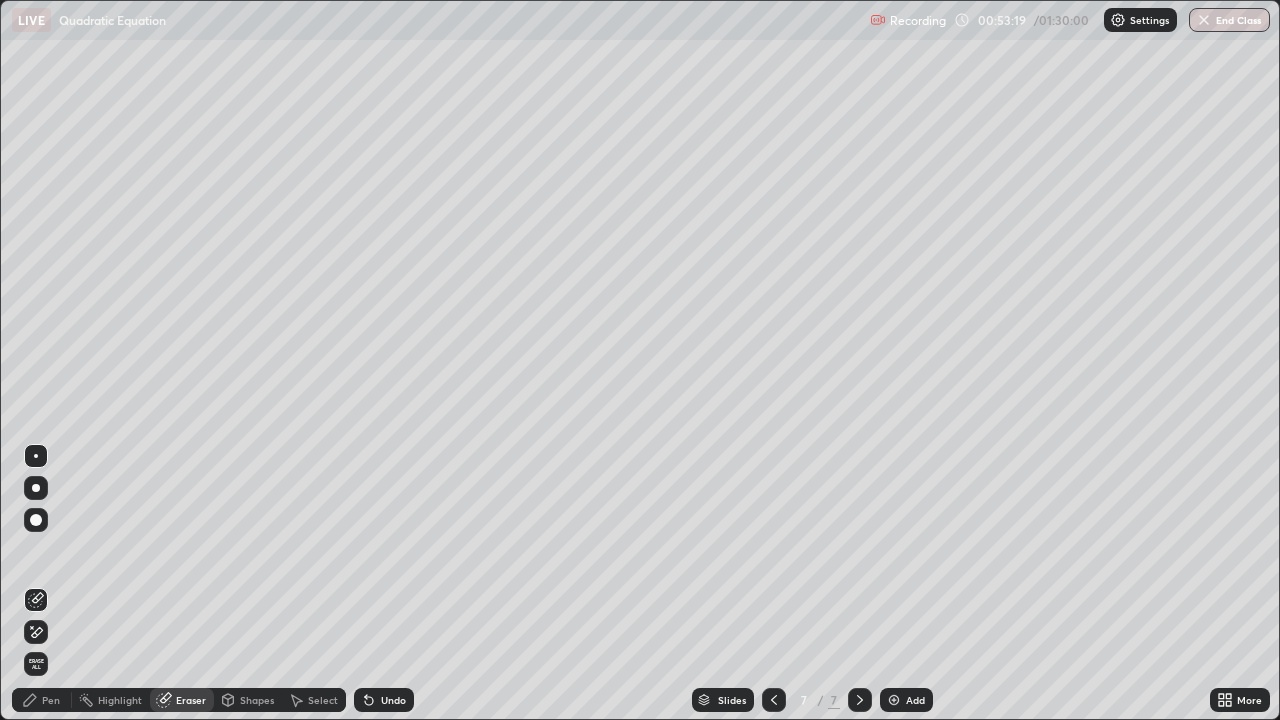 click on "Pen" at bounding box center (42, 700) 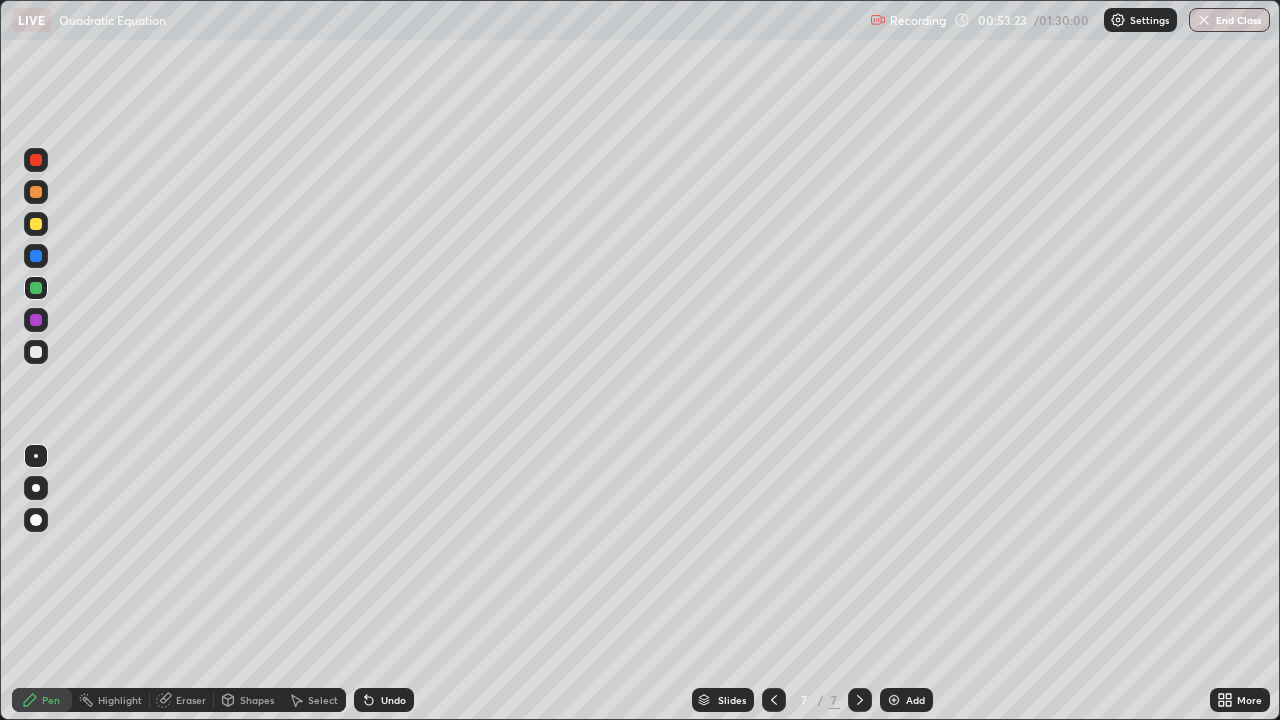click at bounding box center [36, 352] 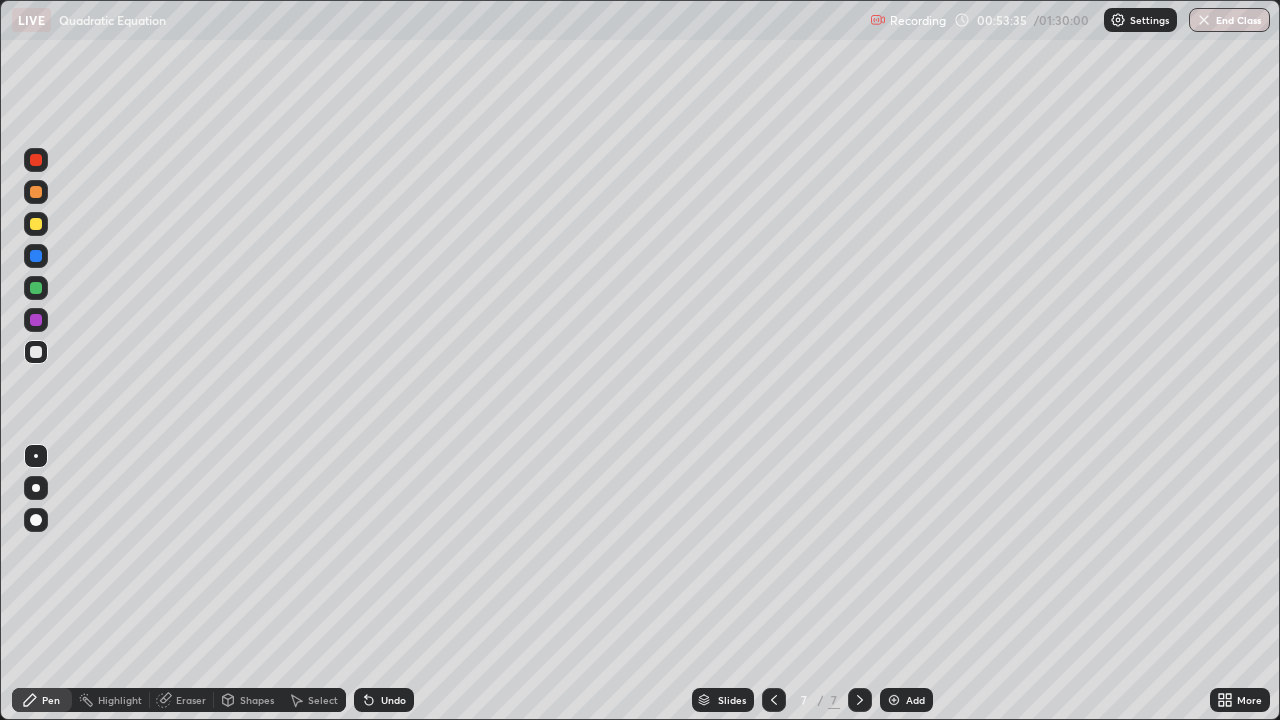 click on "Eraser" at bounding box center (191, 700) 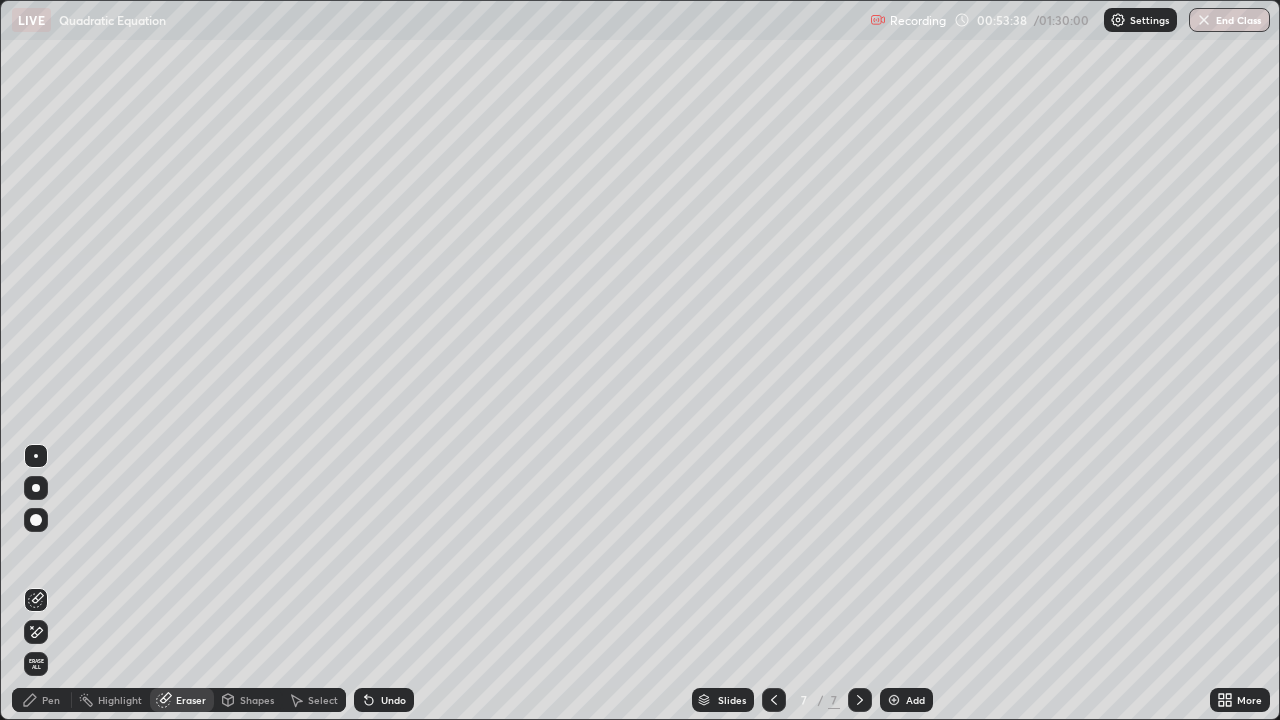 click on "Eraser" at bounding box center [191, 700] 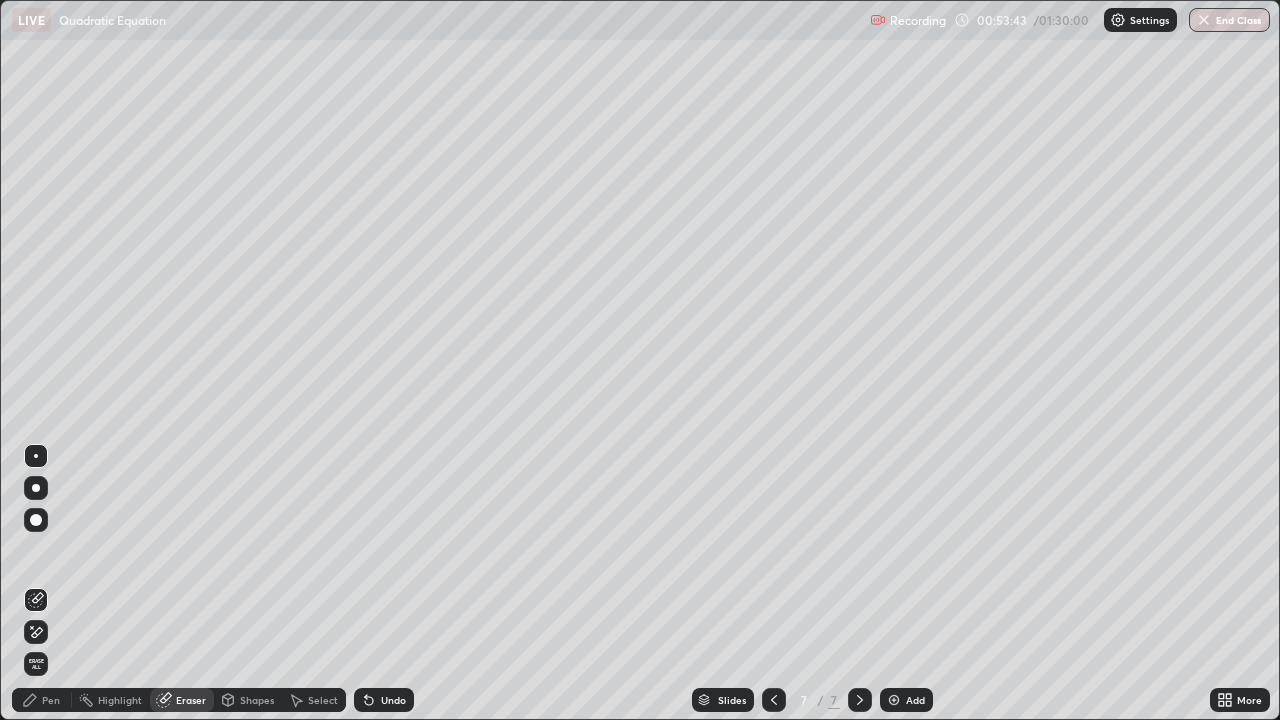 click on "Pen" at bounding box center [51, 700] 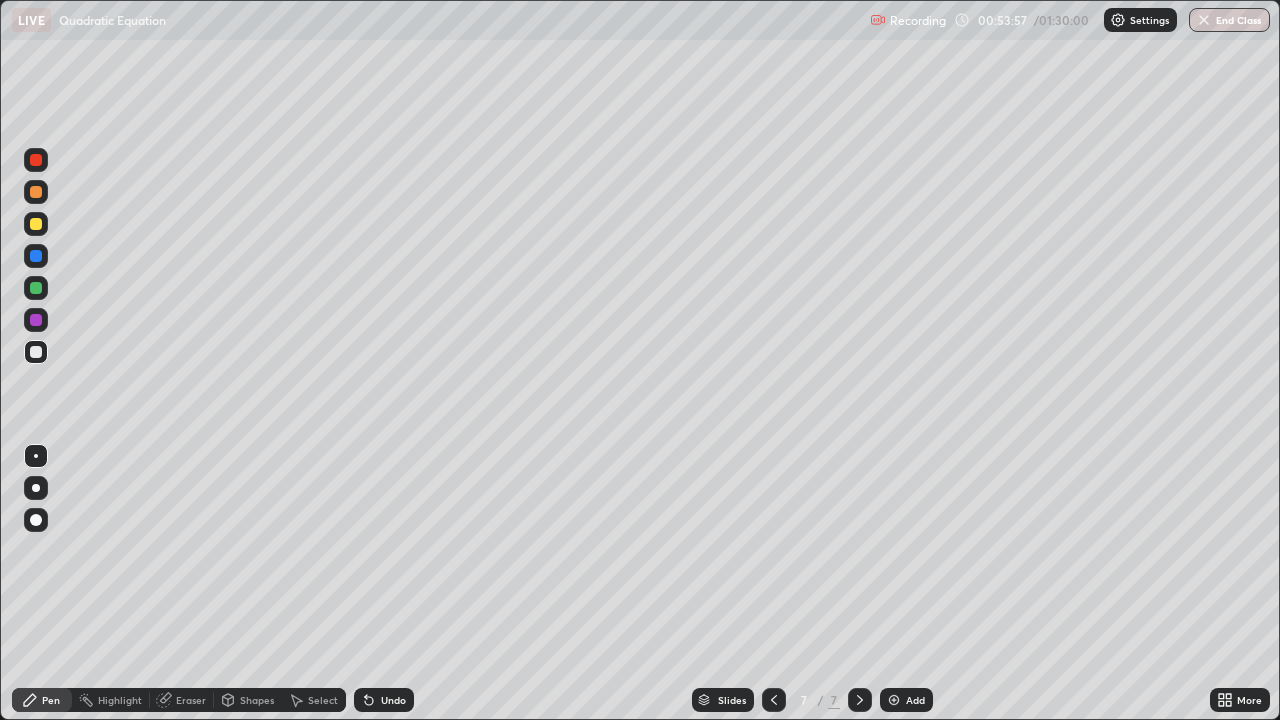 click on "Undo" at bounding box center [393, 700] 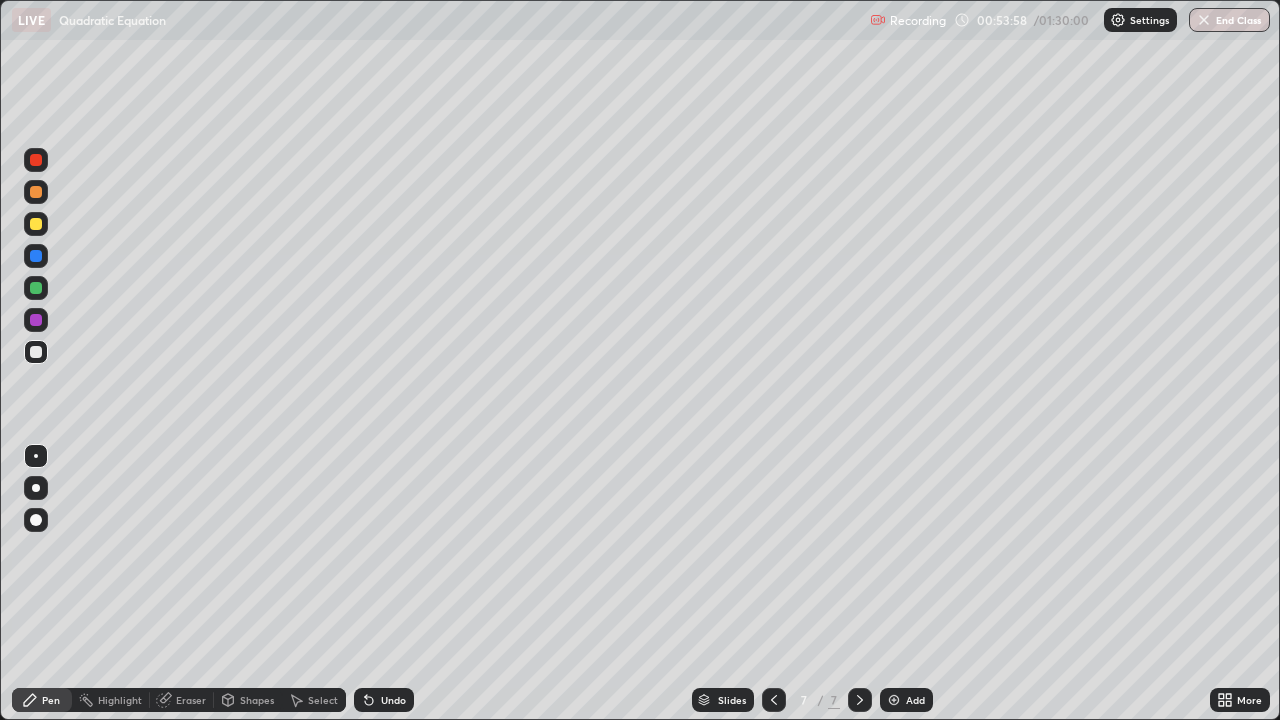 click on "Undo" at bounding box center (393, 700) 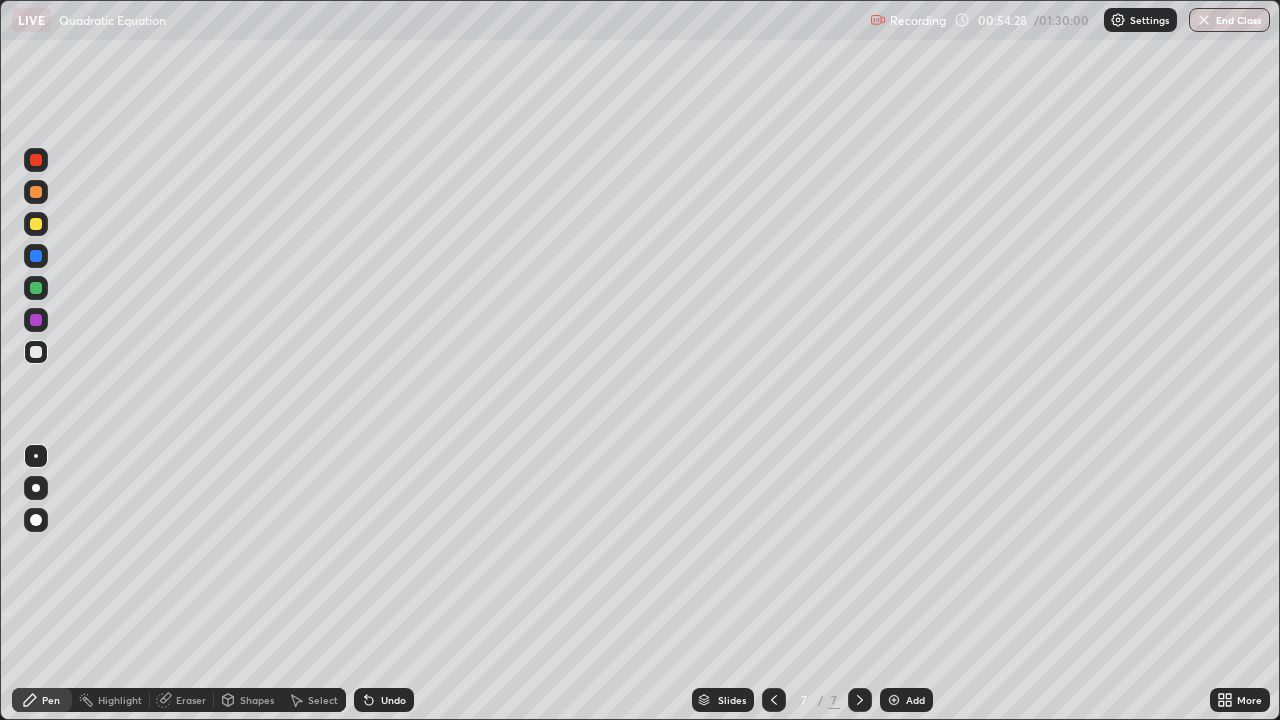 click on "Eraser" at bounding box center [191, 700] 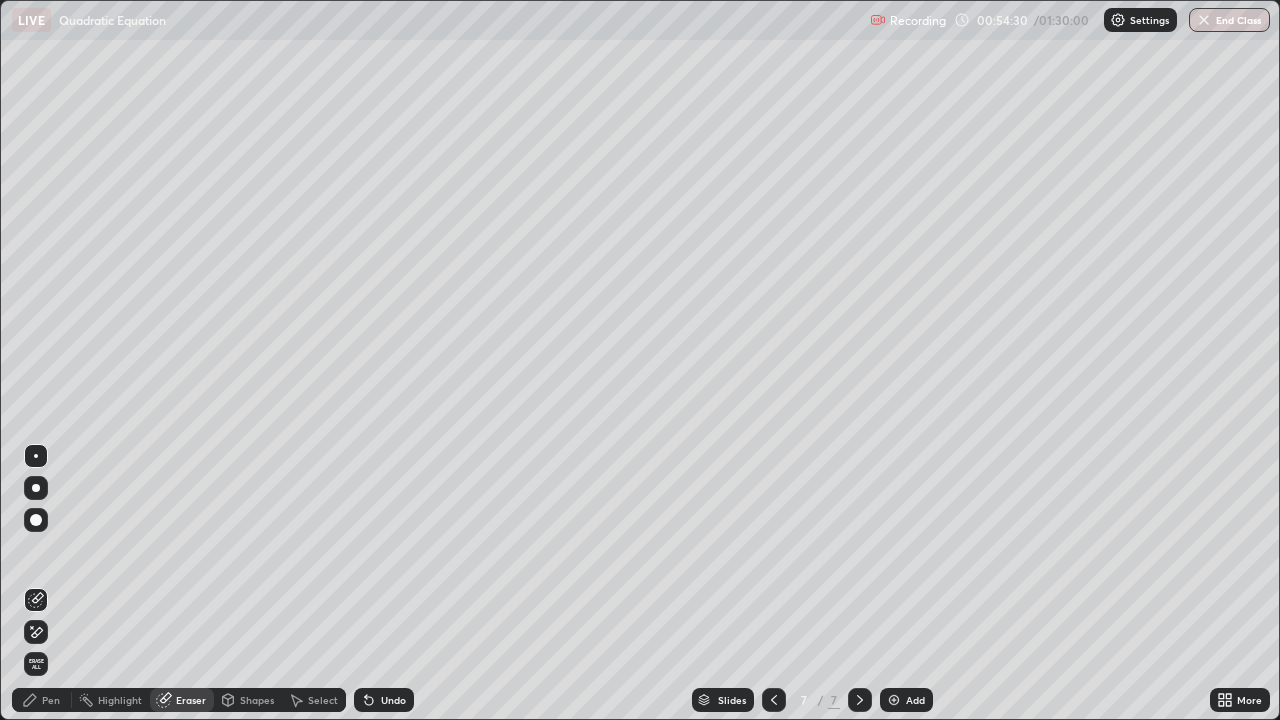 click on "Pen" at bounding box center (51, 700) 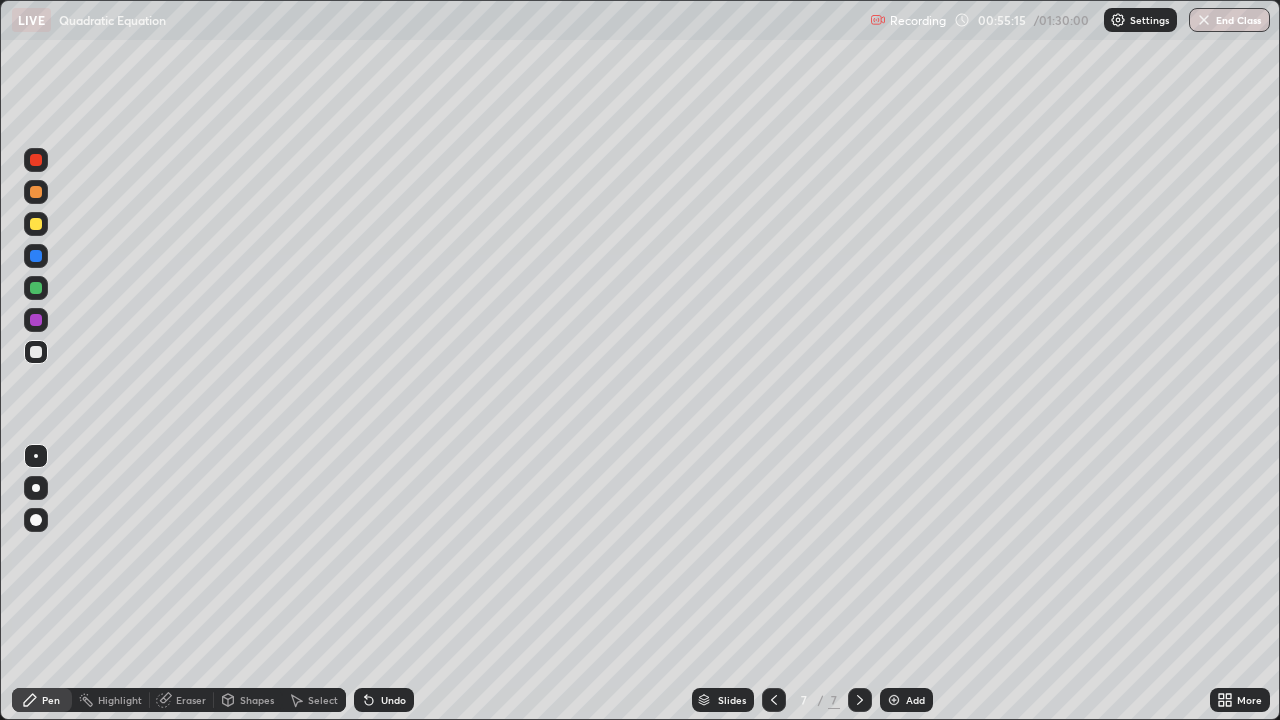 click at bounding box center (36, 224) 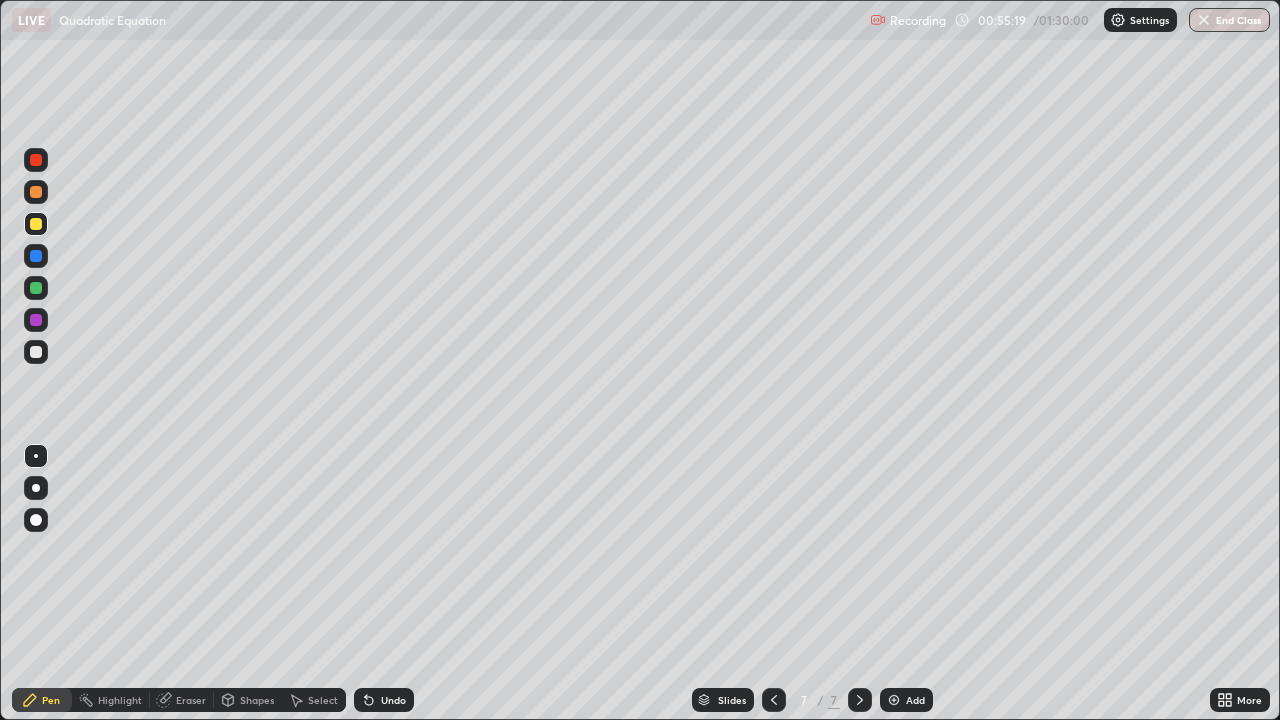 click at bounding box center [36, 352] 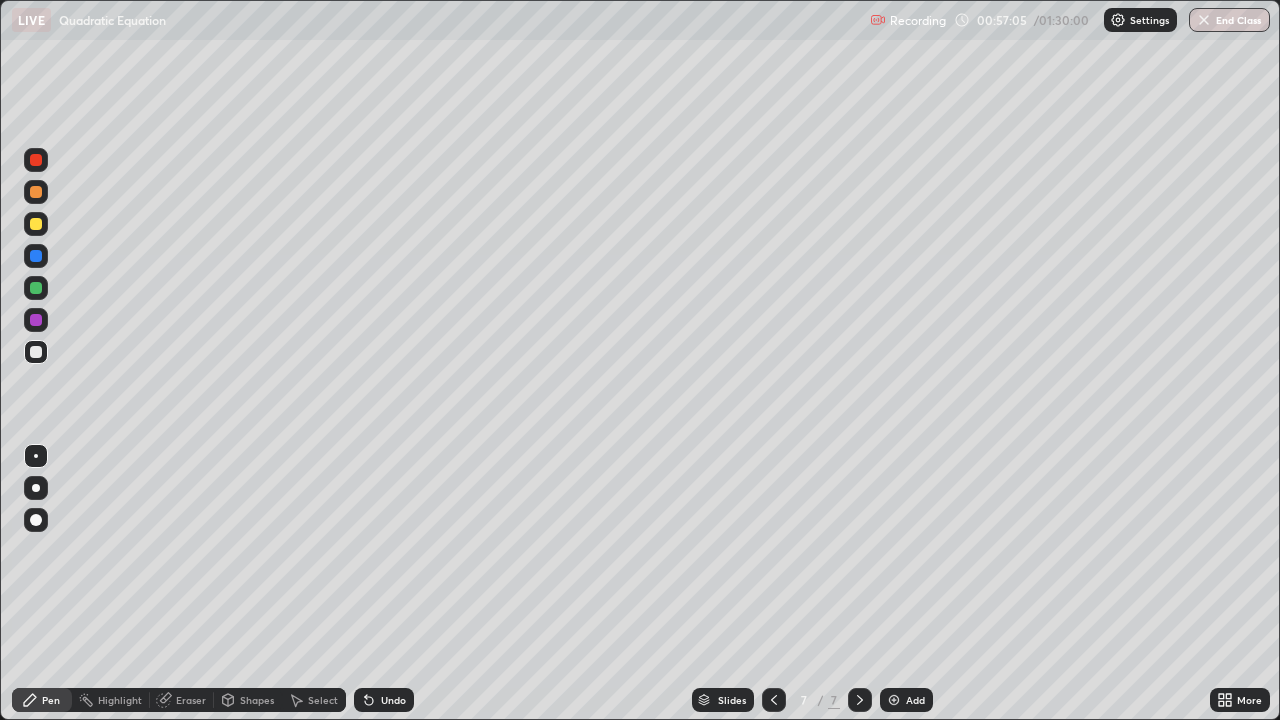 click on "Undo" at bounding box center (393, 700) 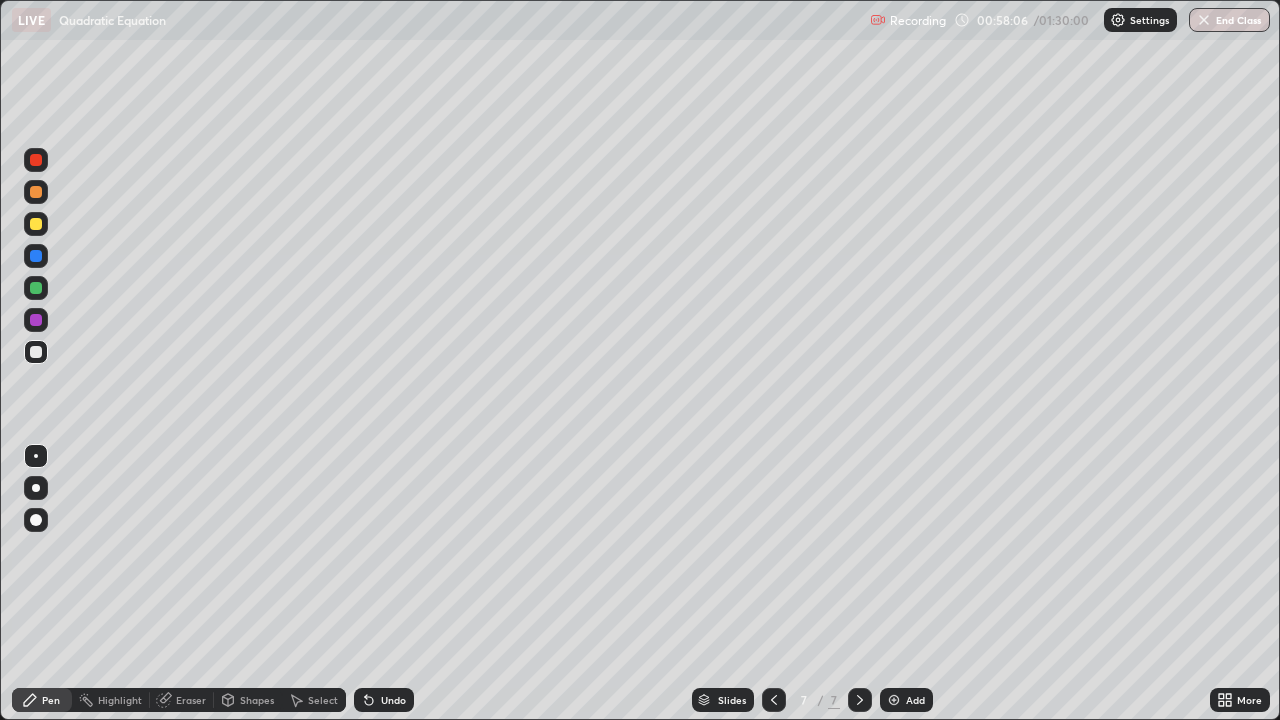 click on "Undo" at bounding box center (393, 700) 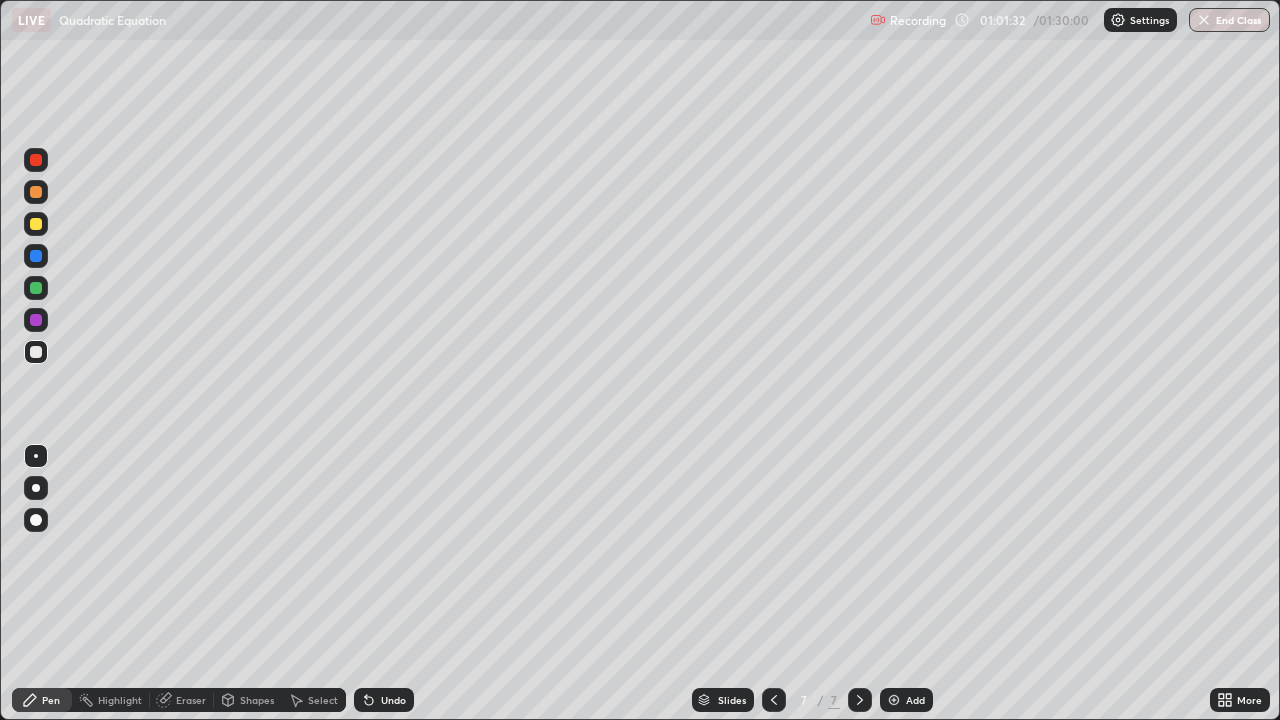 click on "Add" at bounding box center [915, 700] 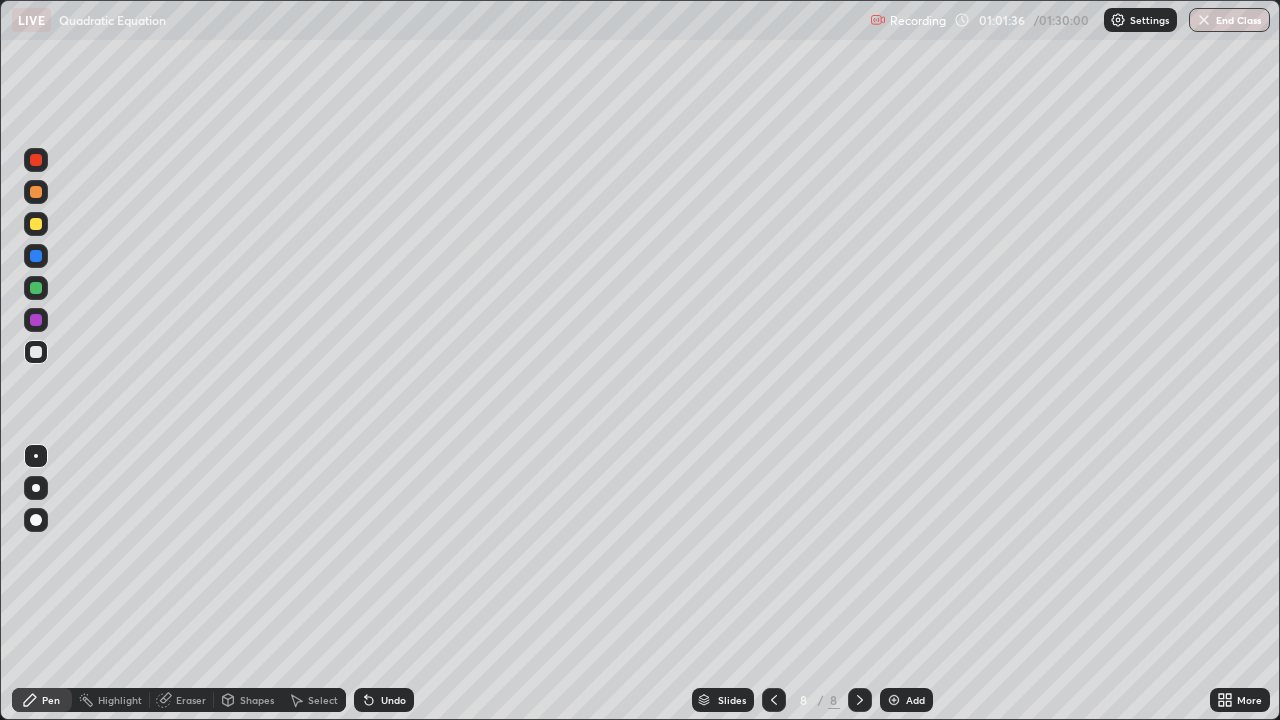 click 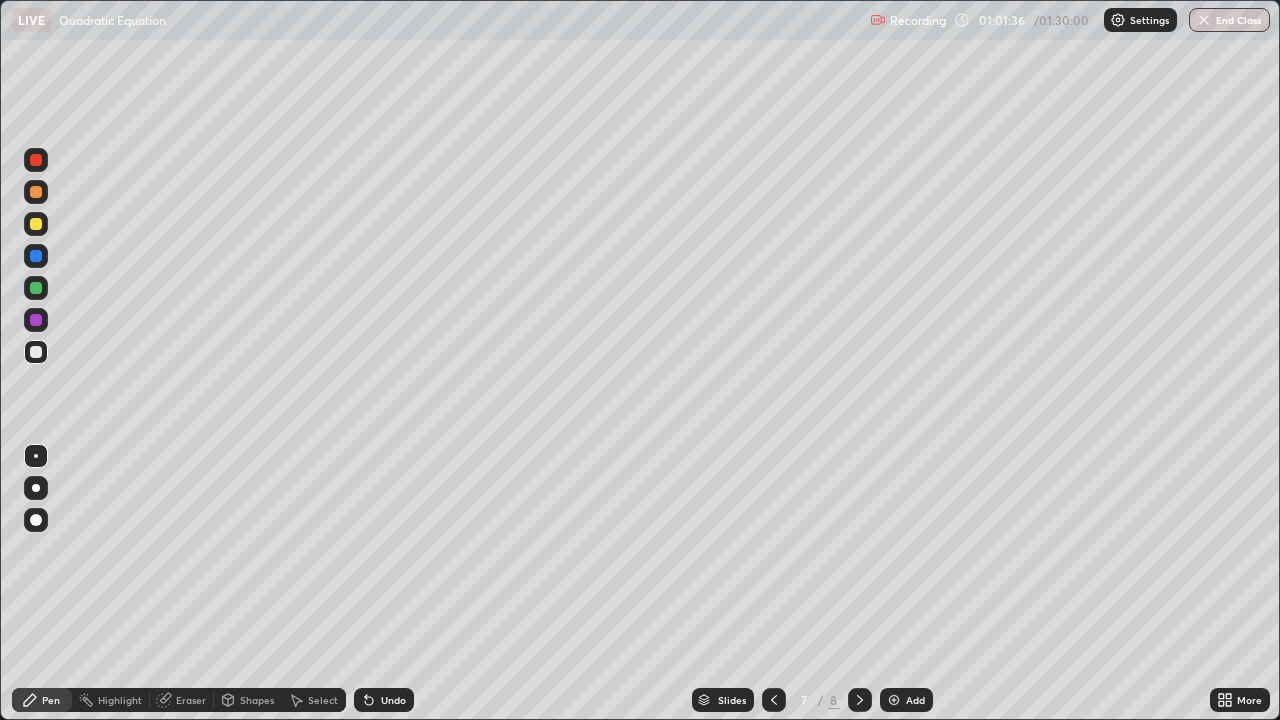 click 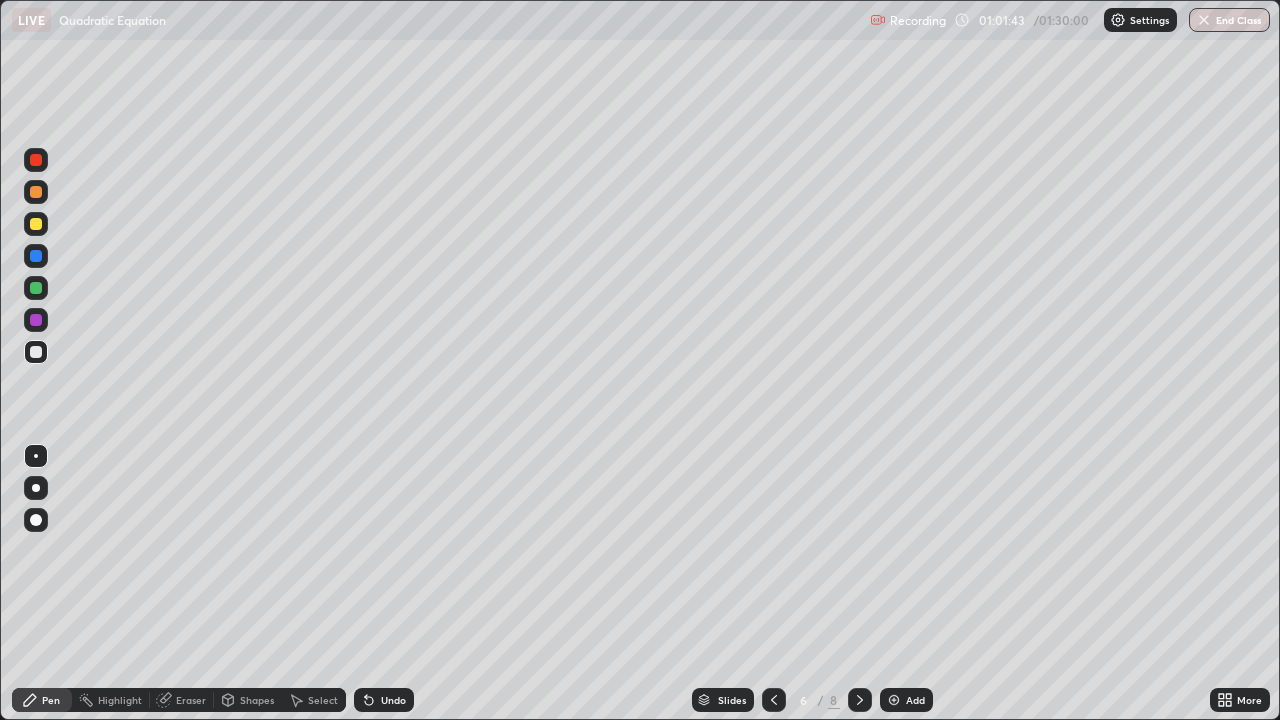 click at bounding box center (36, 192) 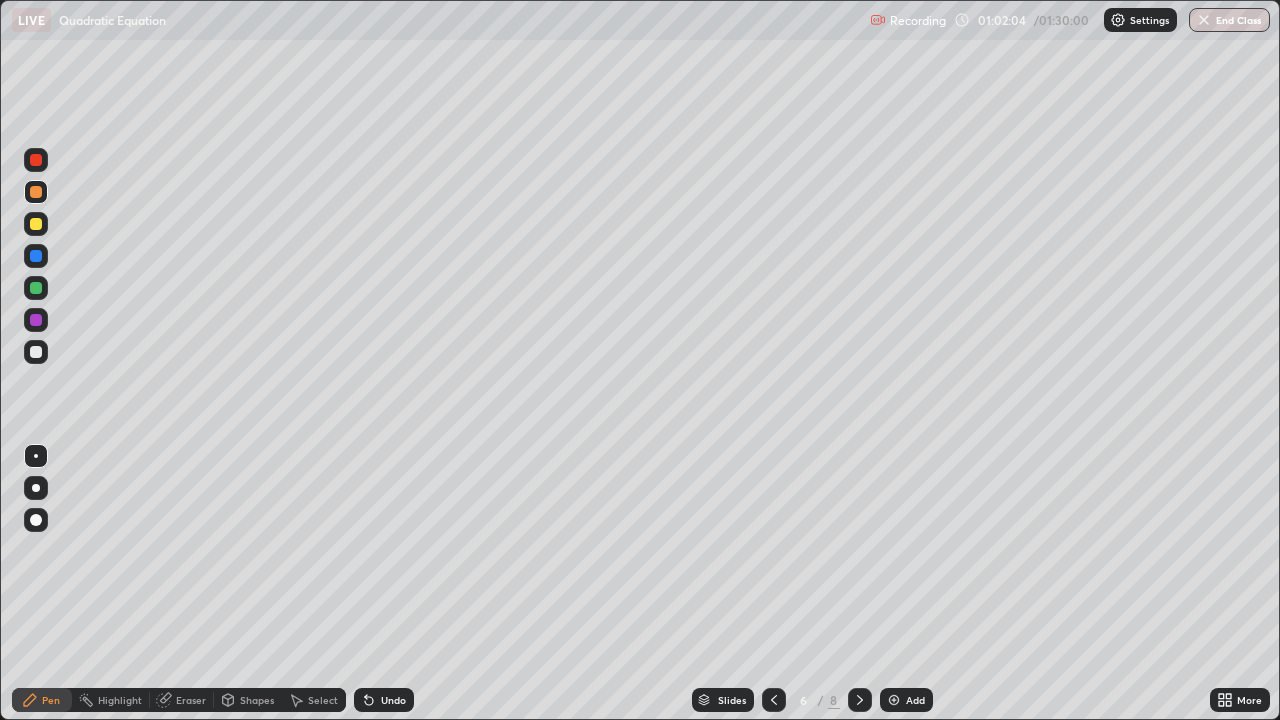 click 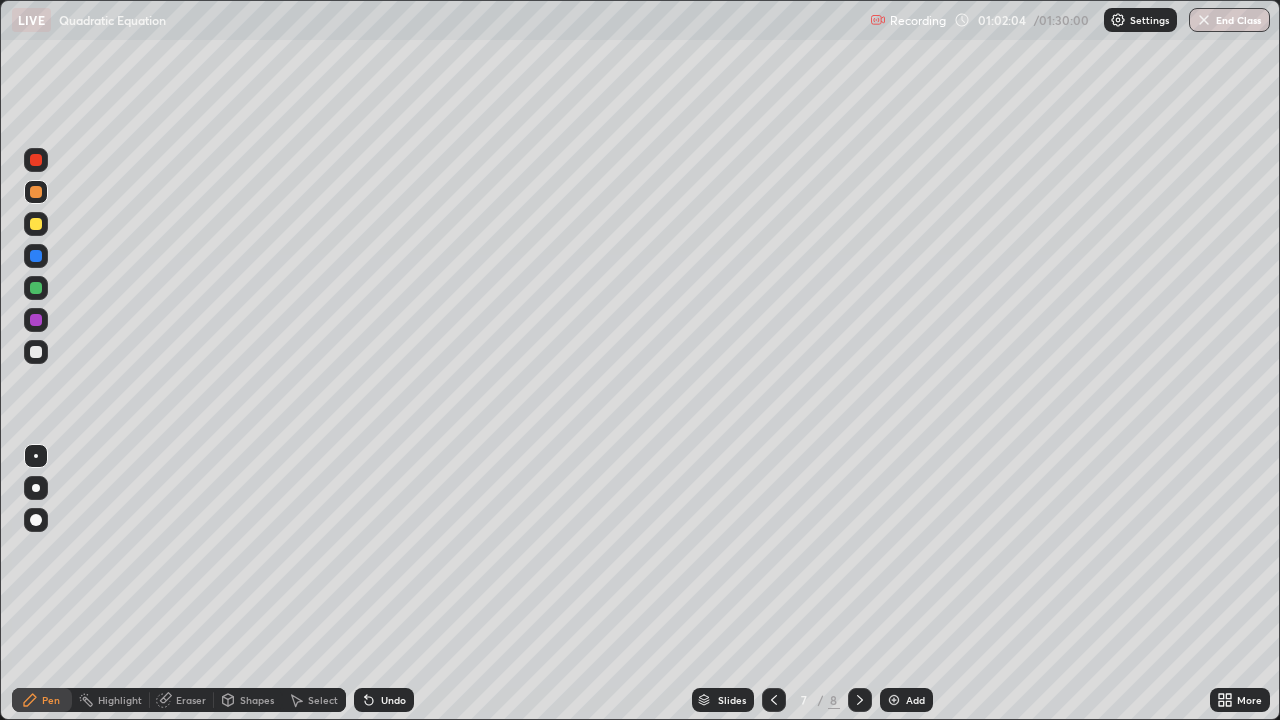 click 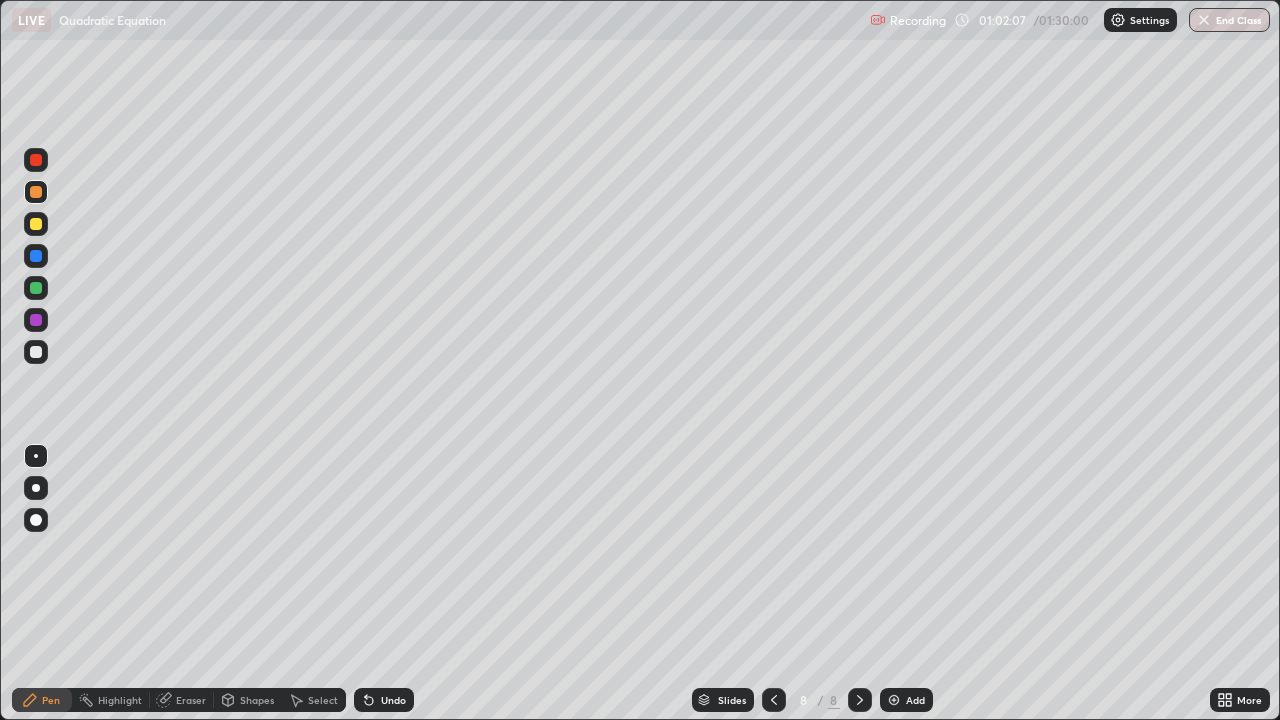 click at bounding box center (36, 352) 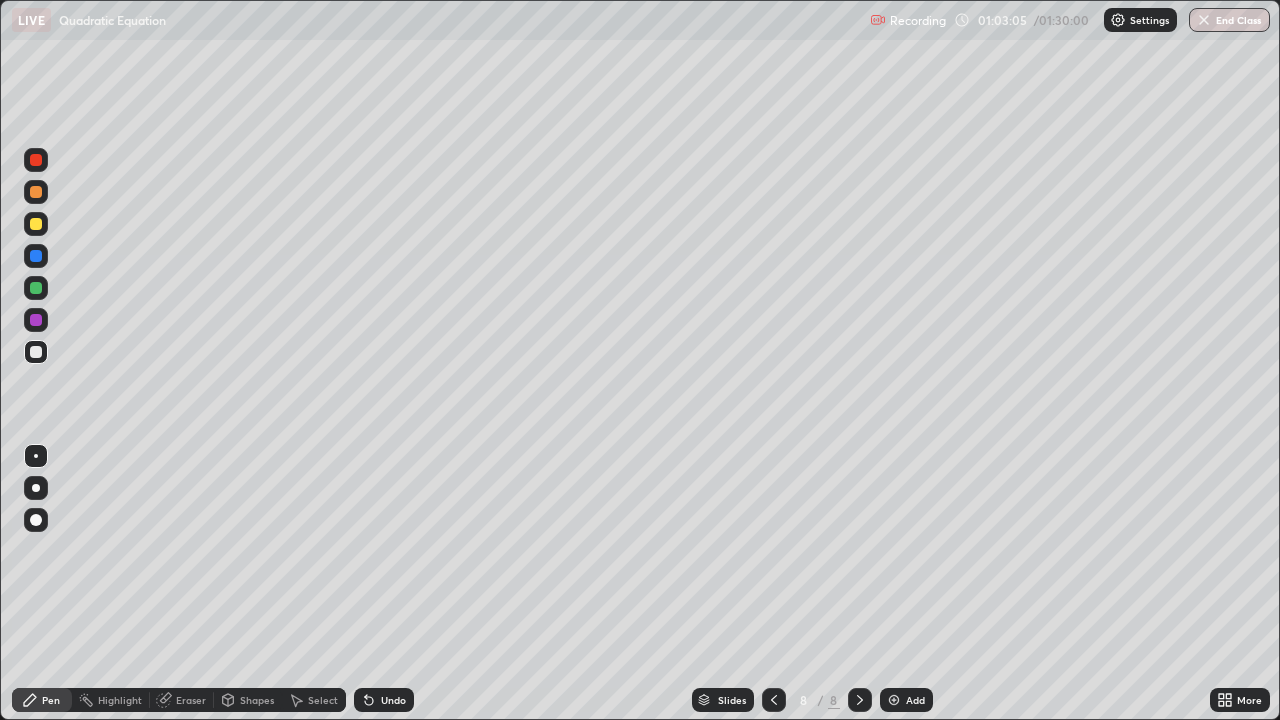 click on "Undo" at bounding box center [384, 700] 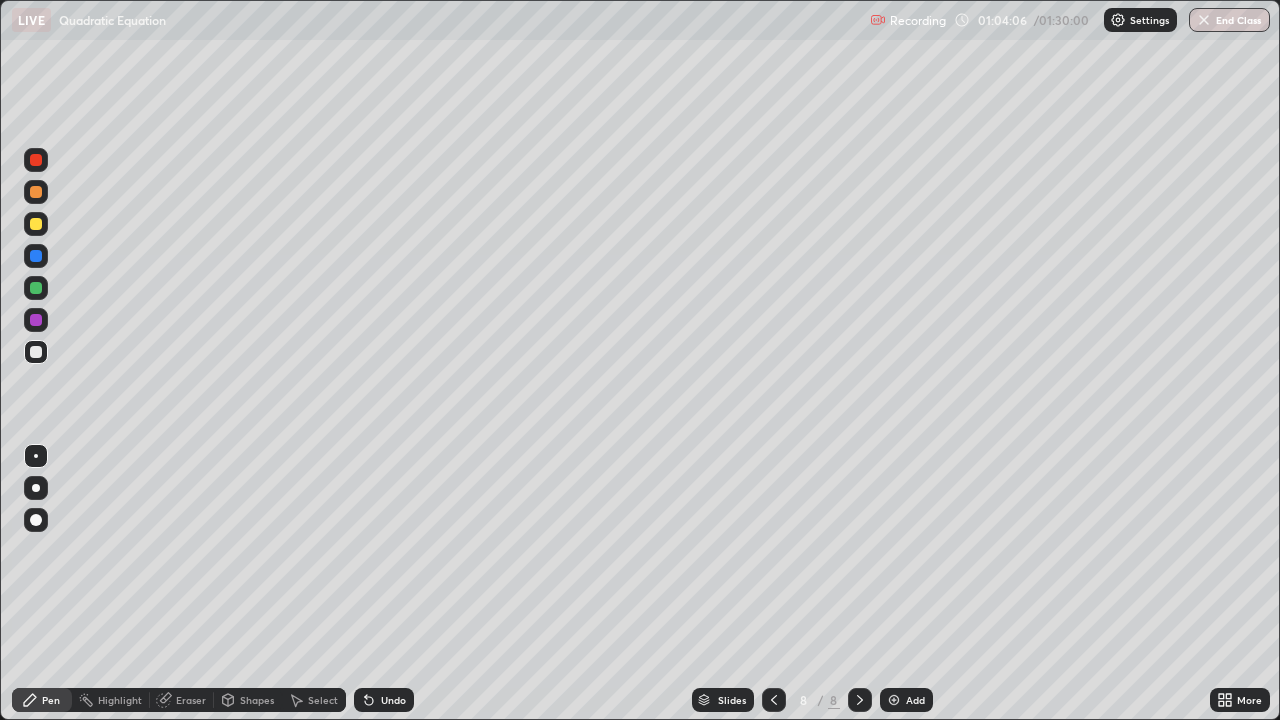 click on "Undo" at bounding box center [393, 700] 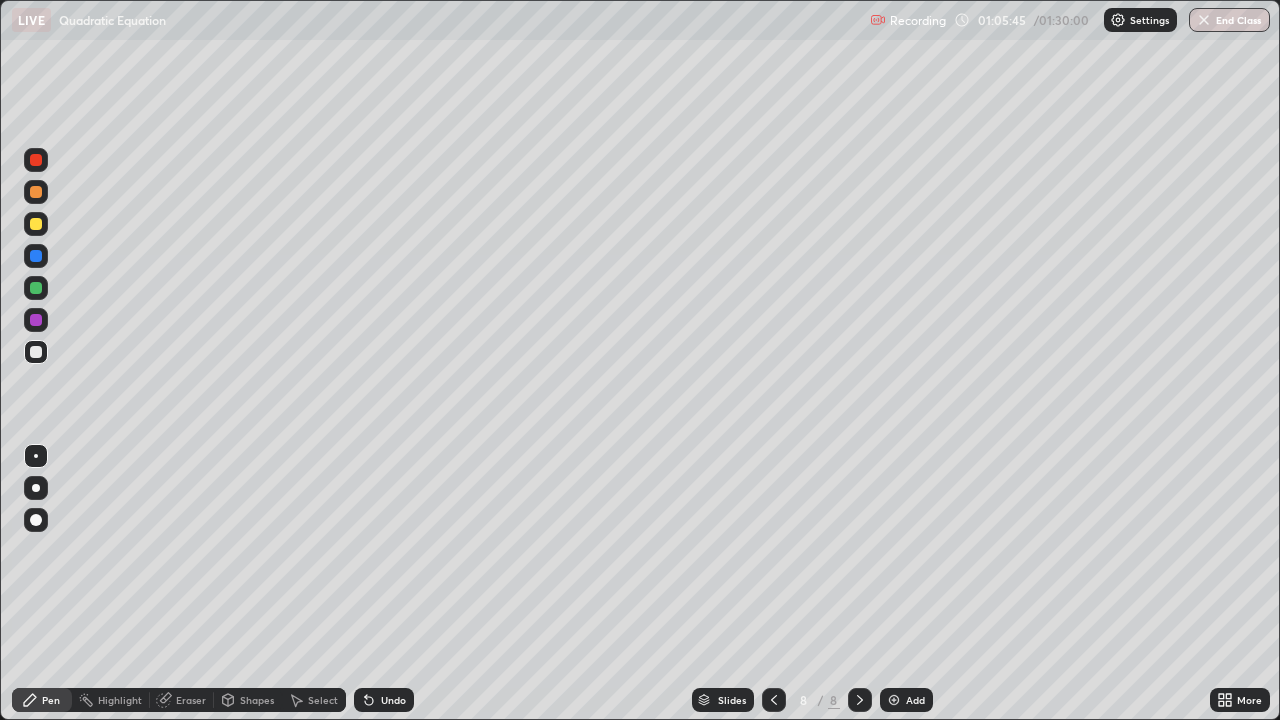 click at bounding box center [894, 700] 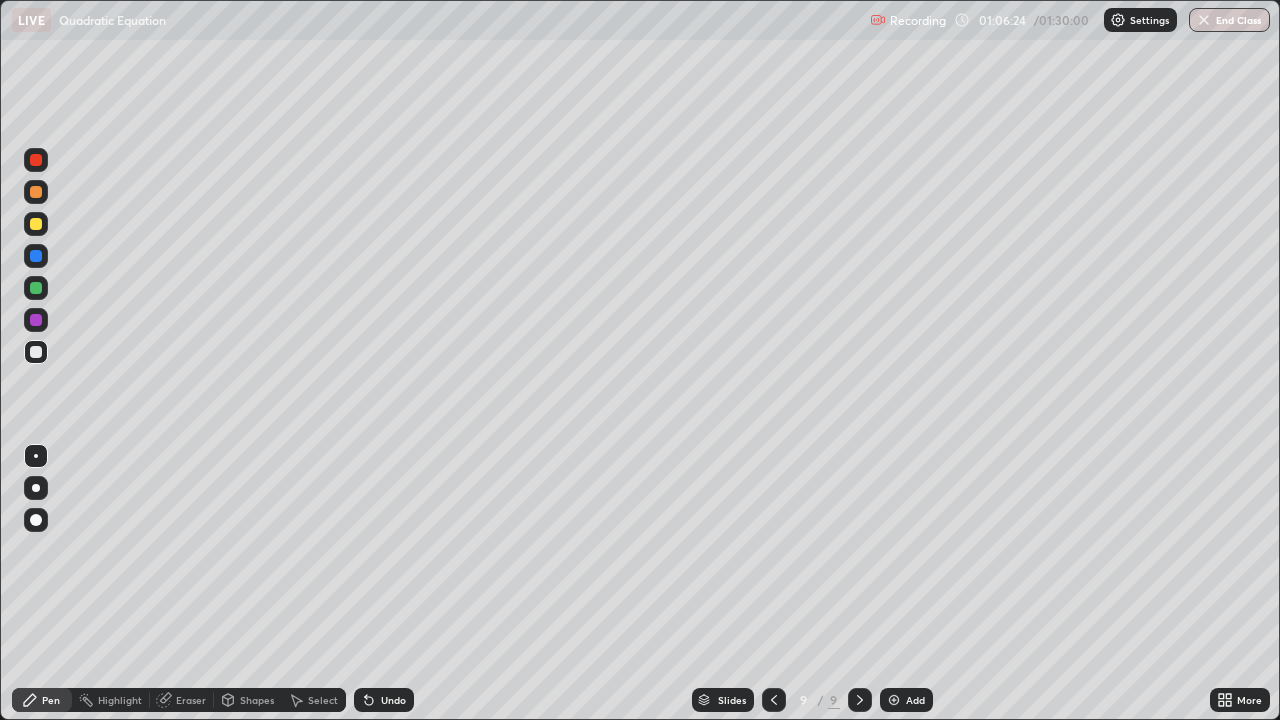 click at bounding box center [36, 320] 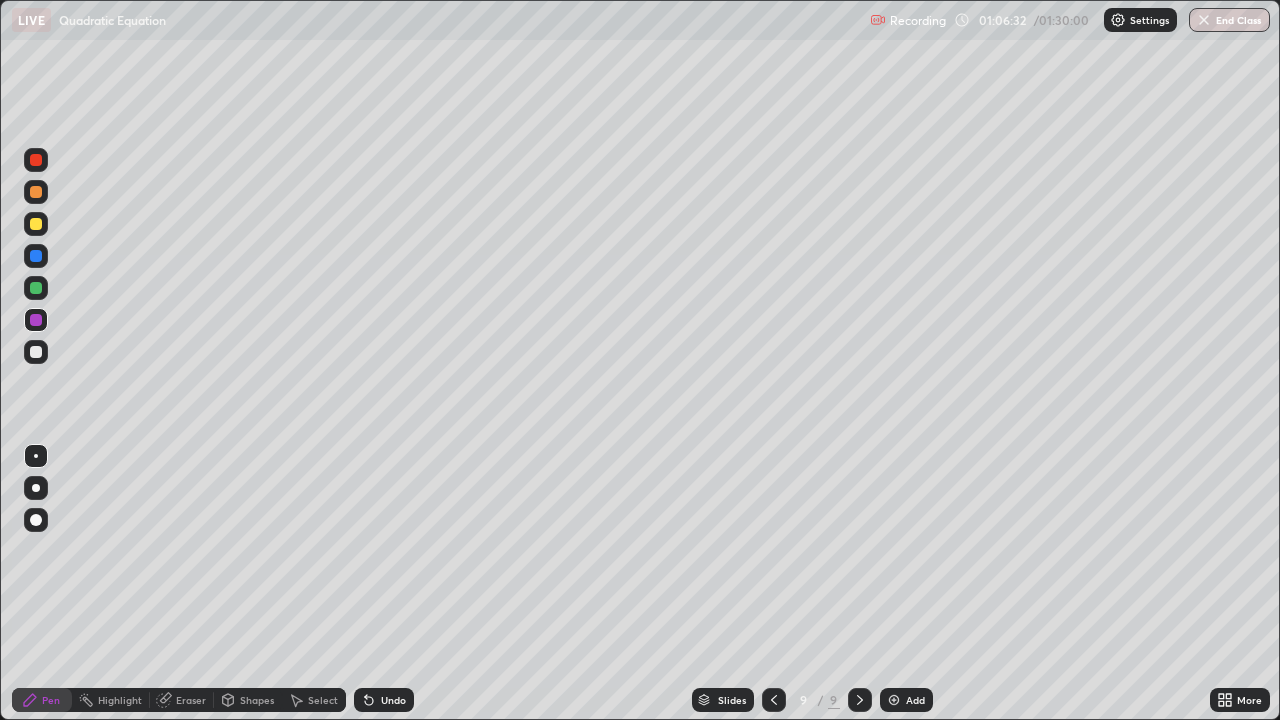 click at bounding box center [36, 288] 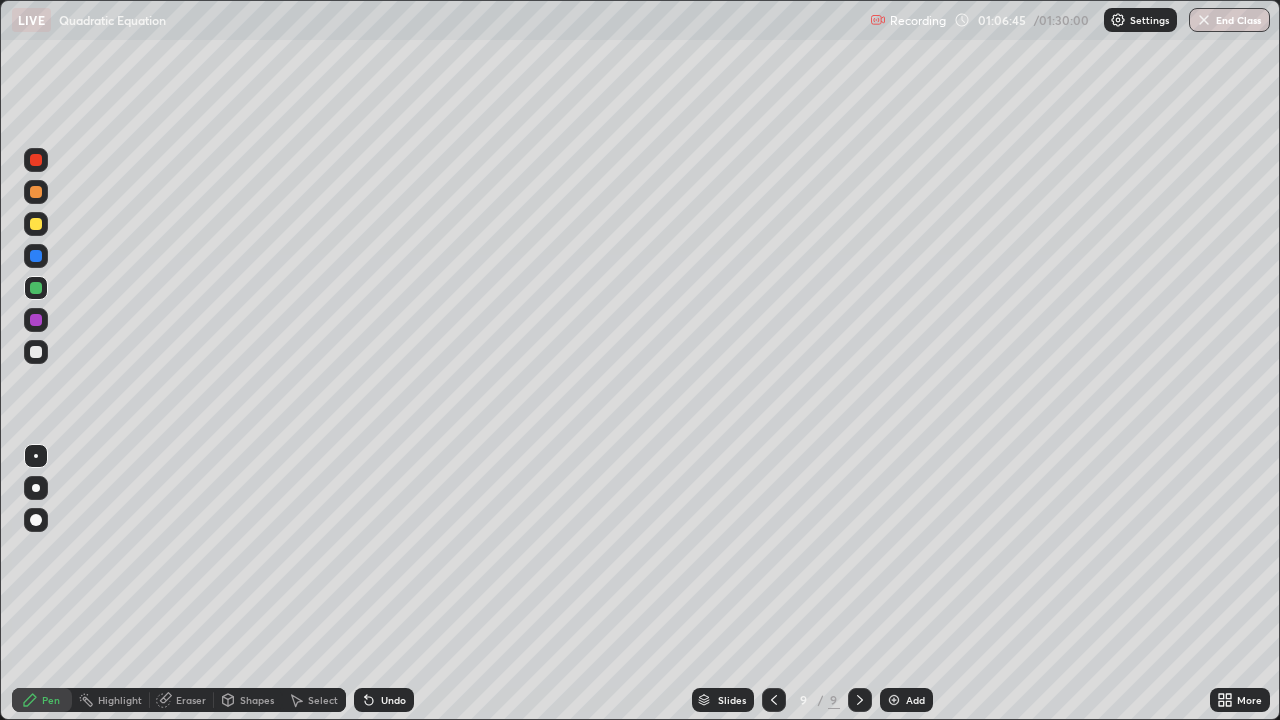 click at bounding box center [36, 352] 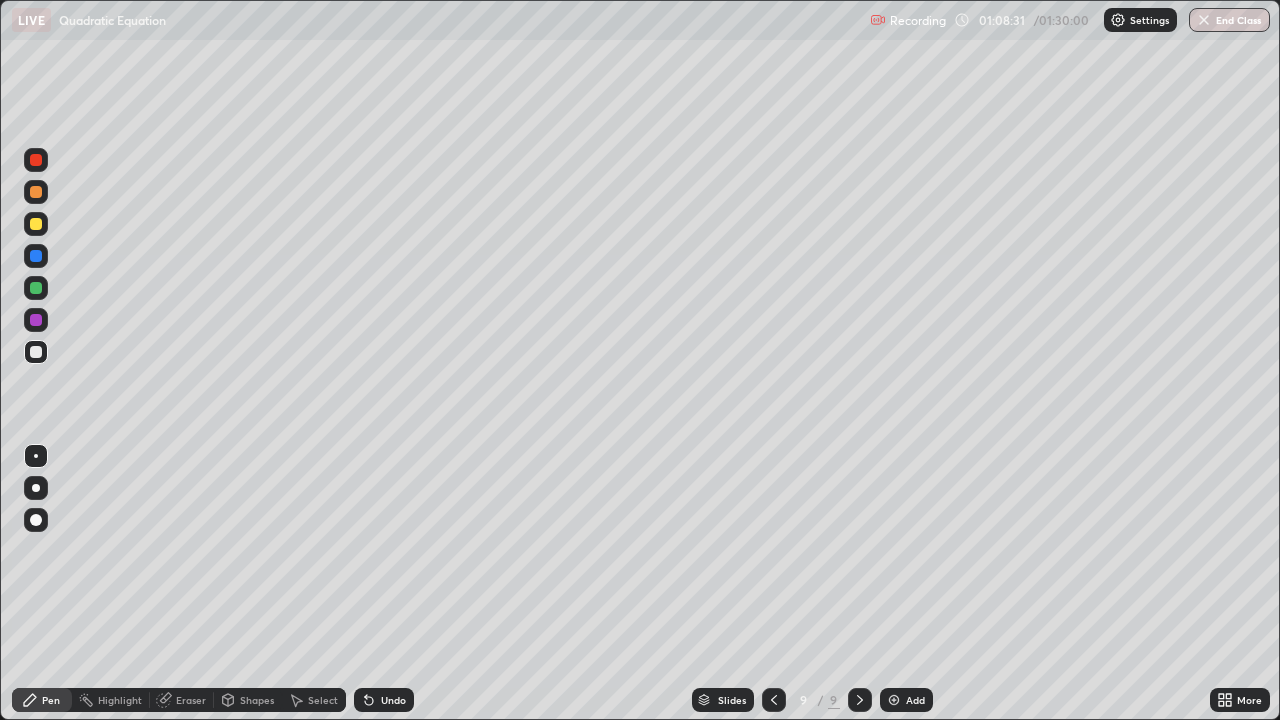 click on "Slides 9 / 9 Add" at bounding box center (812, 700) 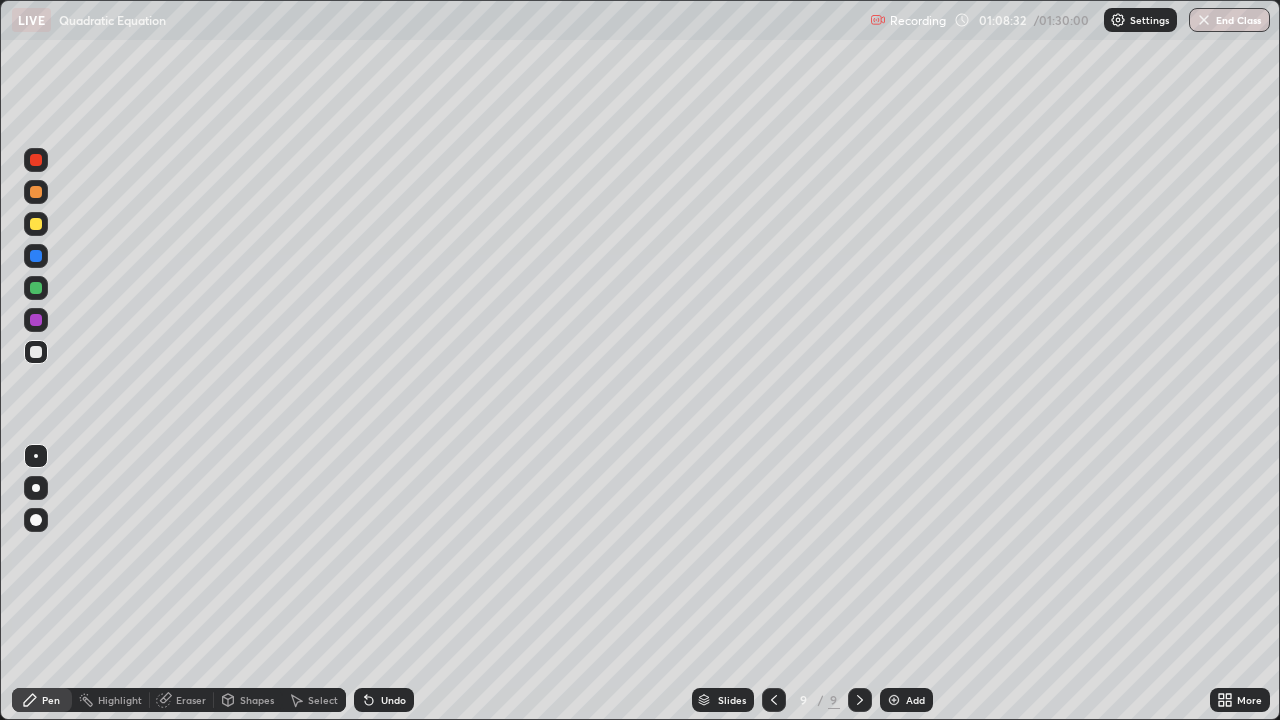 click on "Slides 9 / 9 Add" at bounding box center (812, 700) 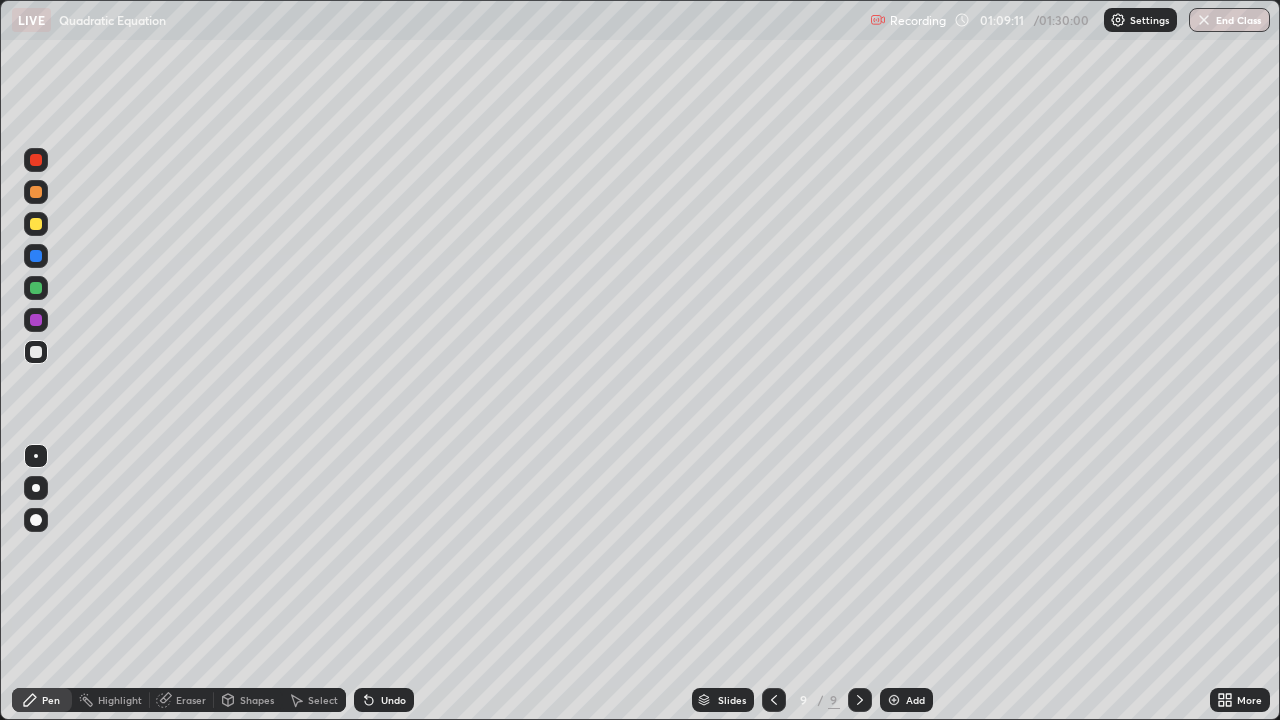 click at bounding box center [36, 288] 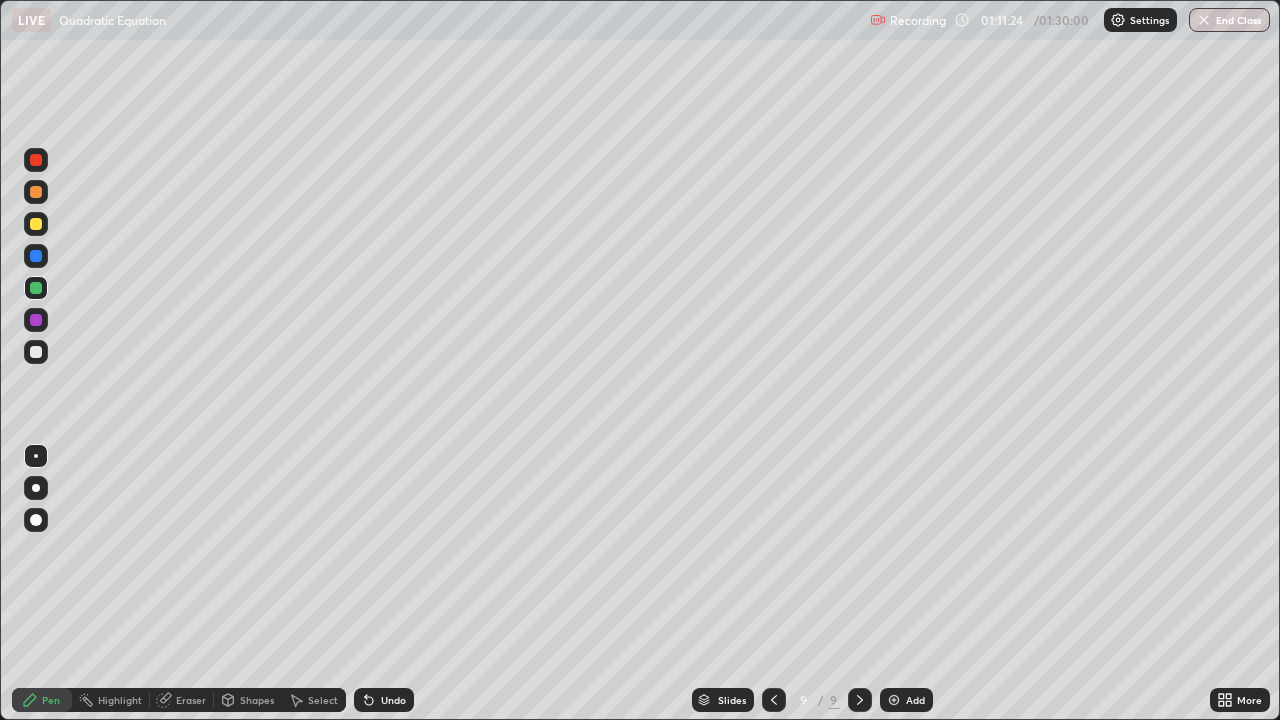 click at bounding box center (894, 700) 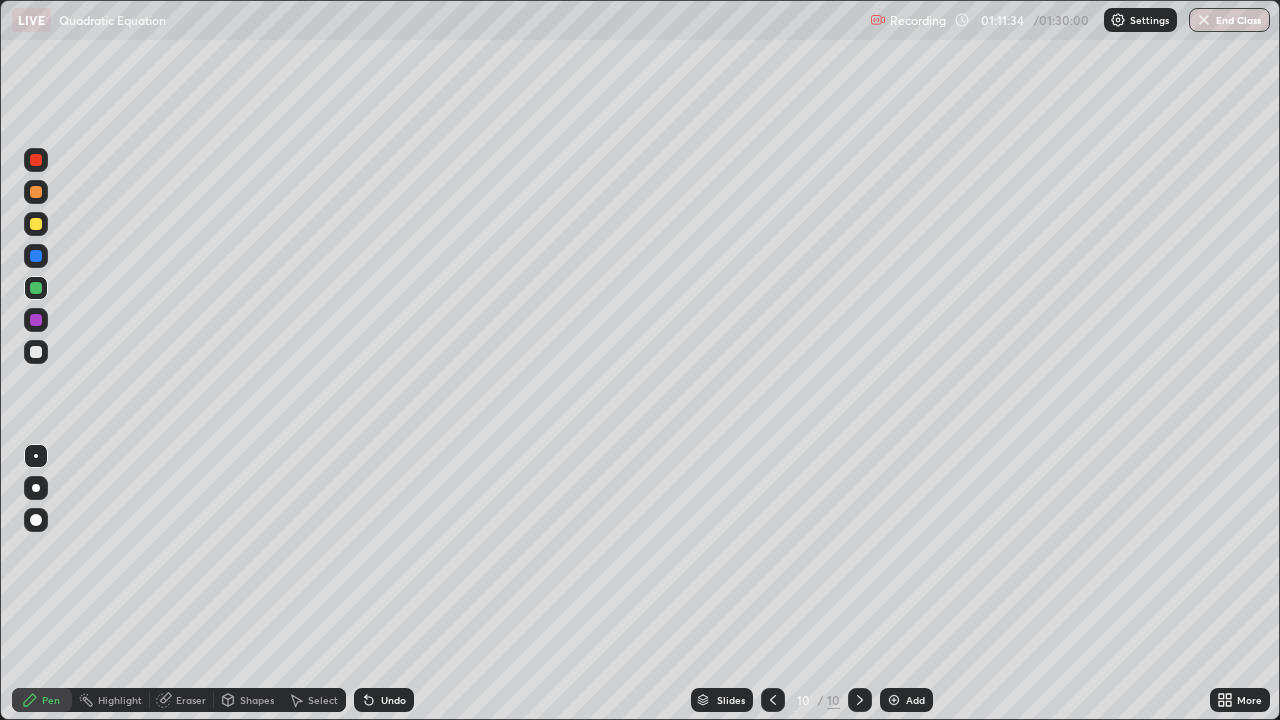 click at bounding box center [36, 352] 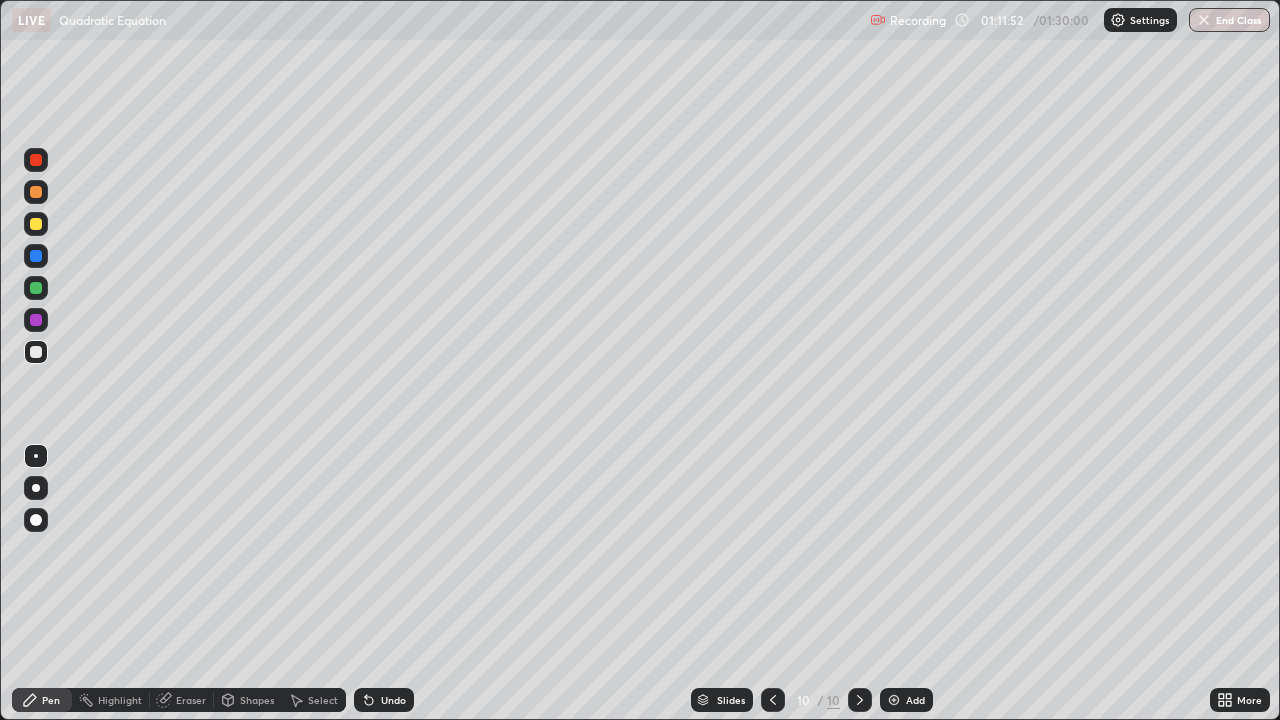 click 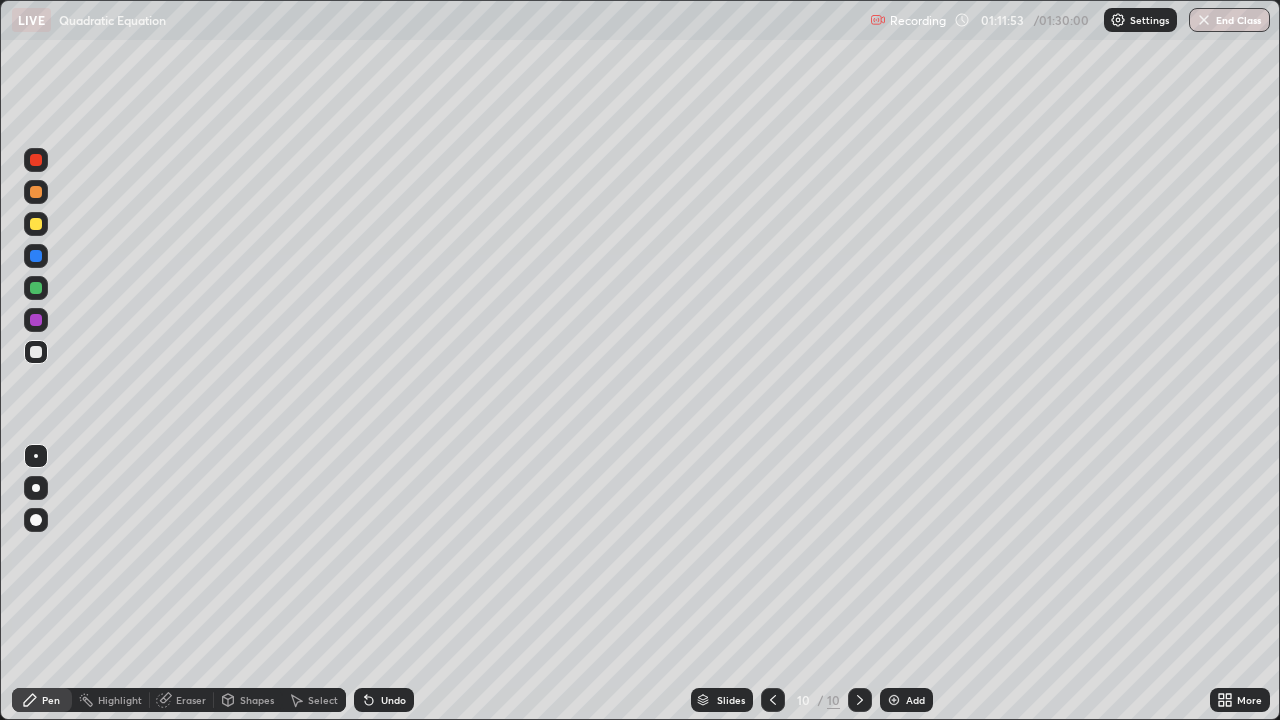 click on "Undo" at bounding box center [393, 700] 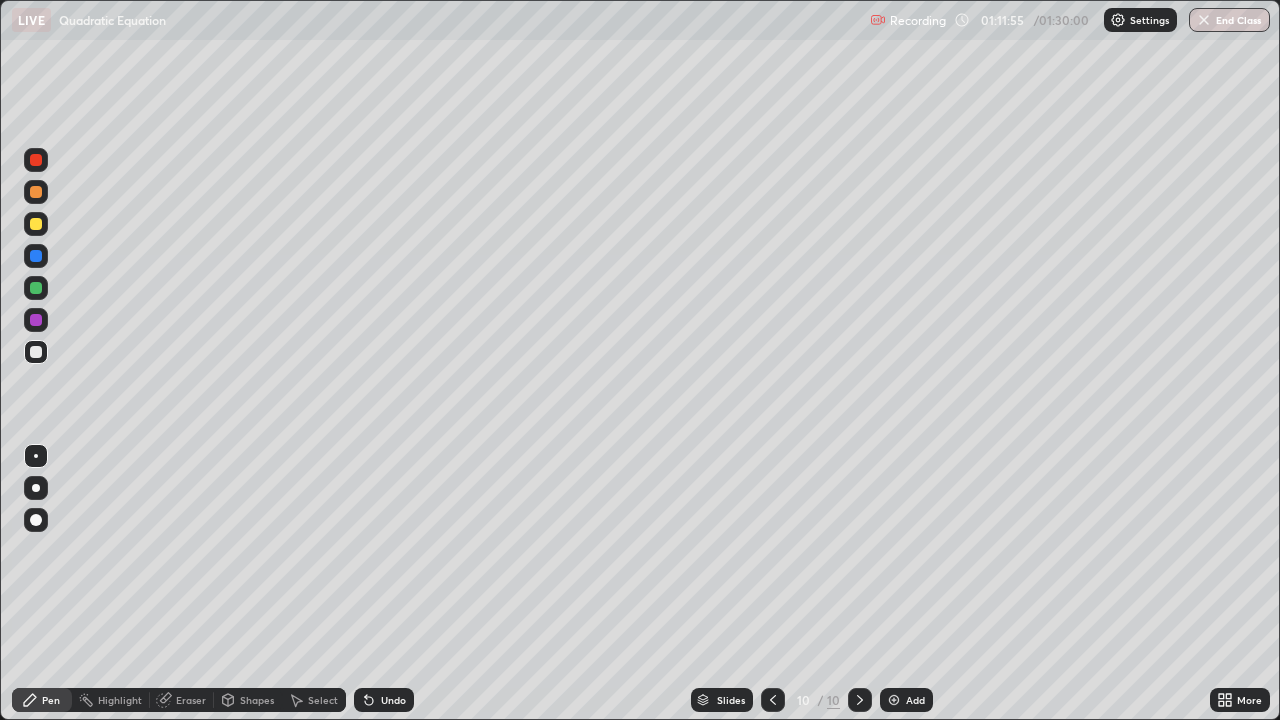 click at bounding box center (36, 352) 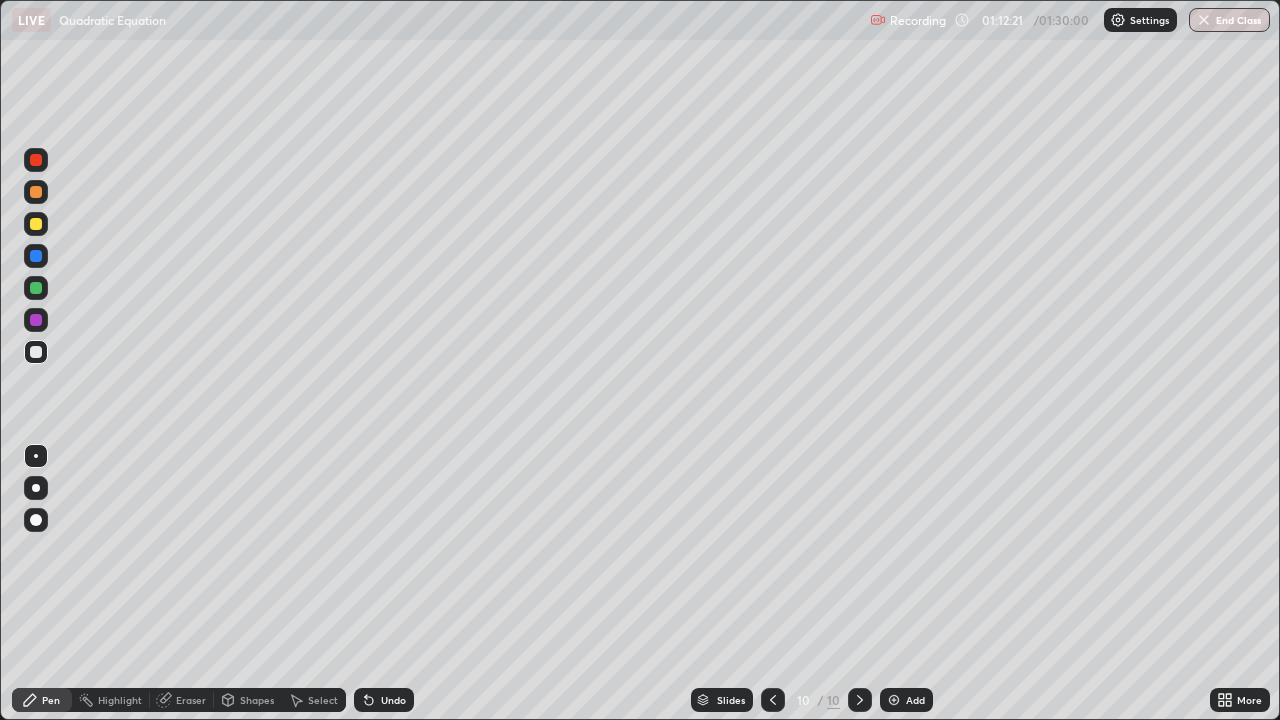 click at bounding box center [36, 192] 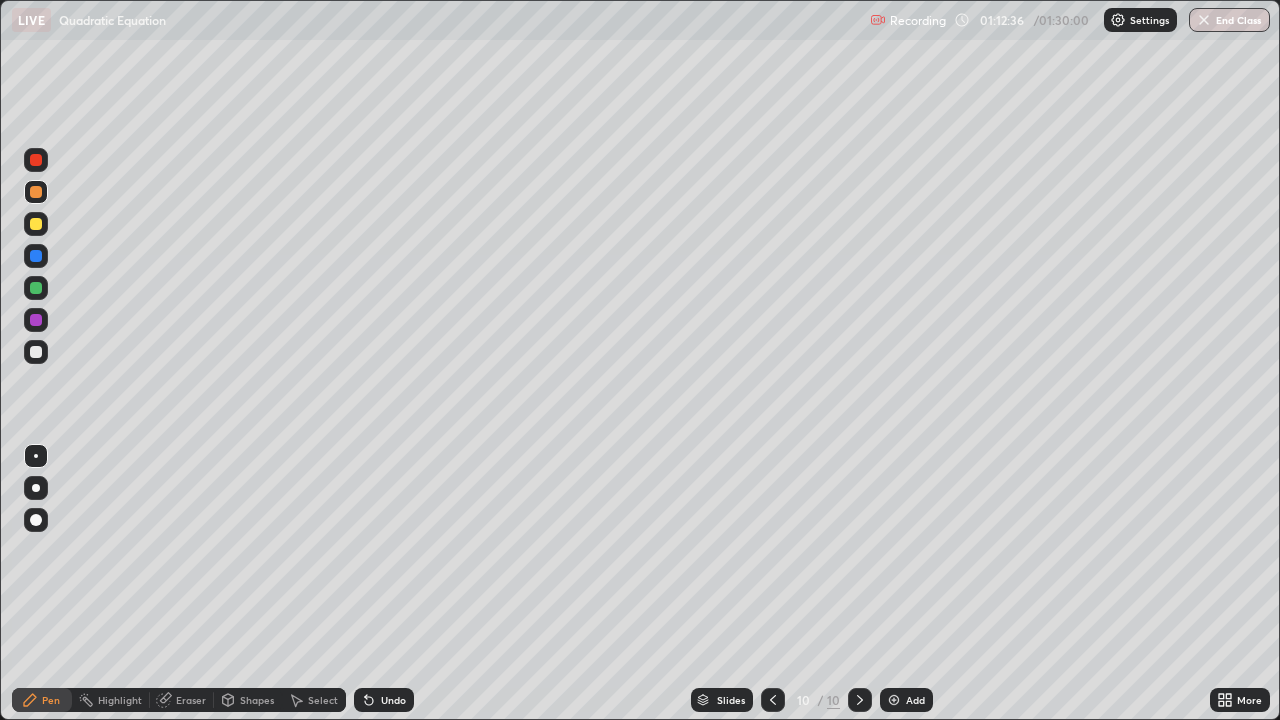 click at bounding box center [36, 224] 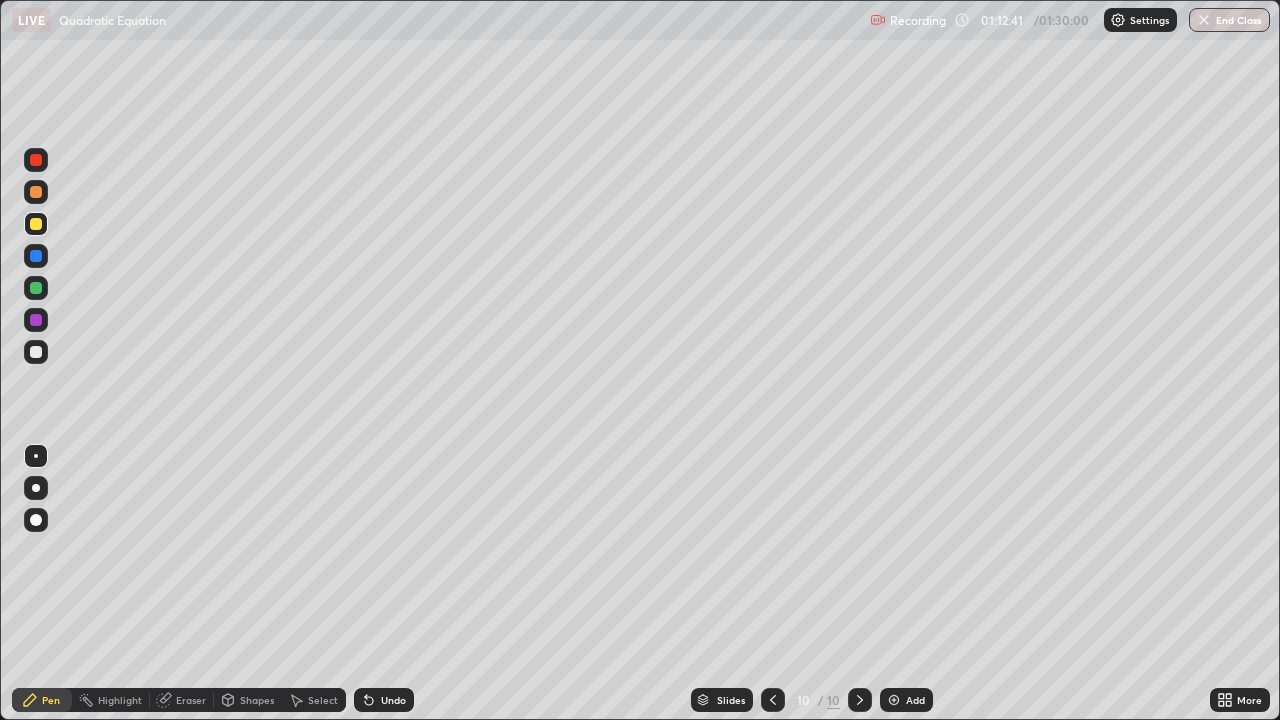 click at bounding box center (36, 288) 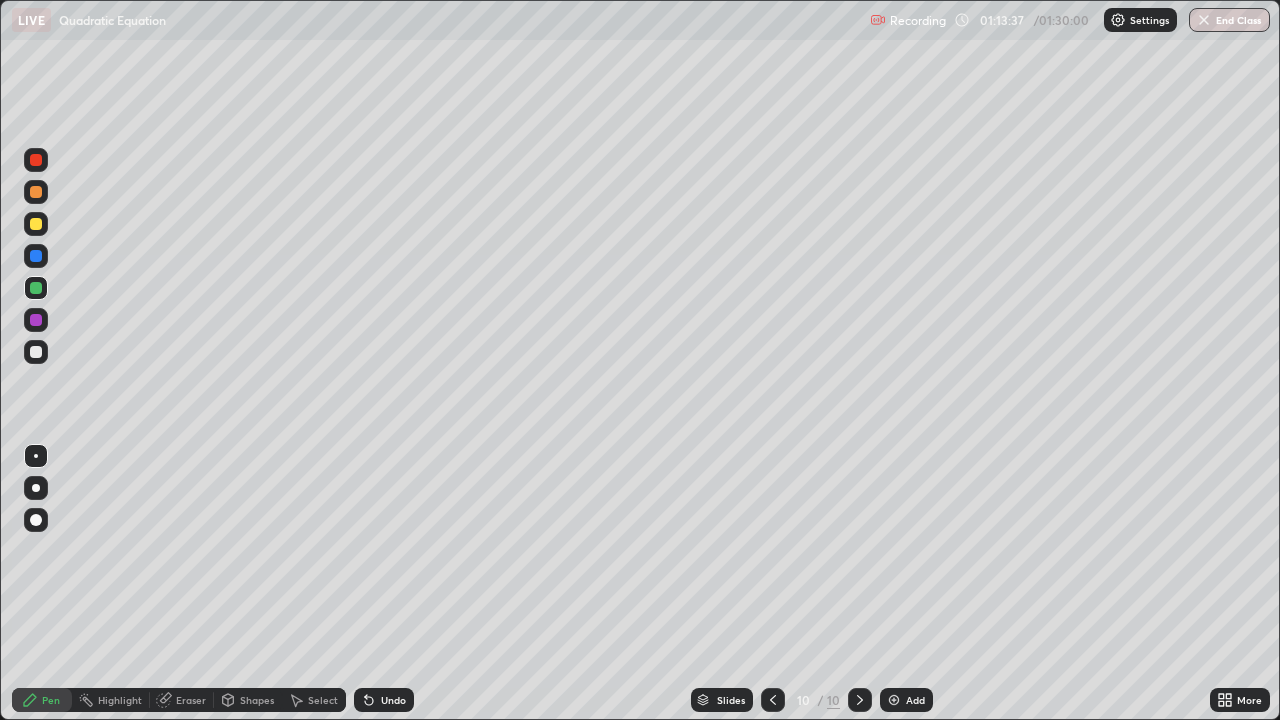 click at bounding box center (36, 224) 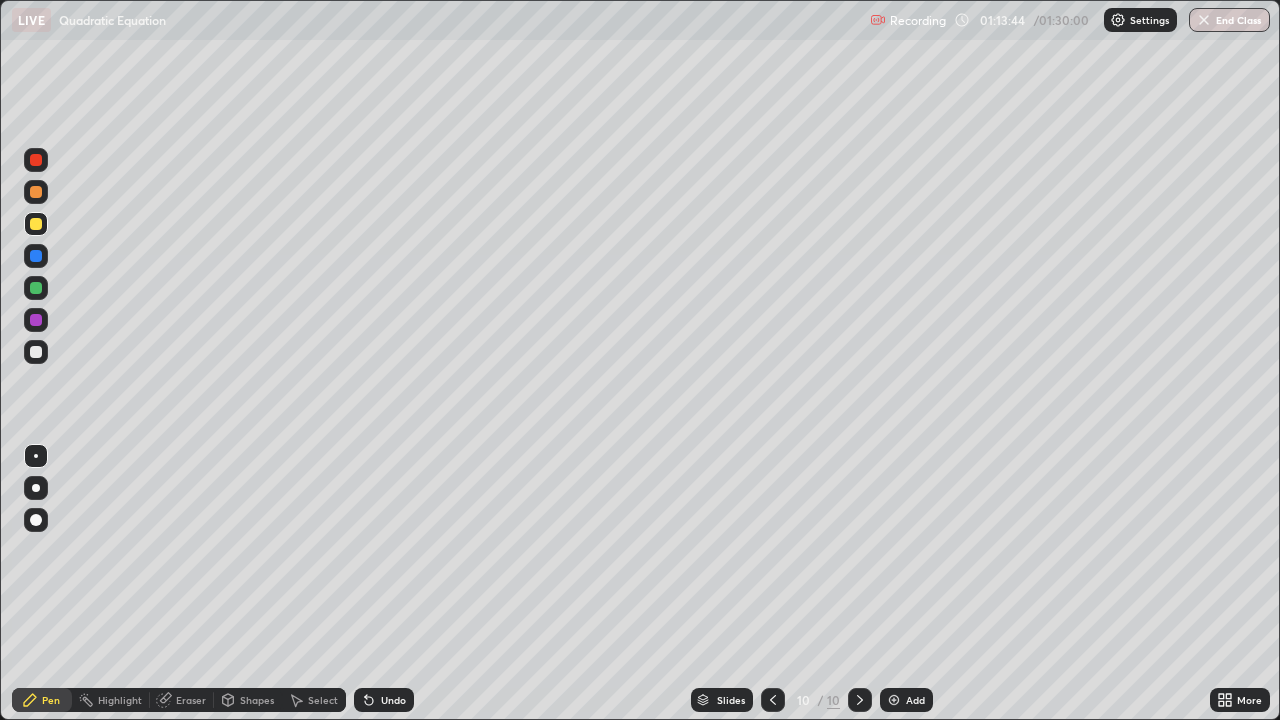 click at bounding box center [36, 256] 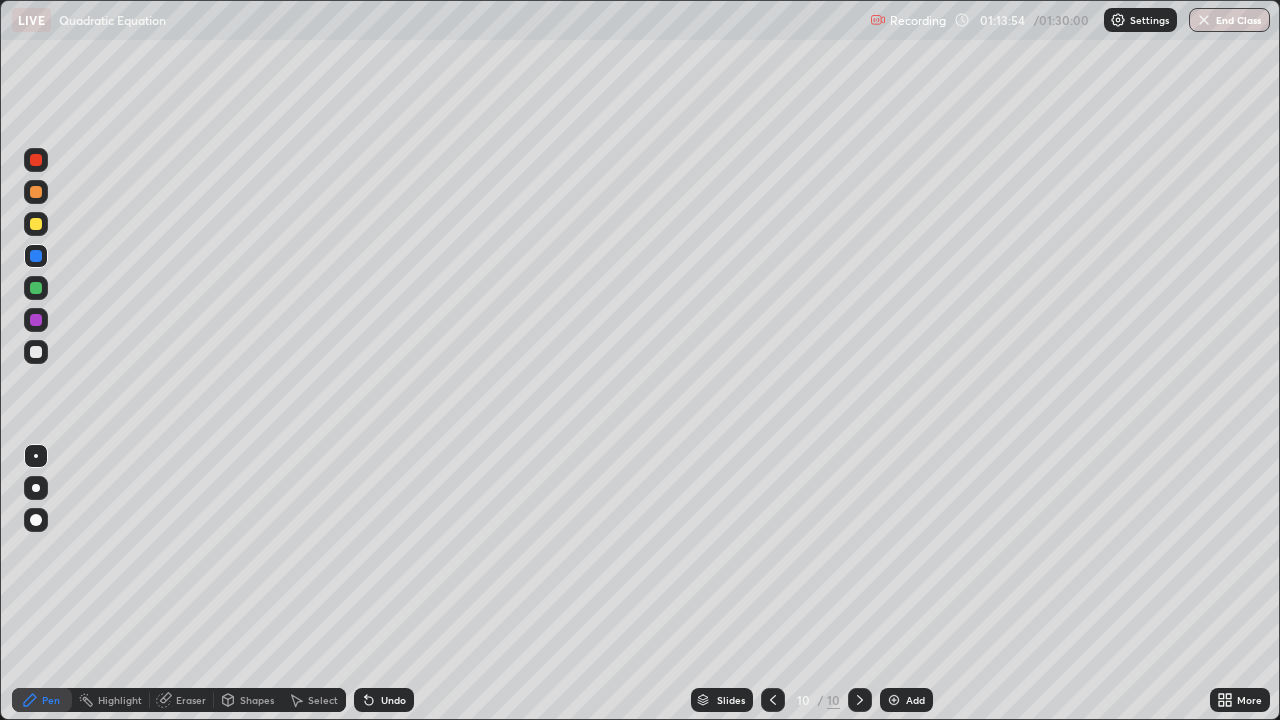 click at bounding box center (36, 352) 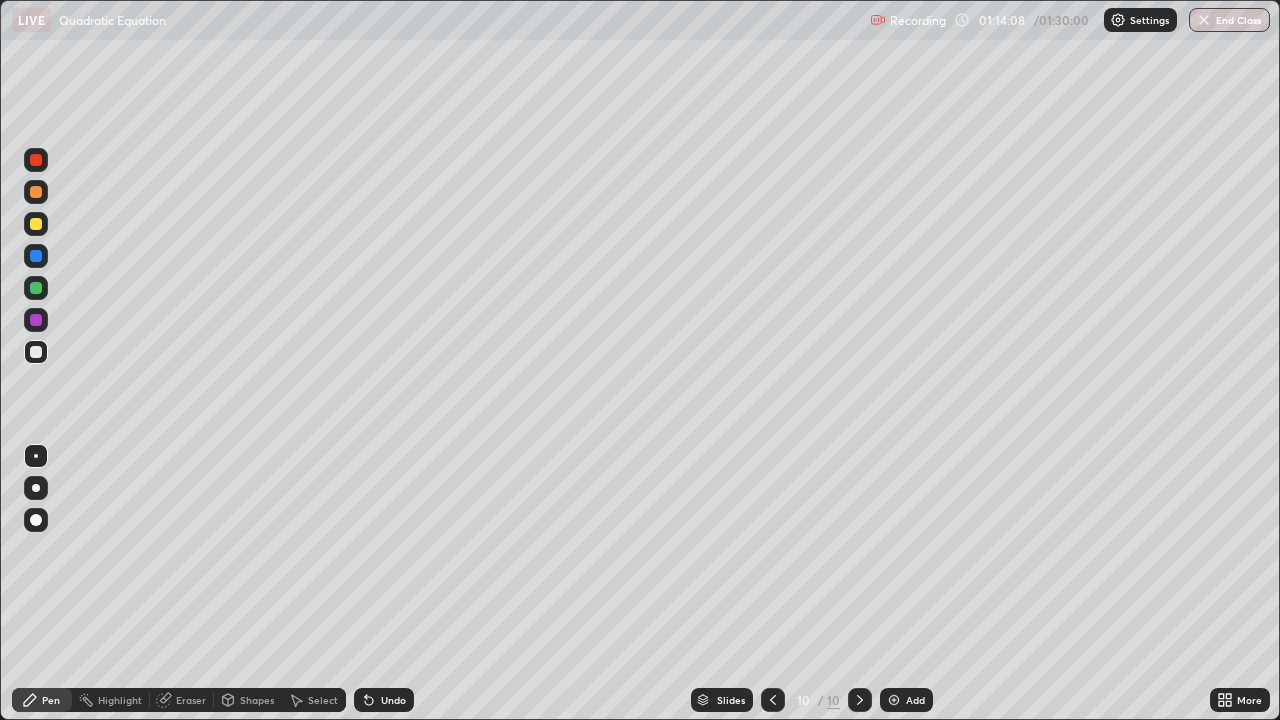 click on "Undo" at bounding box center [393, 700] 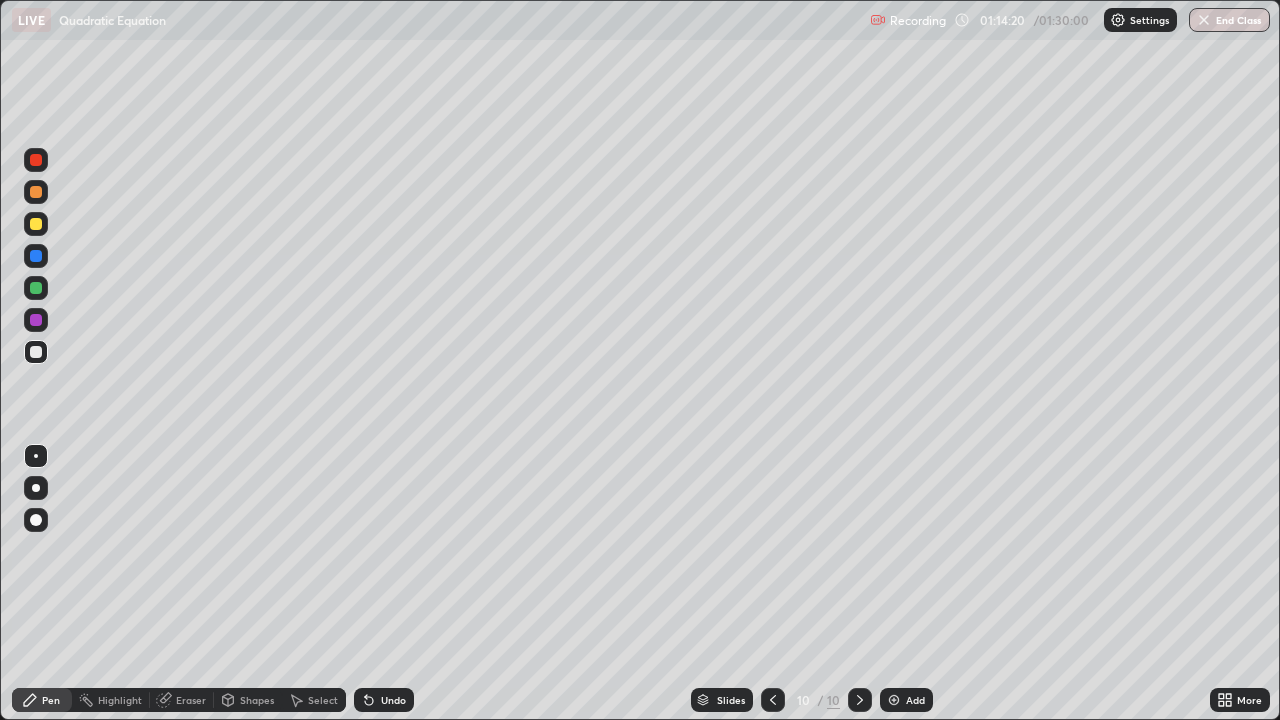 click at bounding box center [36, 256] 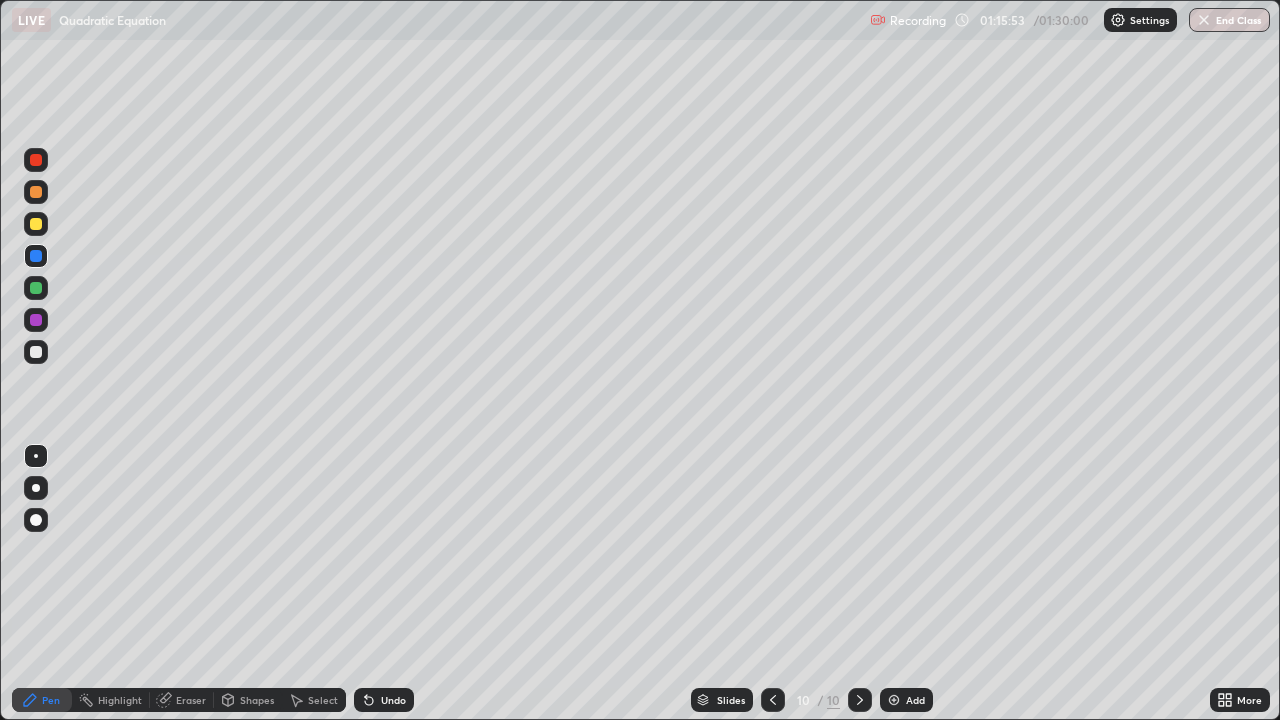 click at bounding box center (894, 700) 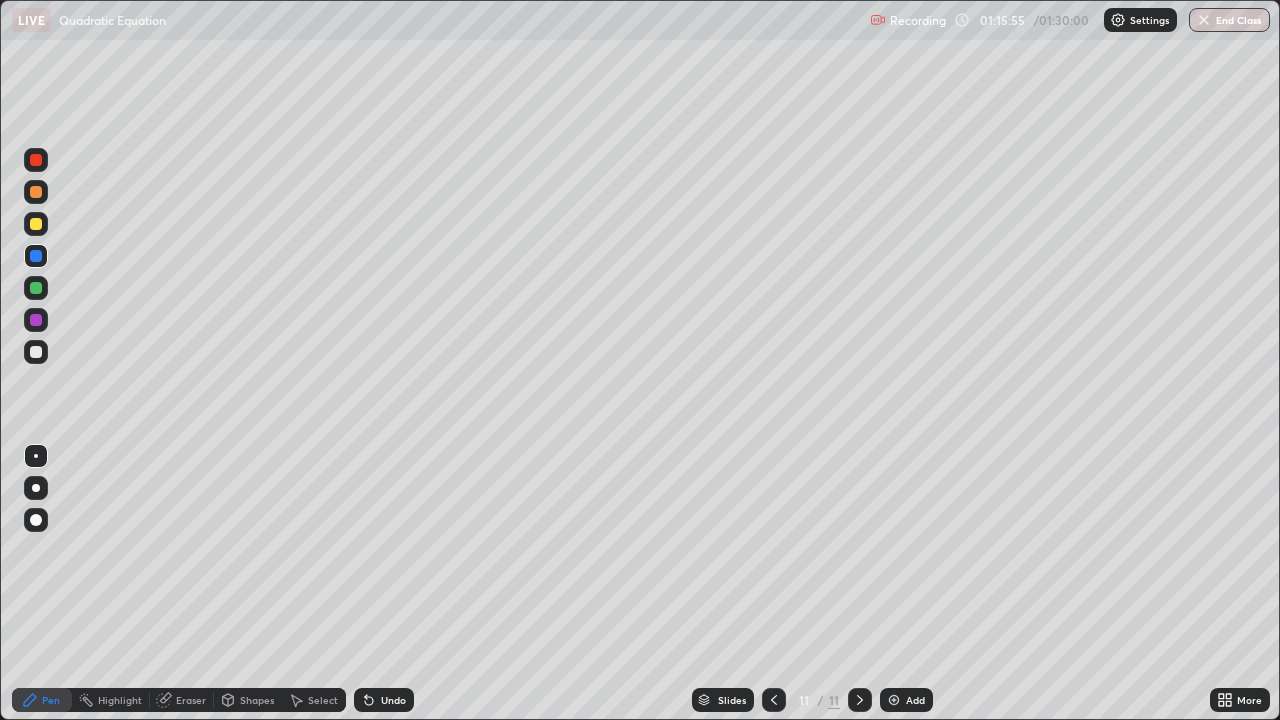 click at bounding box center (36, 352) 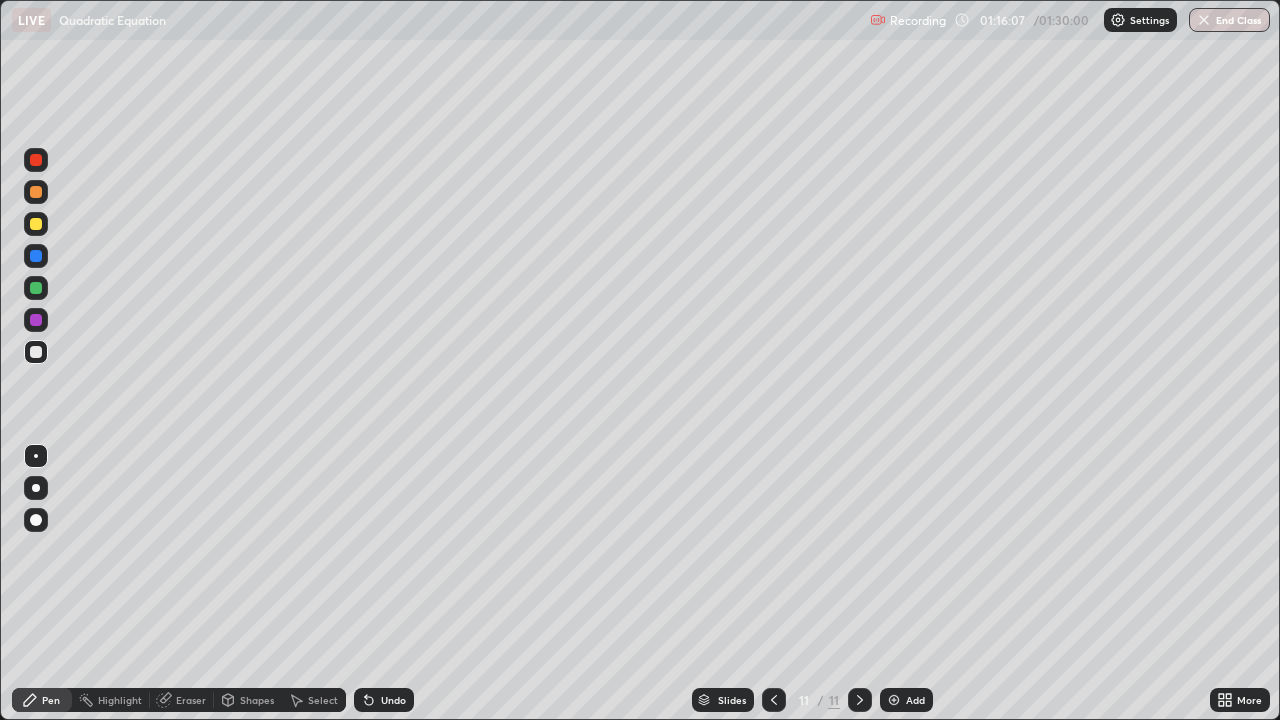 click on "Undo" at bounding box center [393, 700] 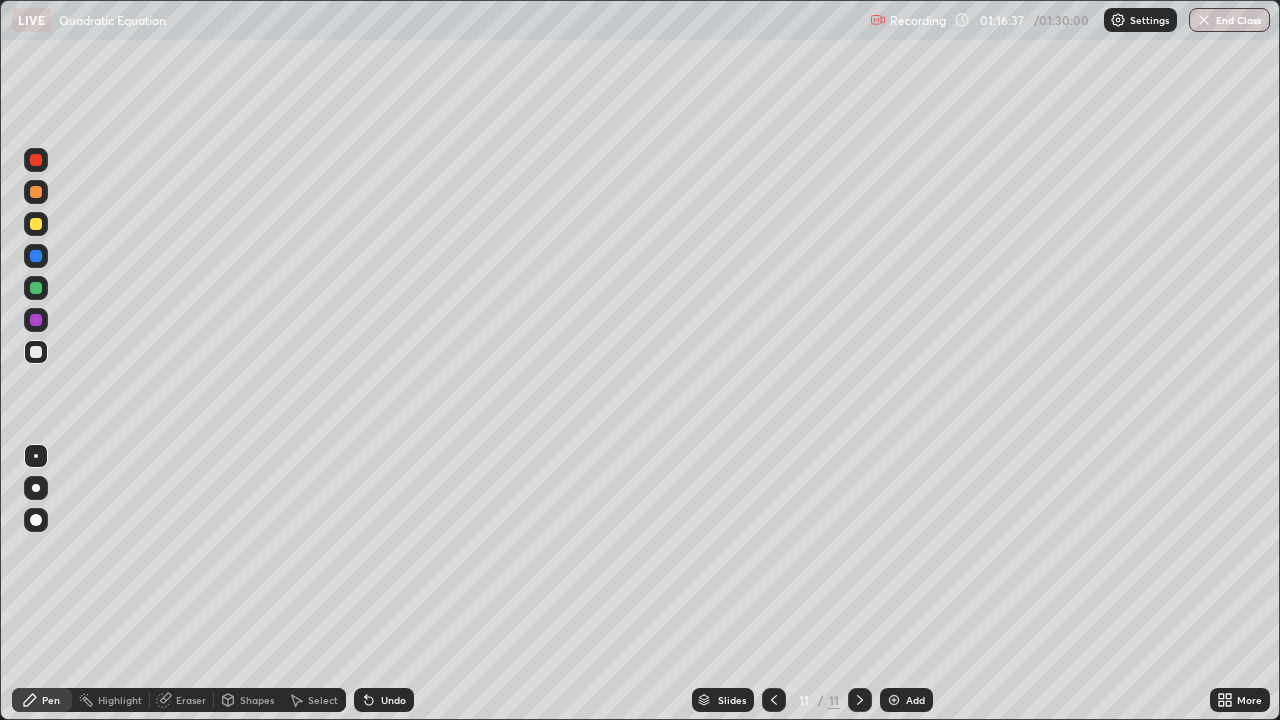 click at bounding box center [36, 224] 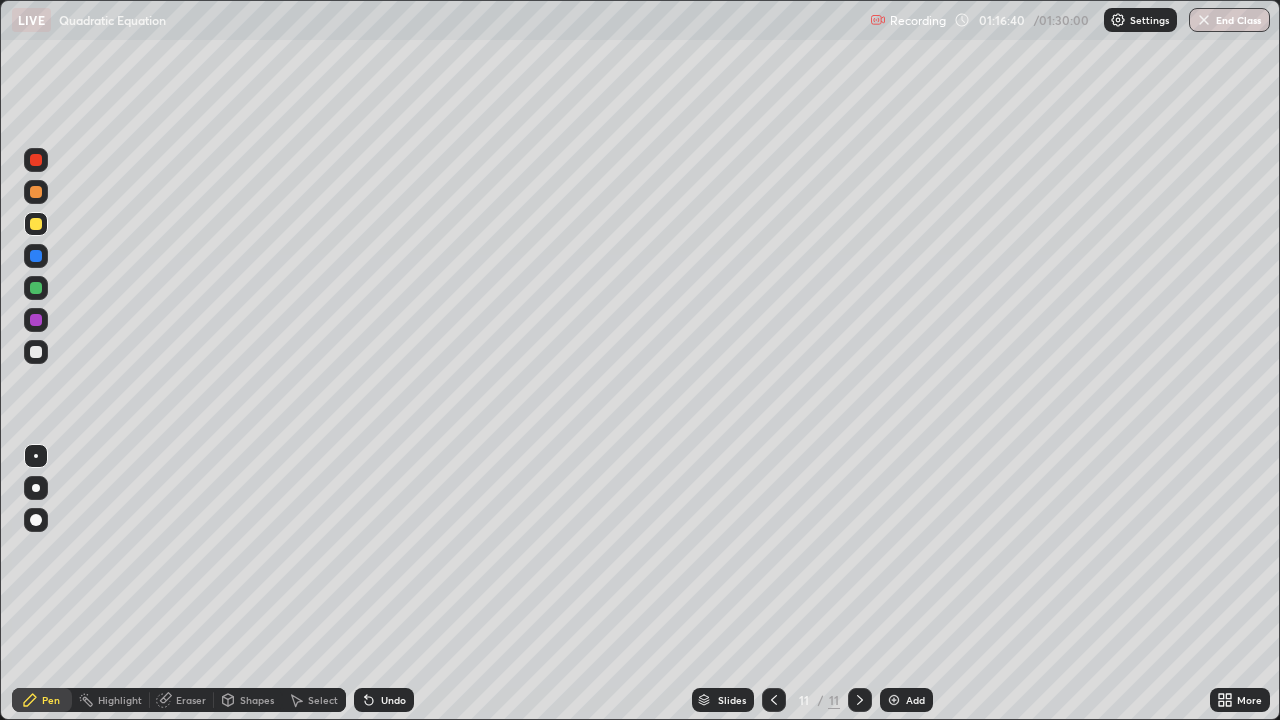 click at bounding box center (36, 288) 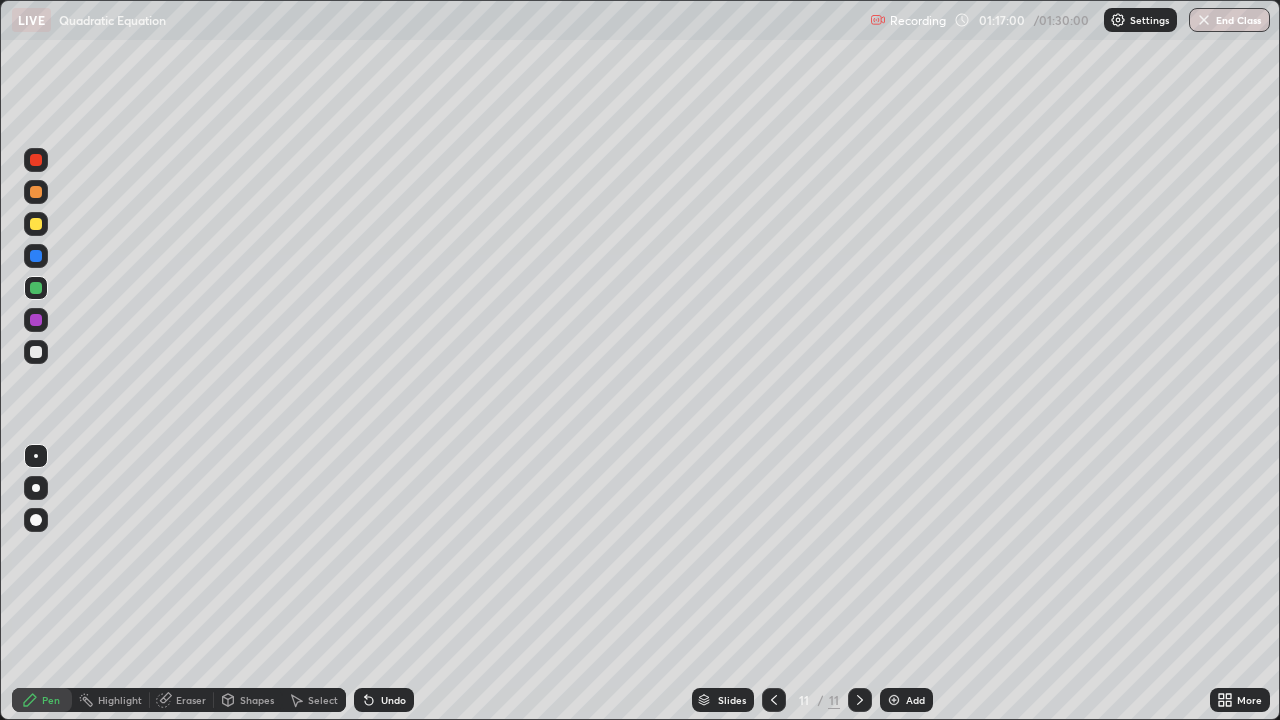 click at bounding box center [36, 192] 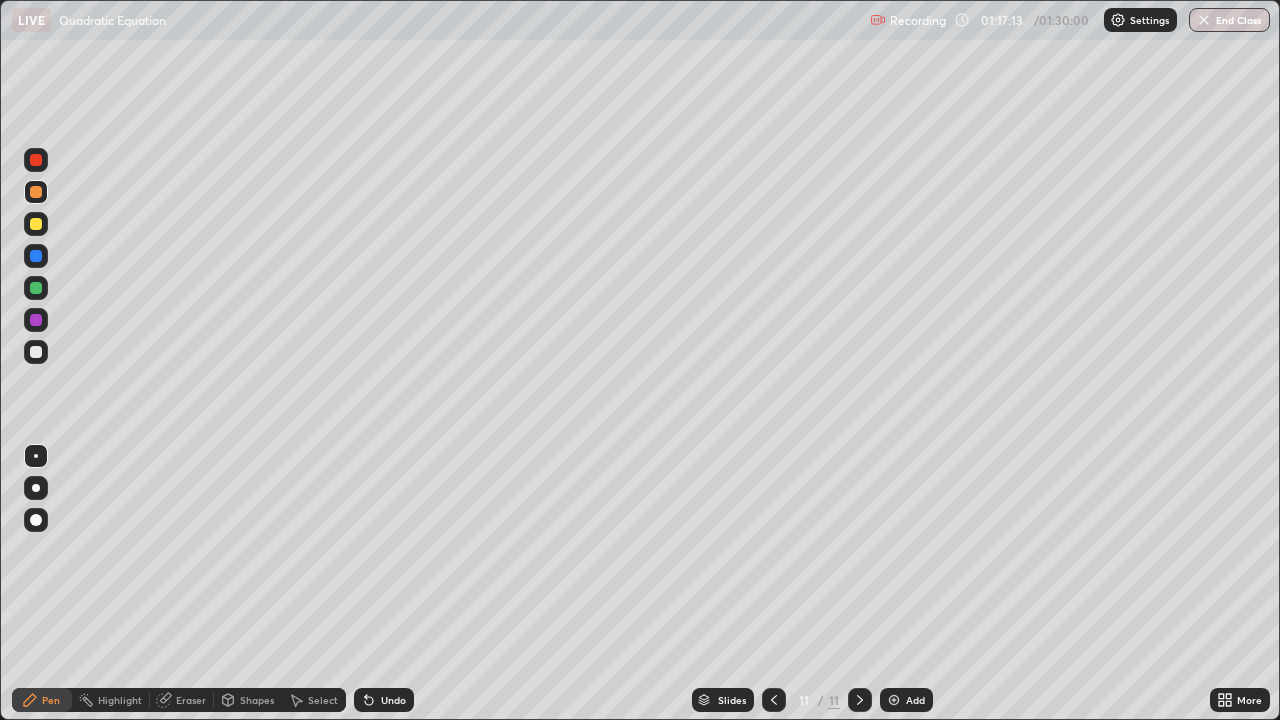 click on "Undo" at bounding box center [393, 700] 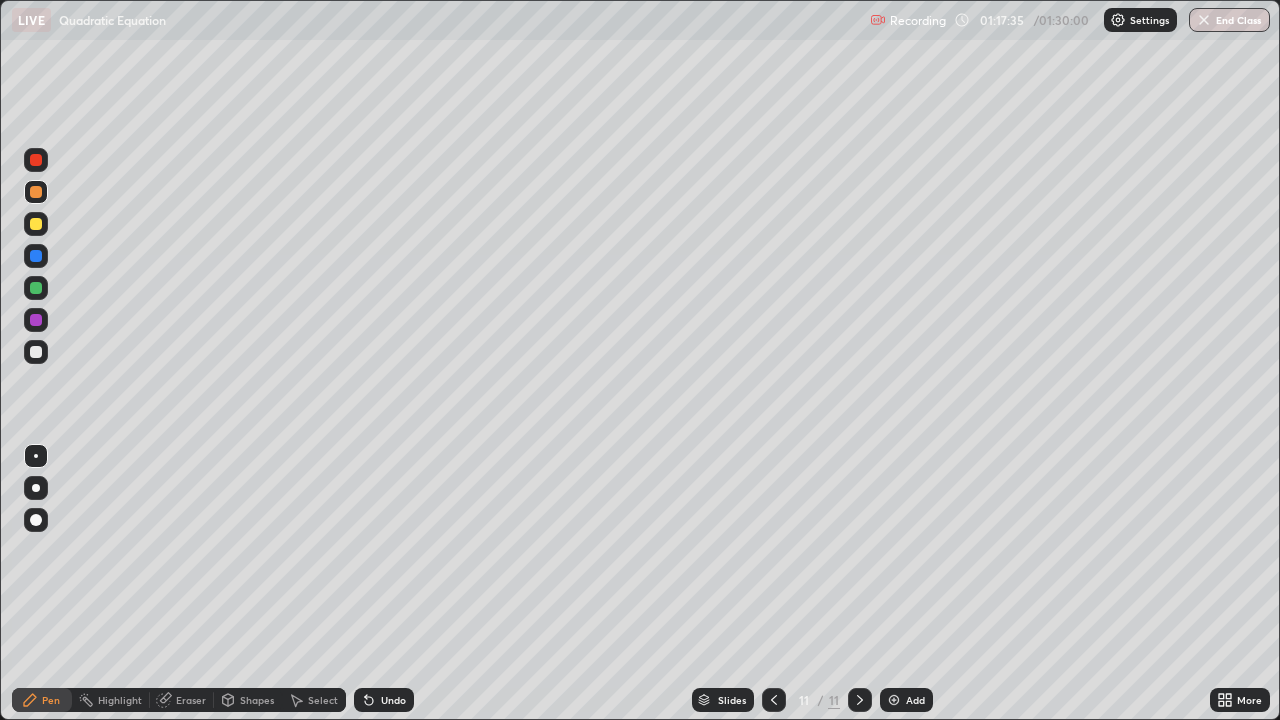 click on "Undo" at bounding box center (393, 700) 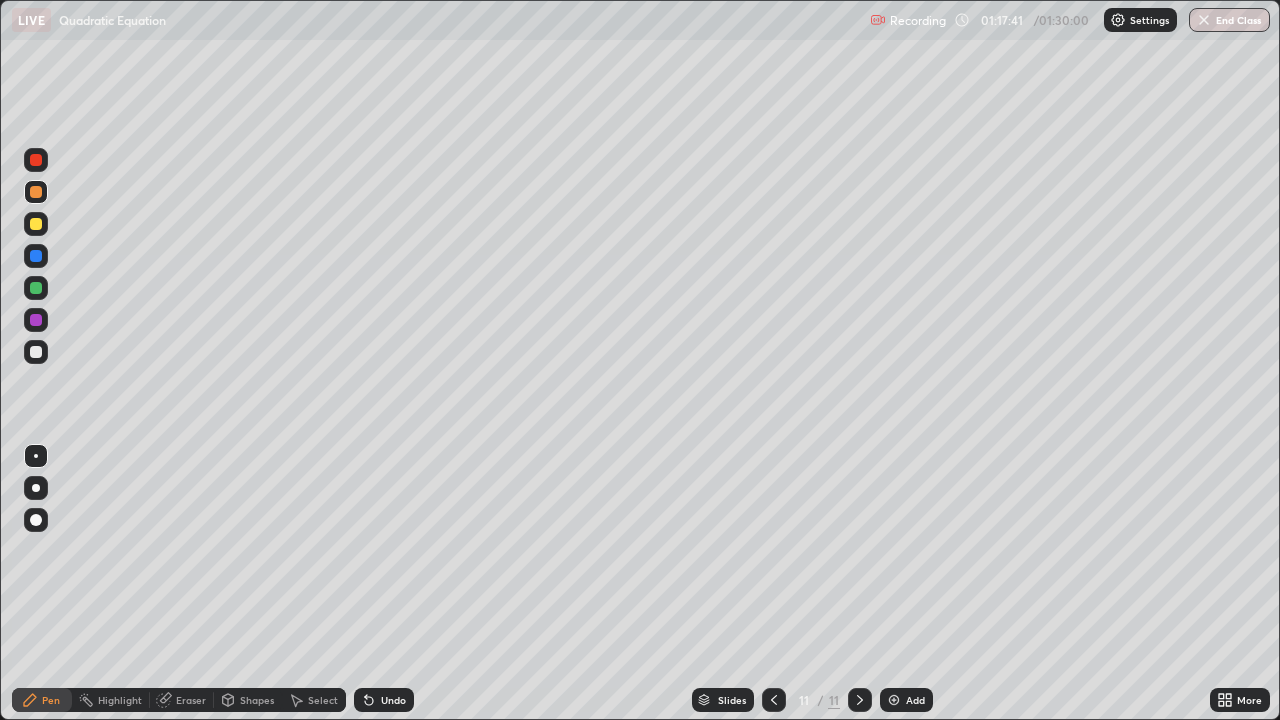 click at bounding box center (36, 352) 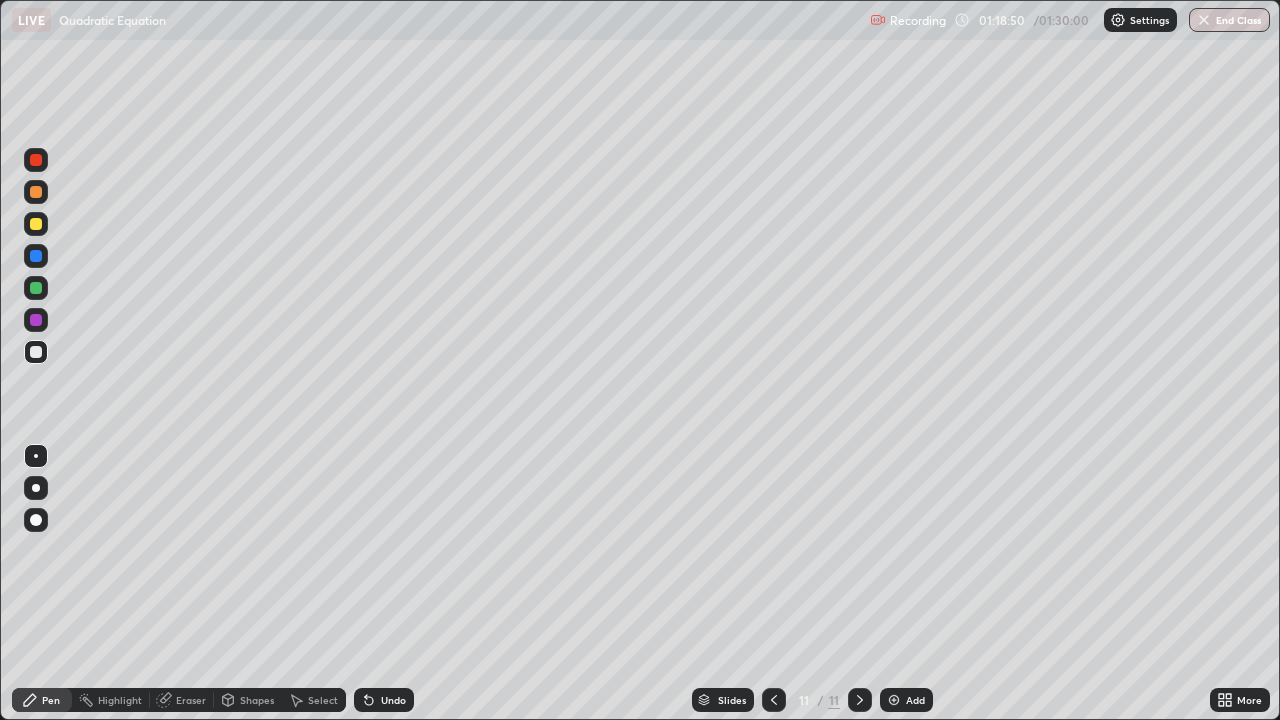 click on "Undo" at bounding box center (393, 700) 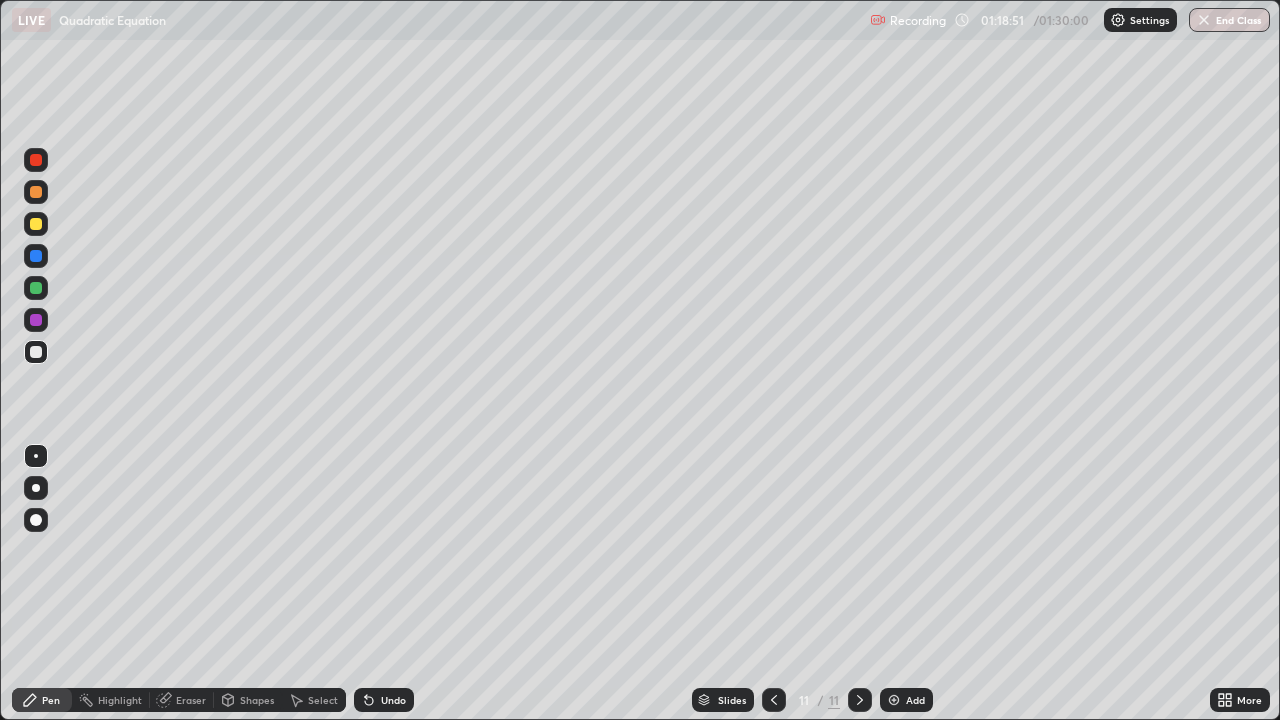 click at bounding box center (36, 320) 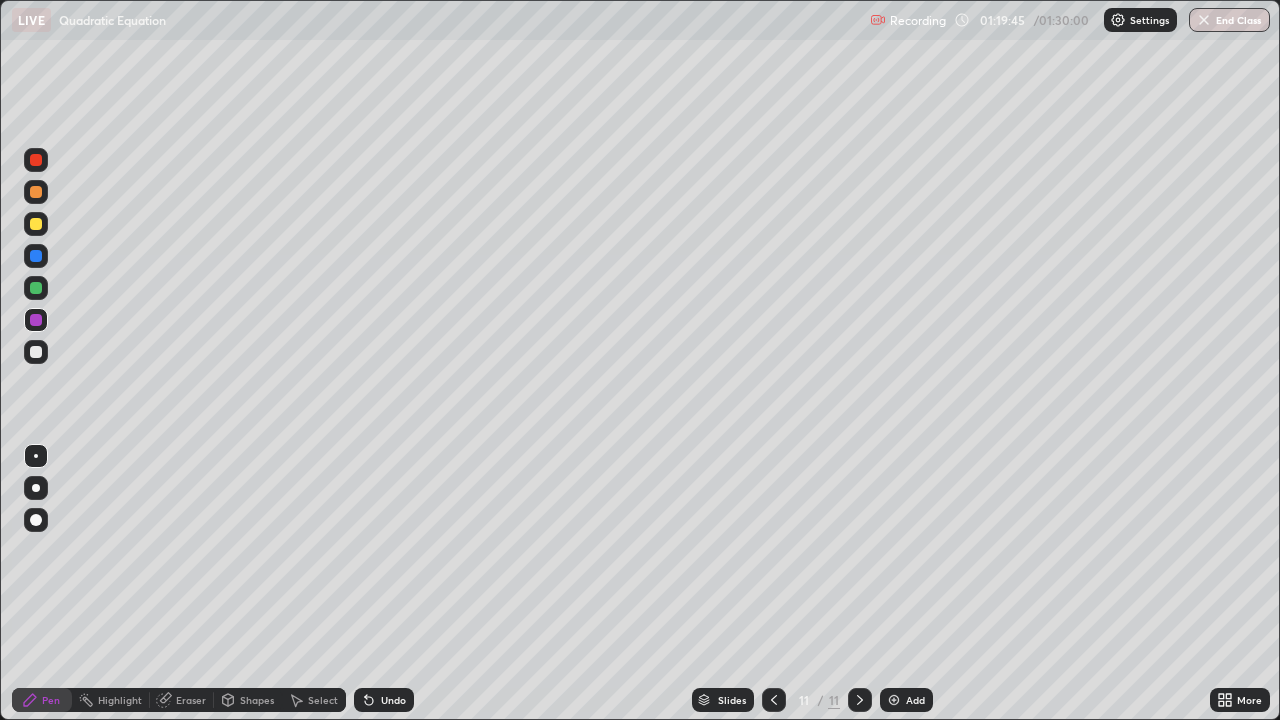 click at bounding box center [894, 700] 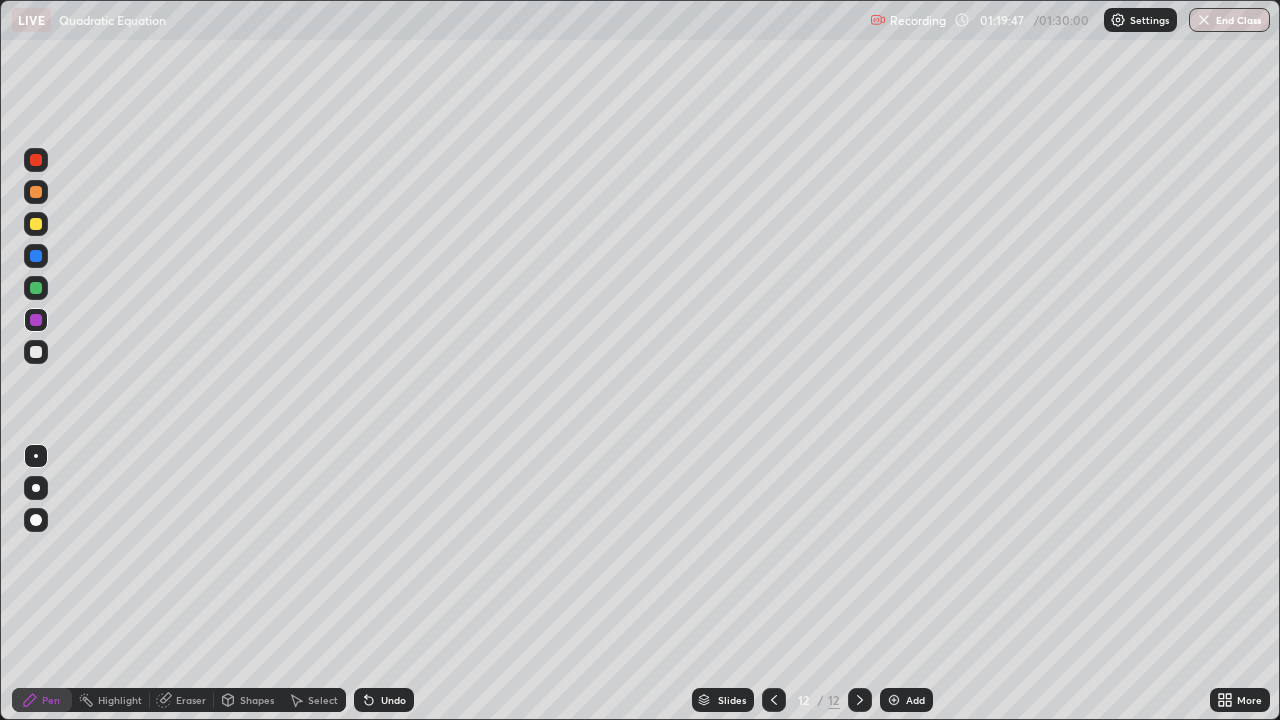 click at bounding box center (36, 352) 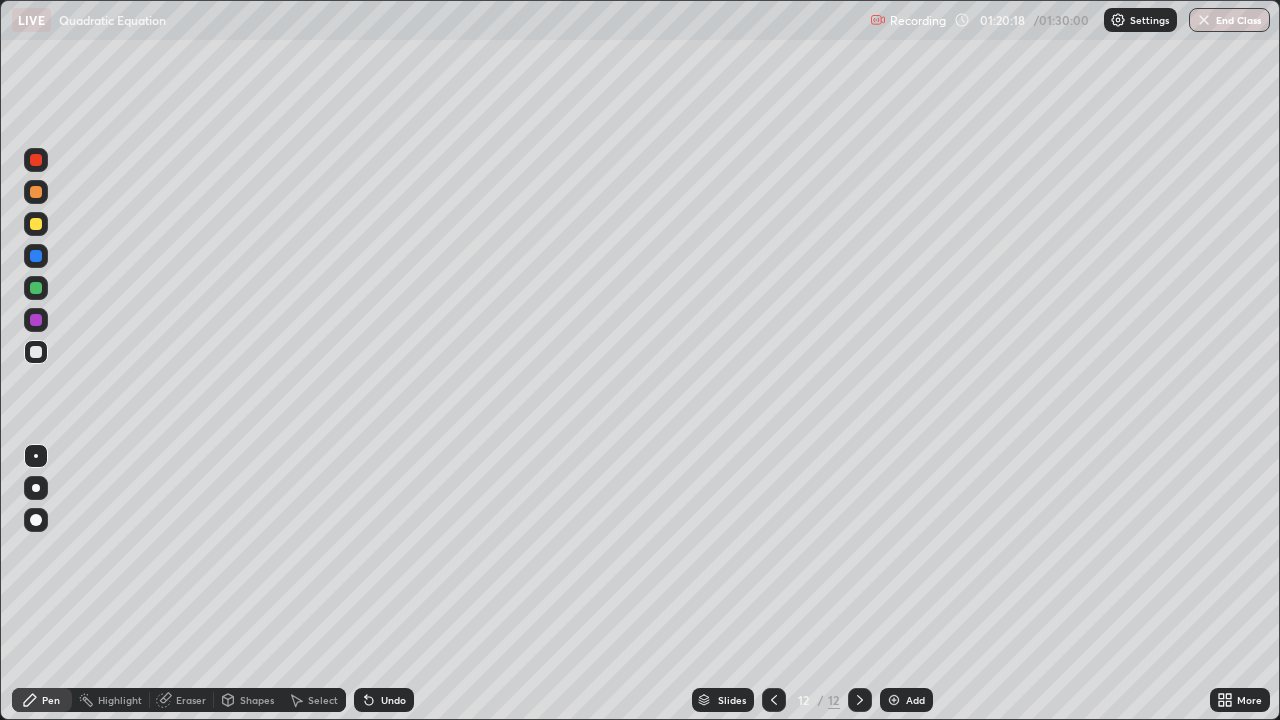 click at bounding box center (36, 224) 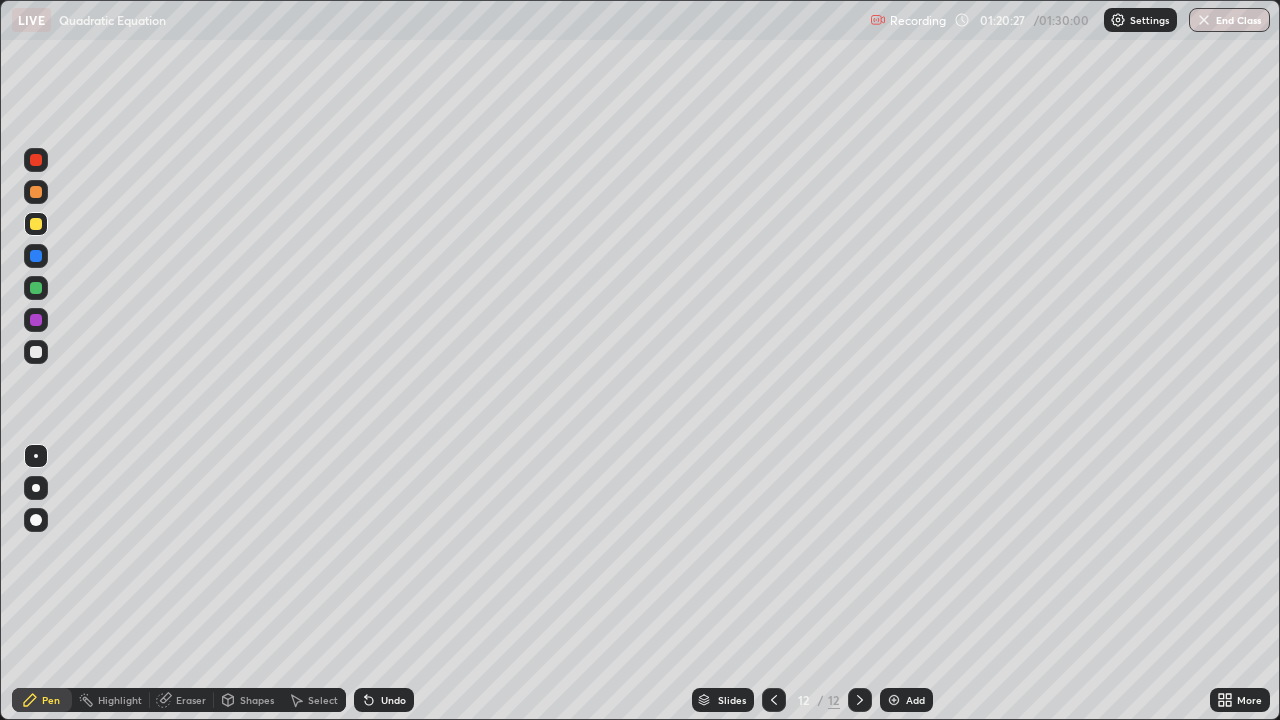 click at bounding box center [36, 192] 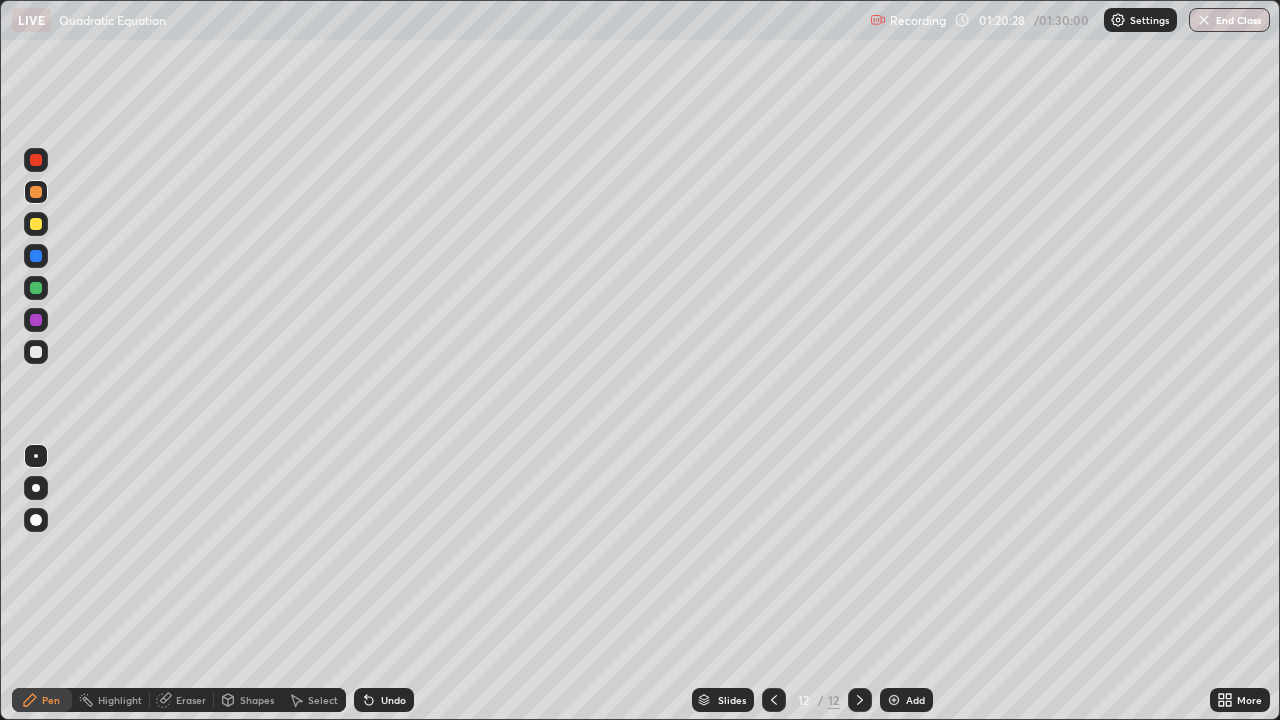 click at bounding box center (36, 160) 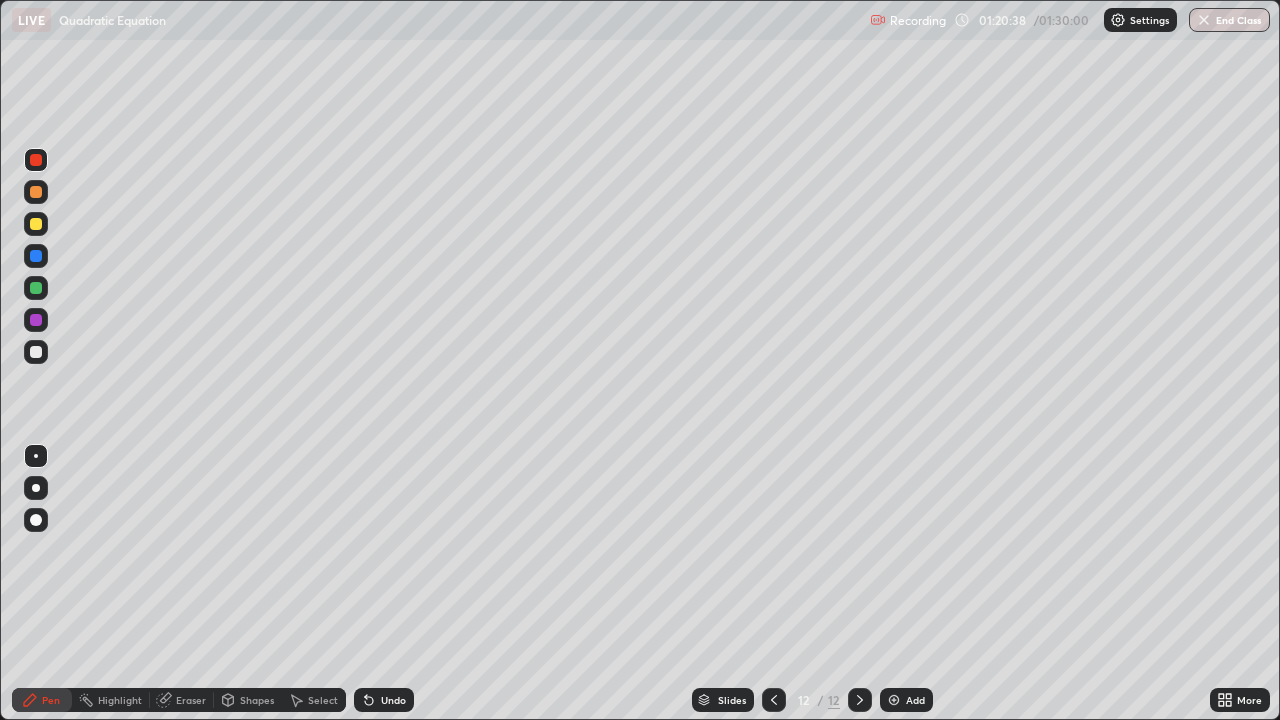 click at bounding box center [36, 320] 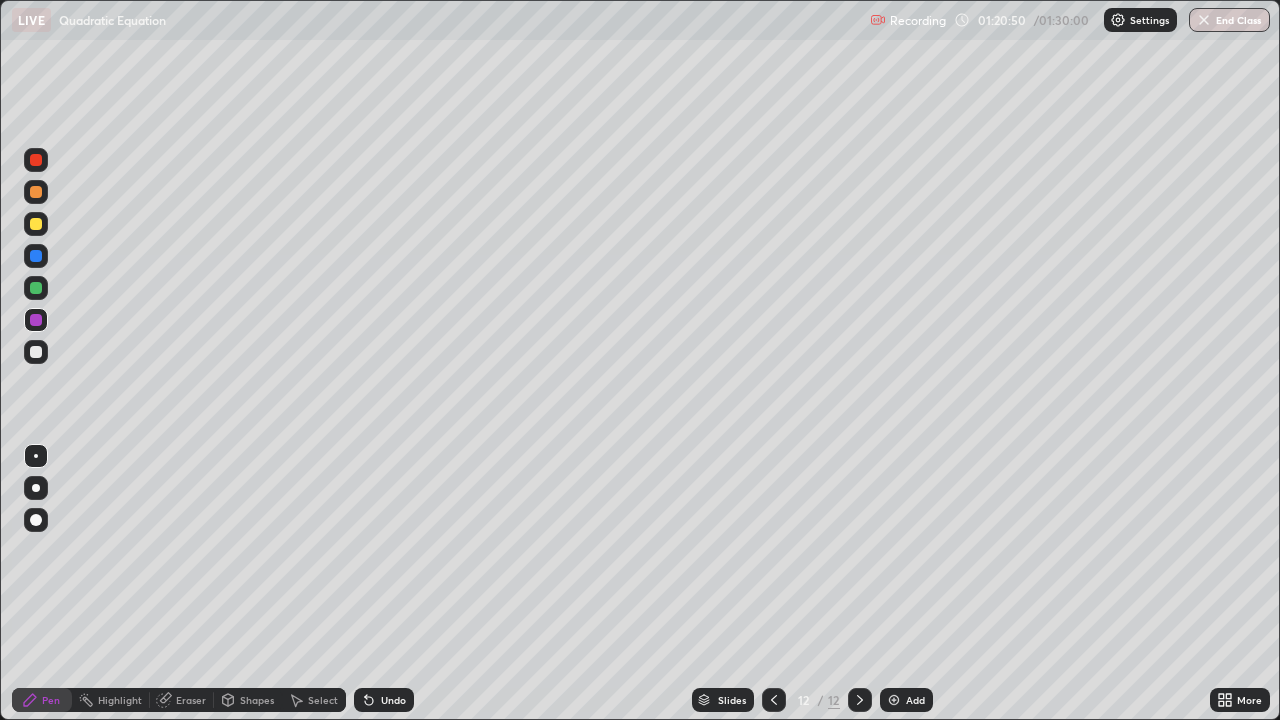 click at bounding box center [36, 352] 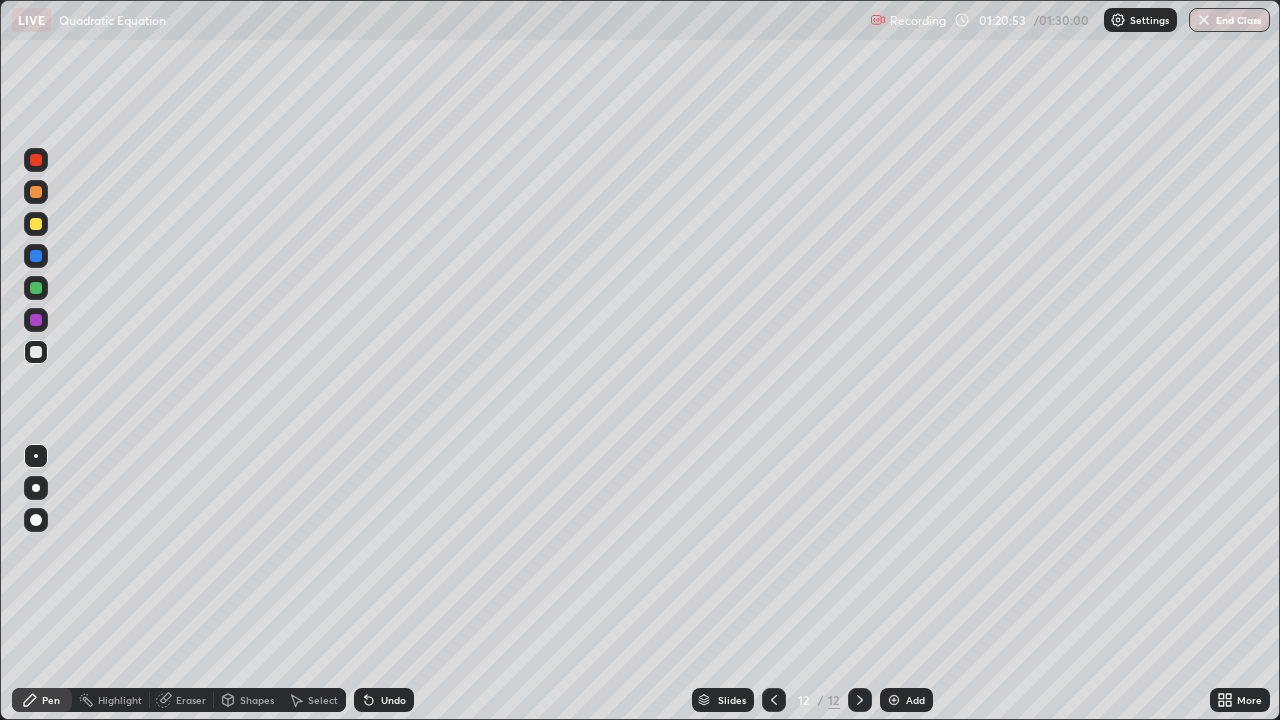 click at bounding box center (36, 224) 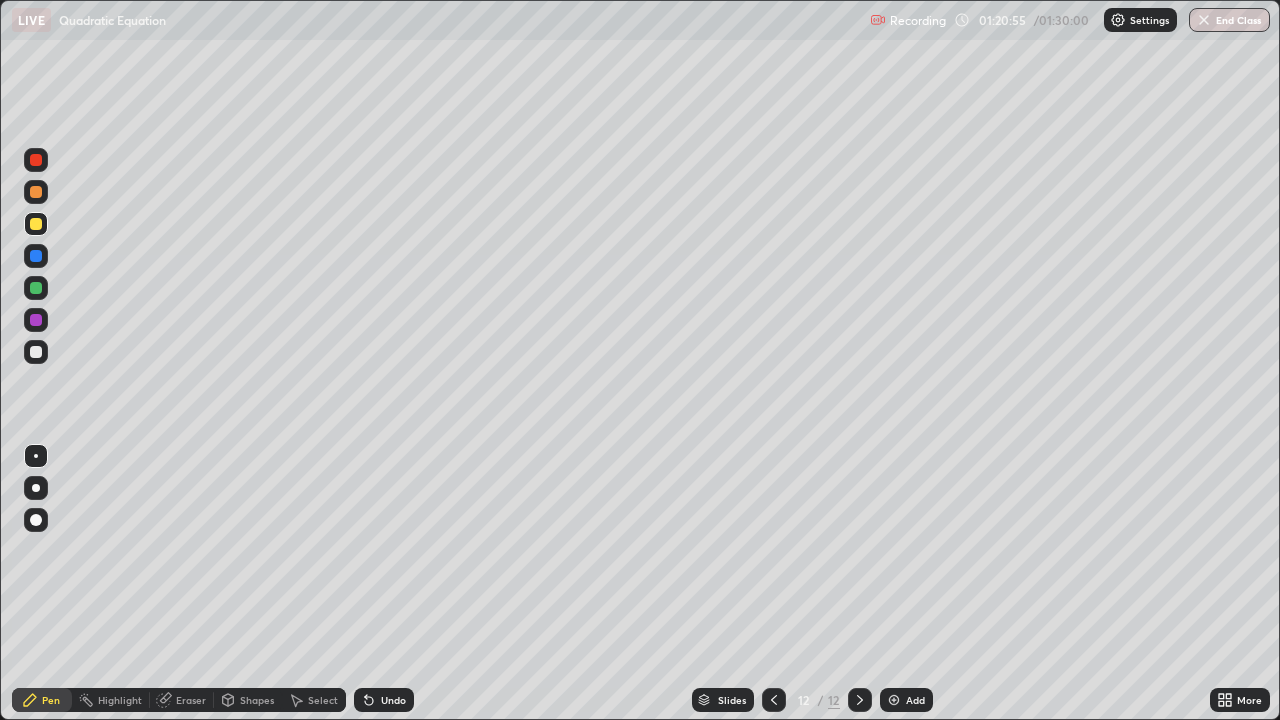 click at bounding box center [36, 160] 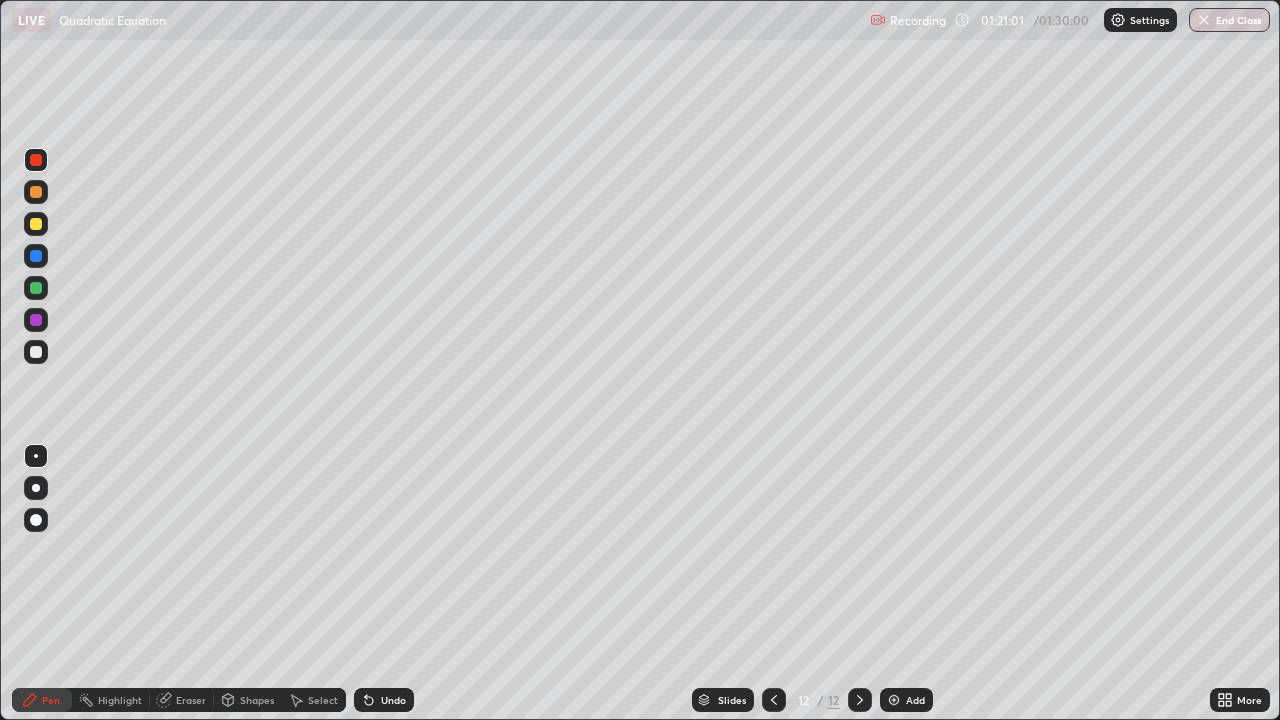 click at bounding box center (36, 192) 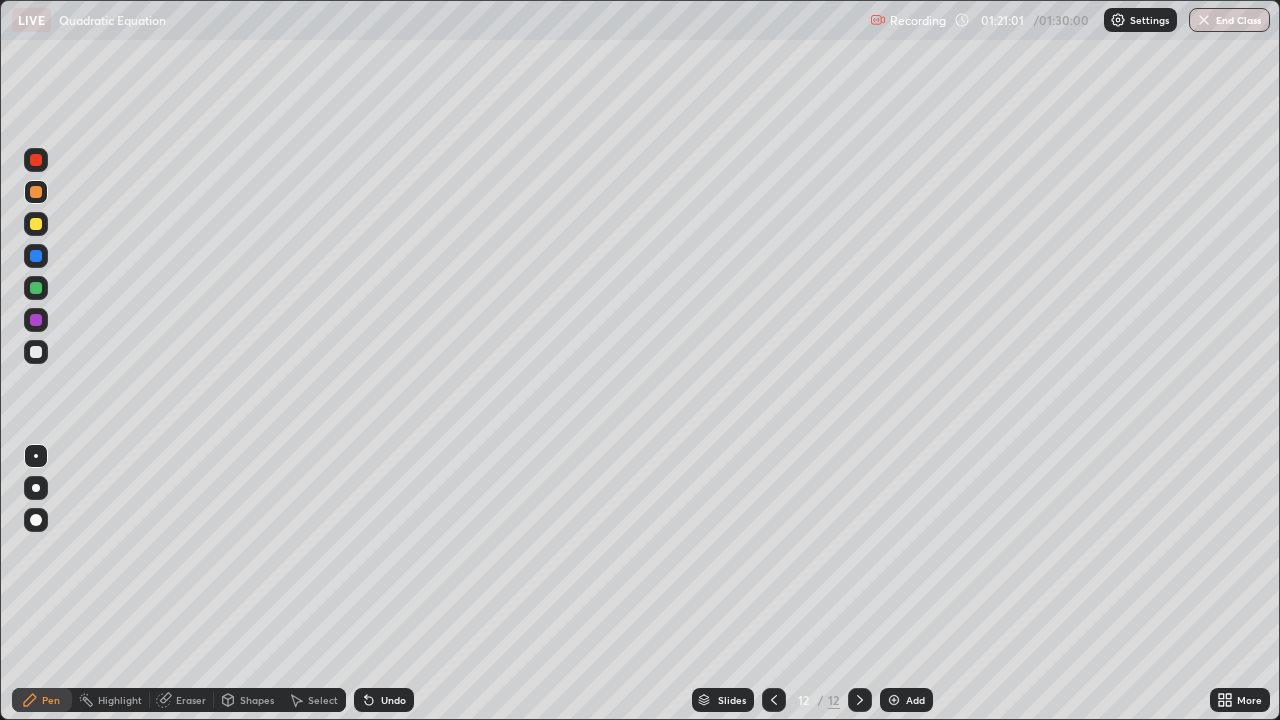 click at bounding box center (36, 192) 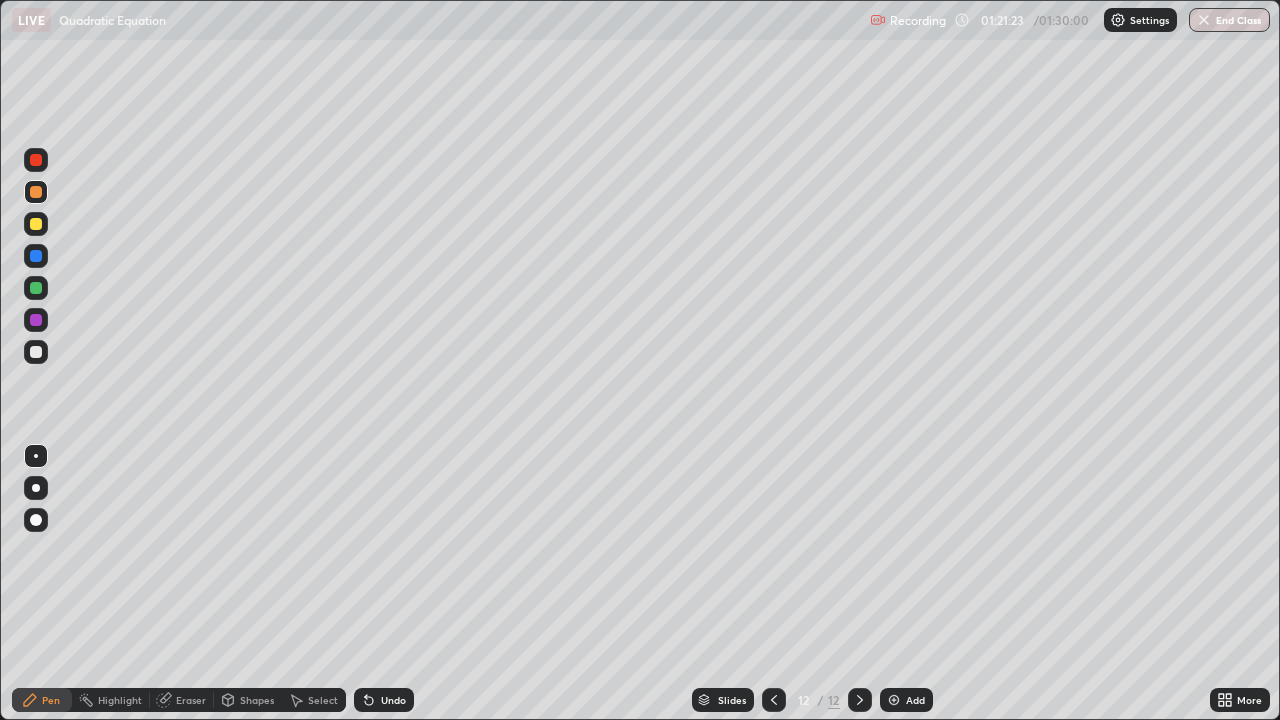 click at bounding box center (36, 160) 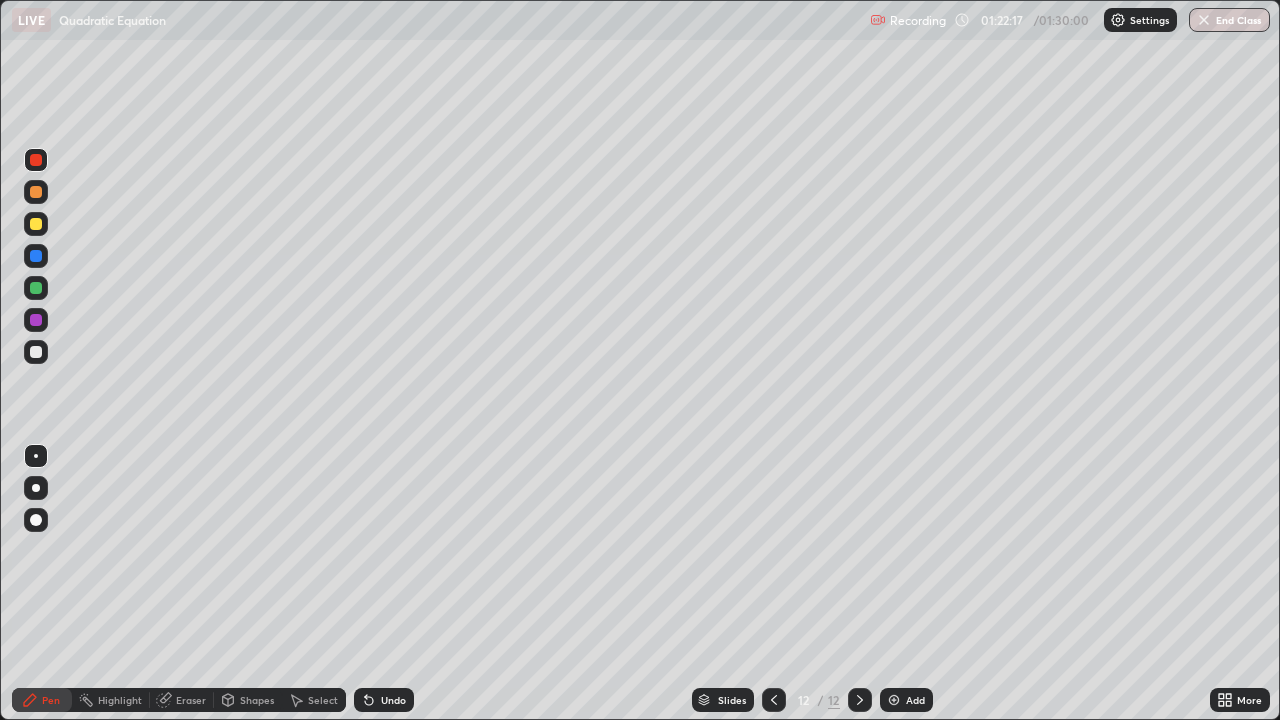 click on "End Class" at bounding box center (1229, 20) 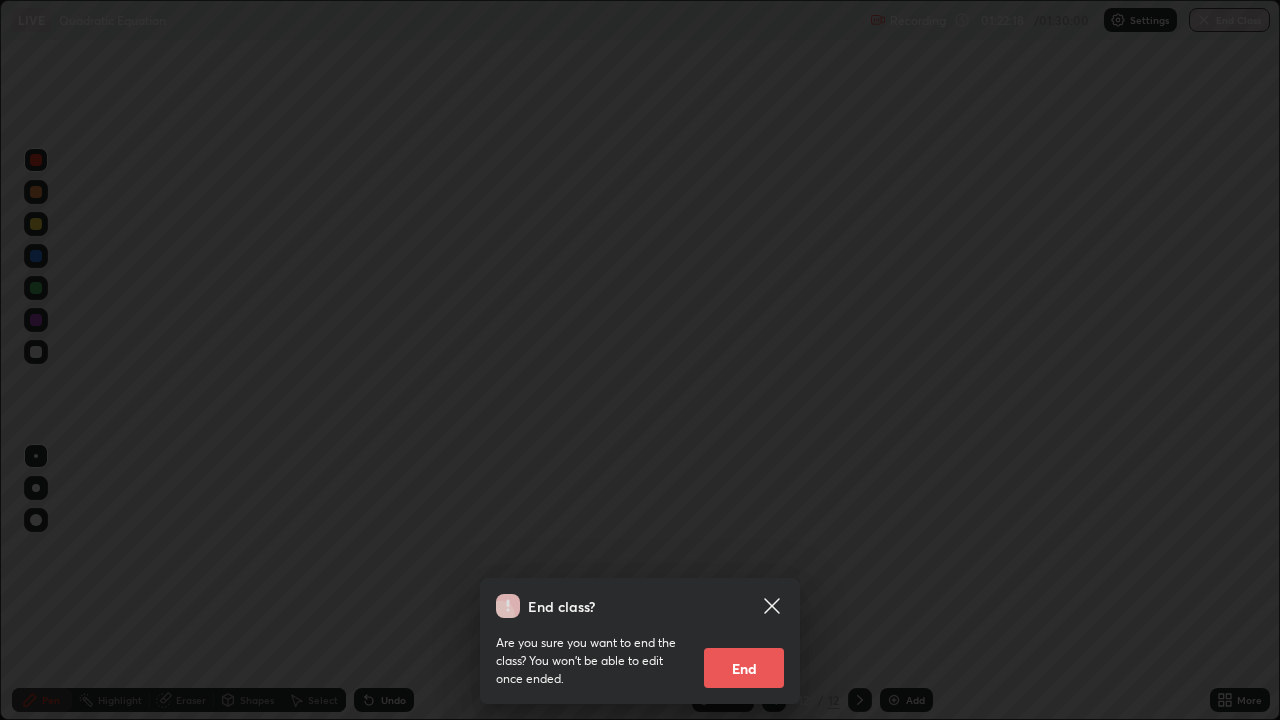 click on "End" at bounding box center [744, 668] 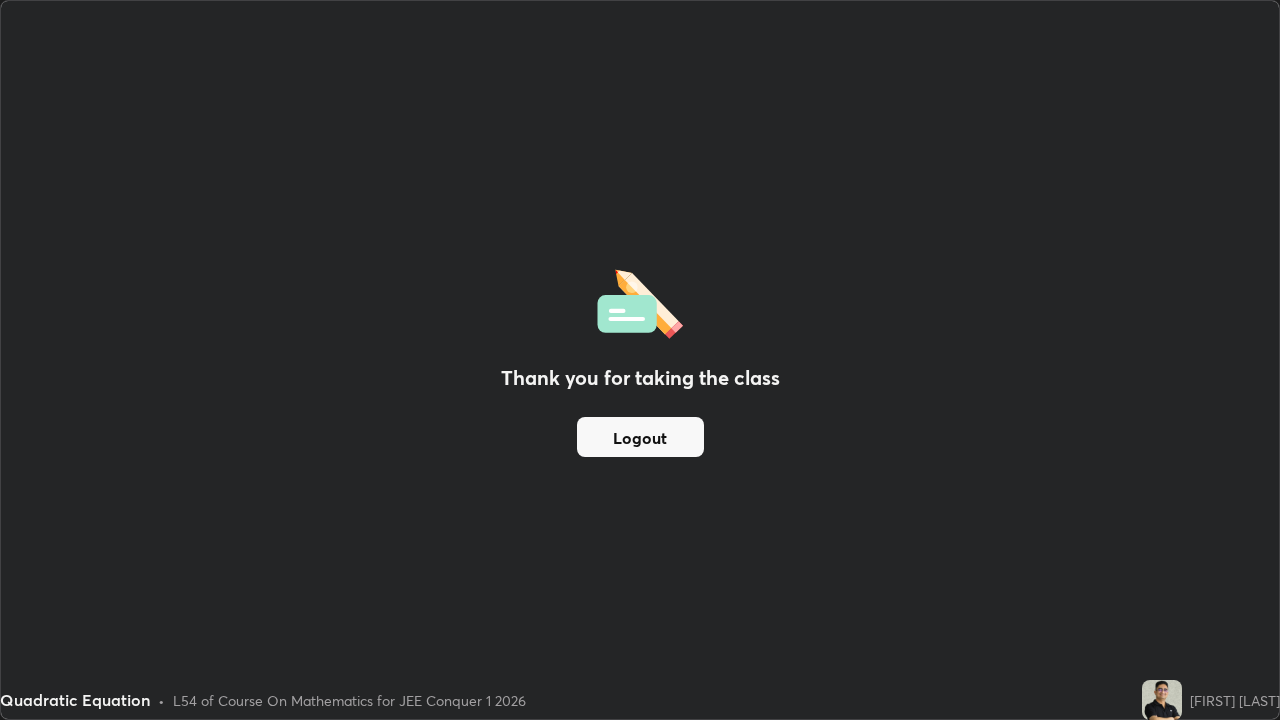 click on "Logout" at bounding box center [640, 437] 